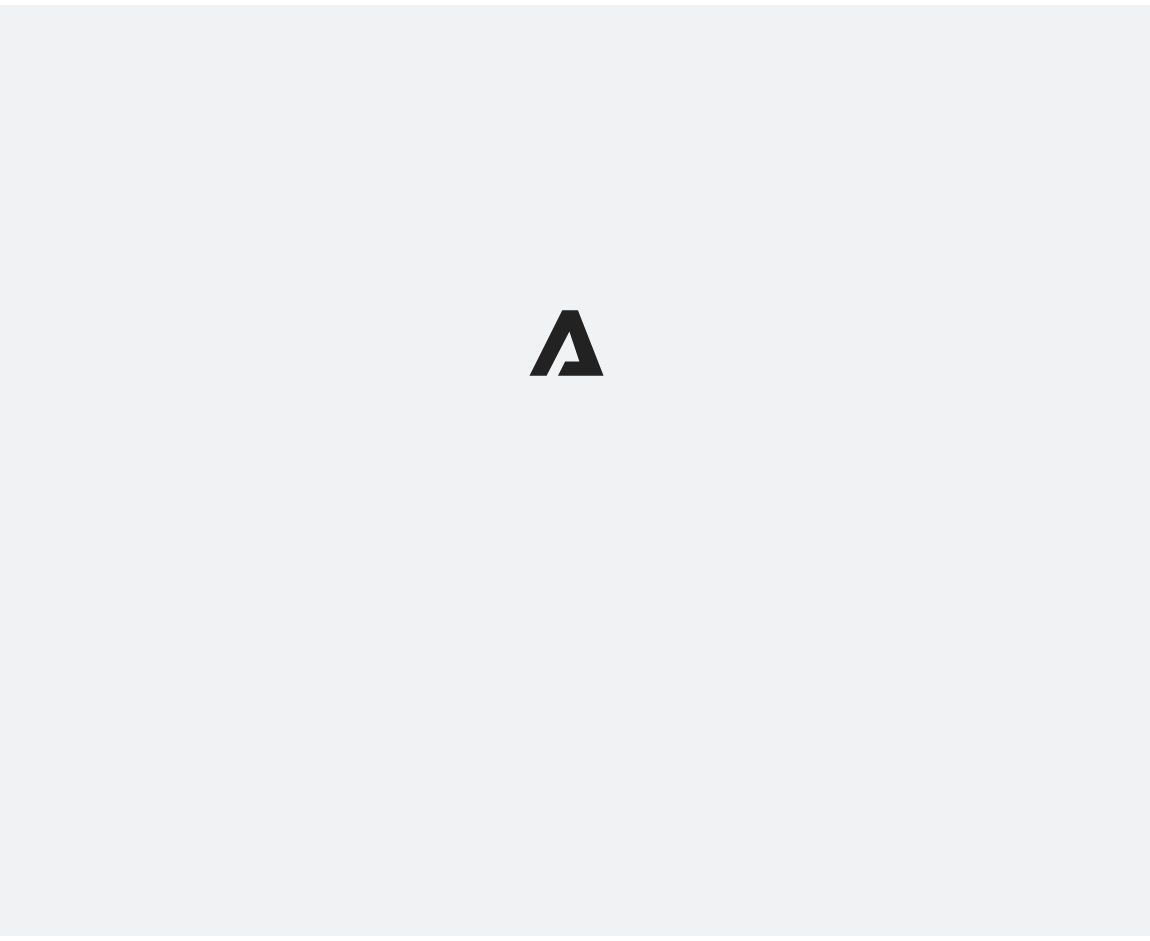scroll, scrollTop: 0, scrollLeft: 0, axis: both 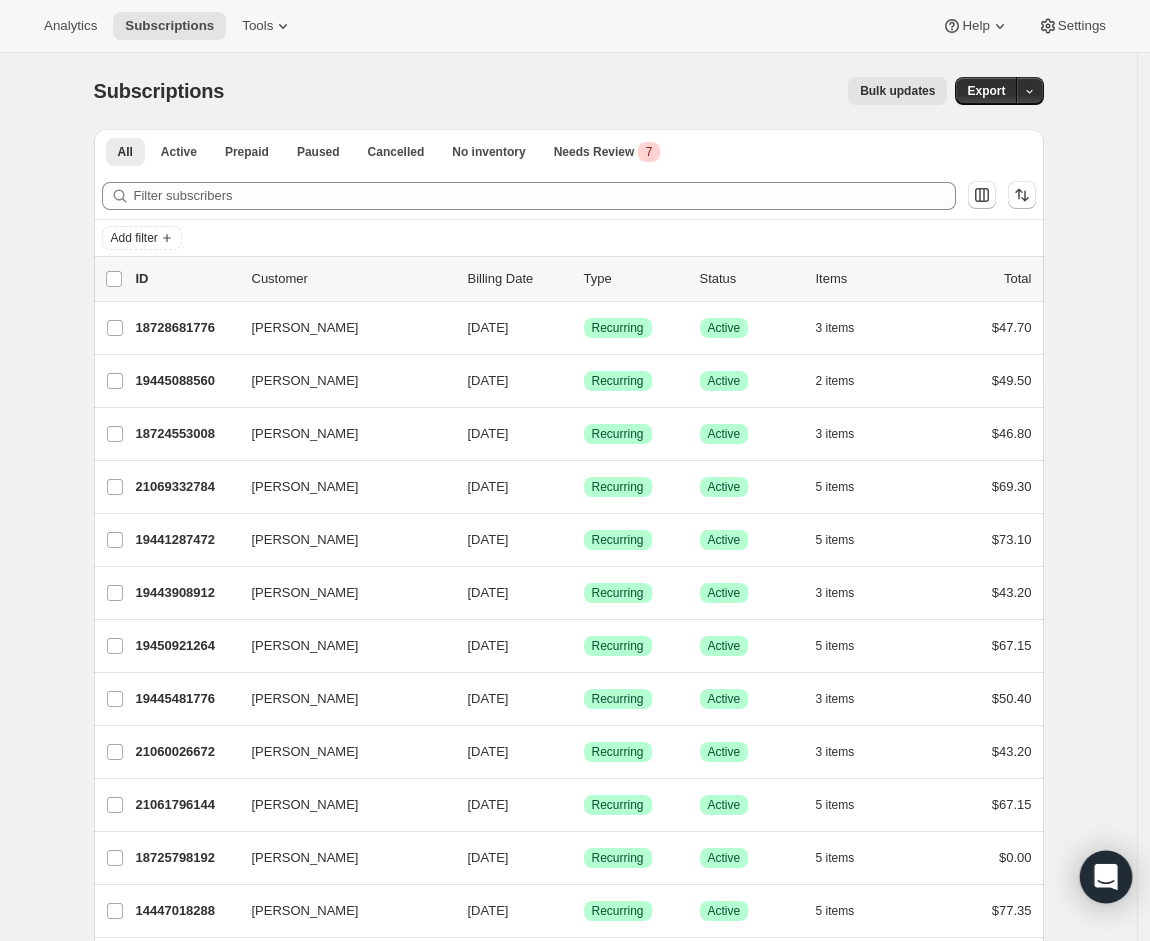 click at bounding box center [1106, 877] 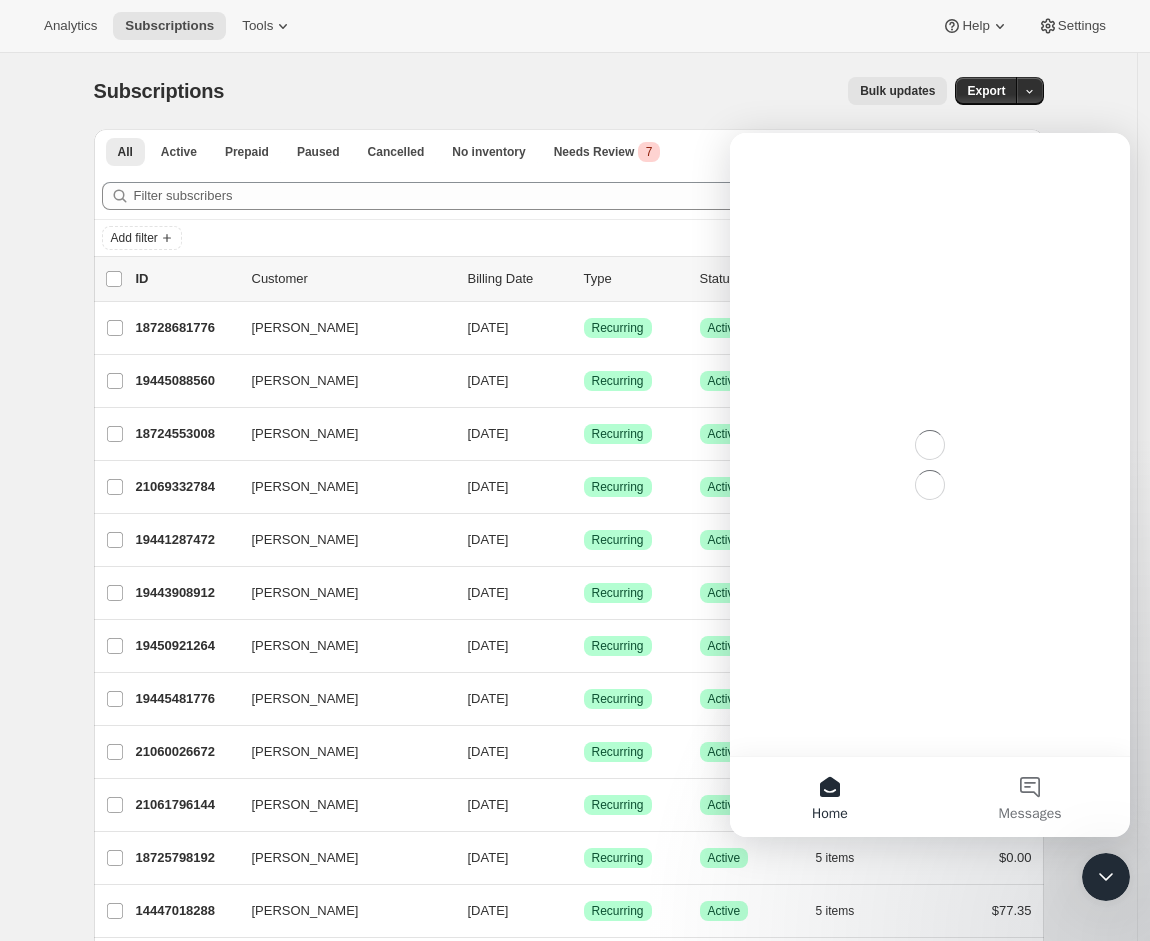 scroll, scrollTop: 0, scrollLeft: 0, axis: both 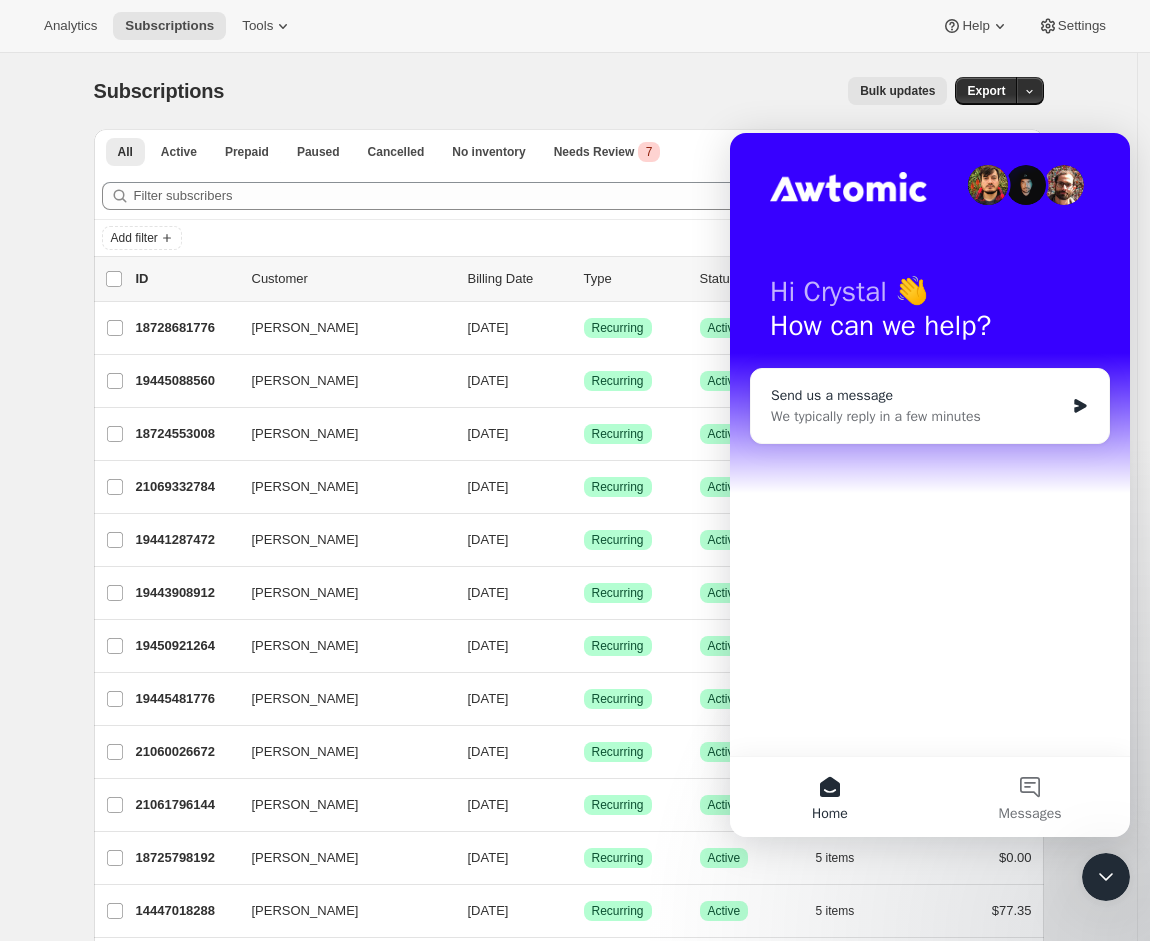 click on "Send us a message" at bounding box center (917, 395) 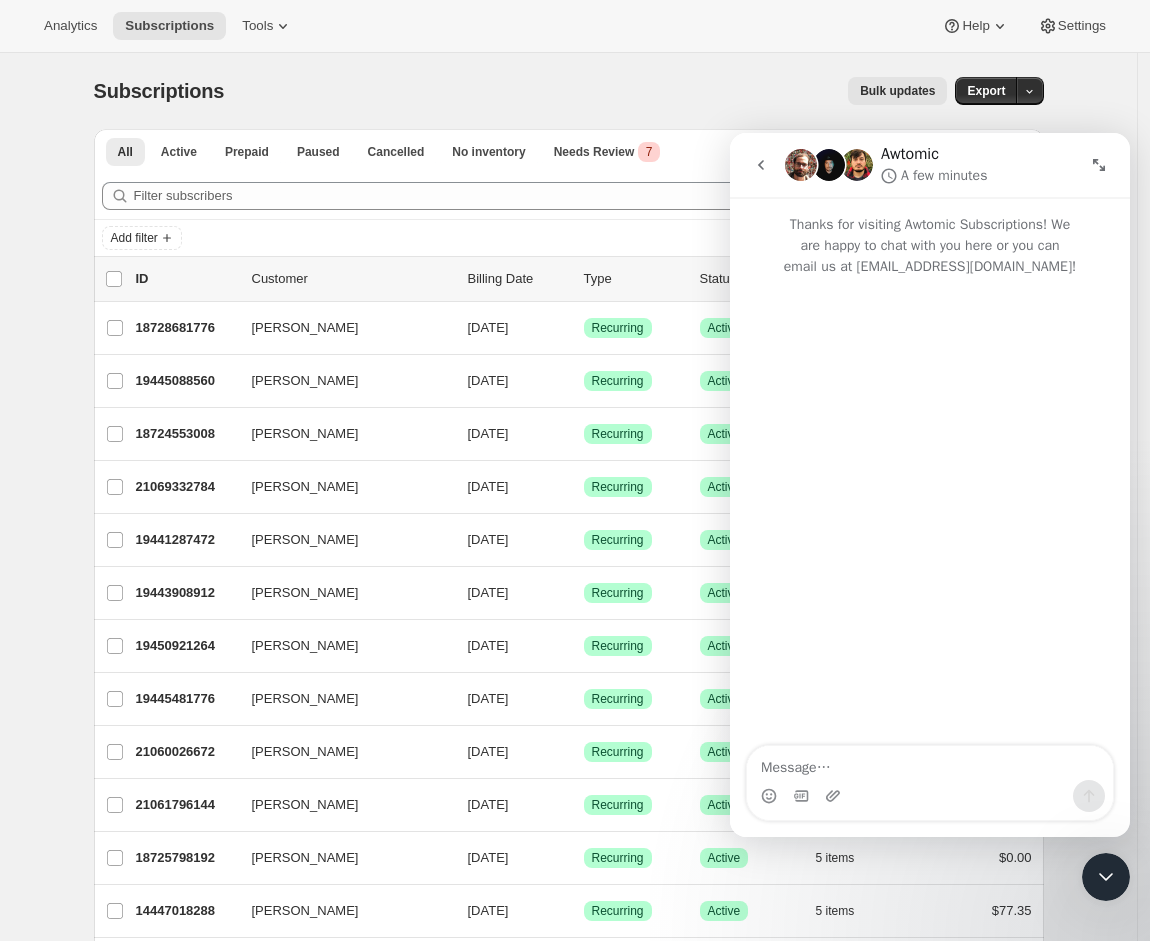 click at bounding box center (930, 763) 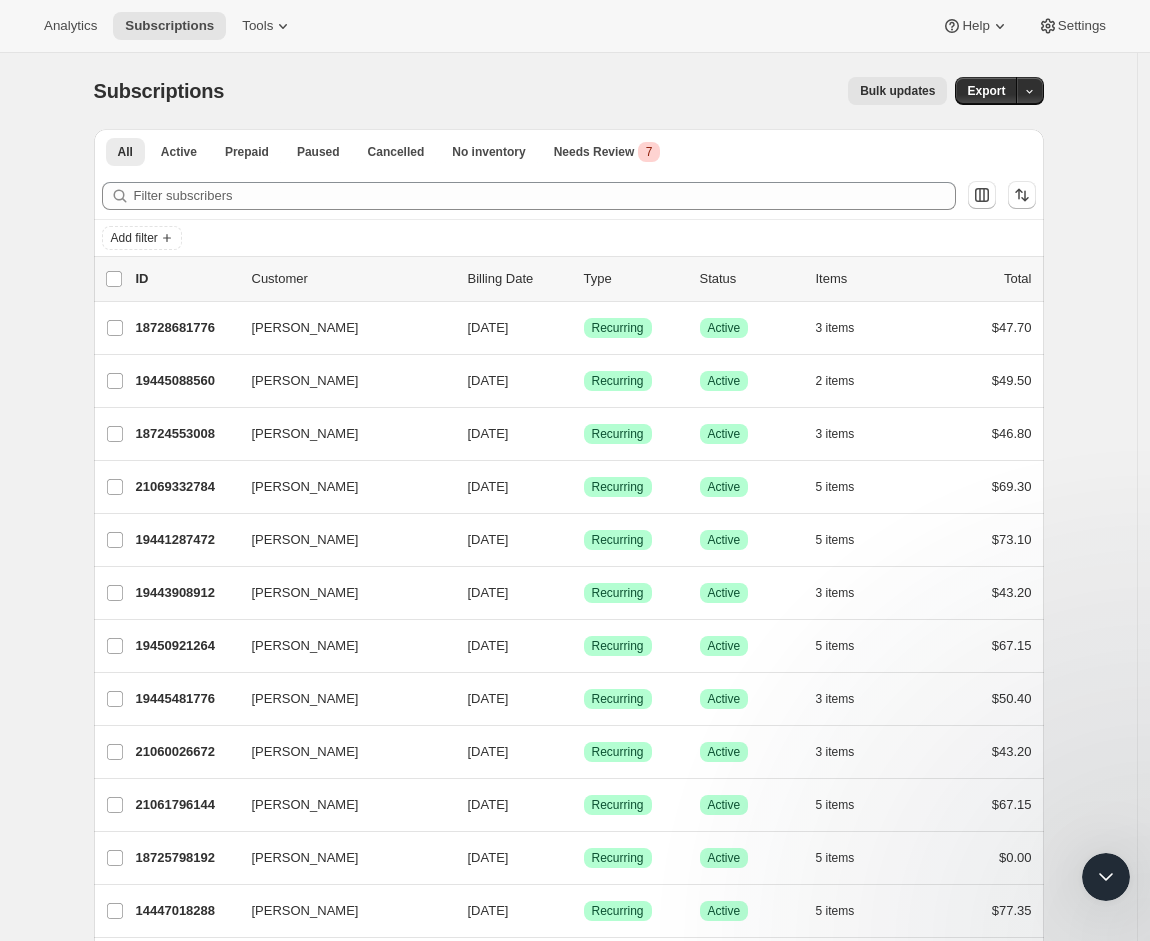 scroll, scrollTop: 0, scrollLeft: 0, axis: both 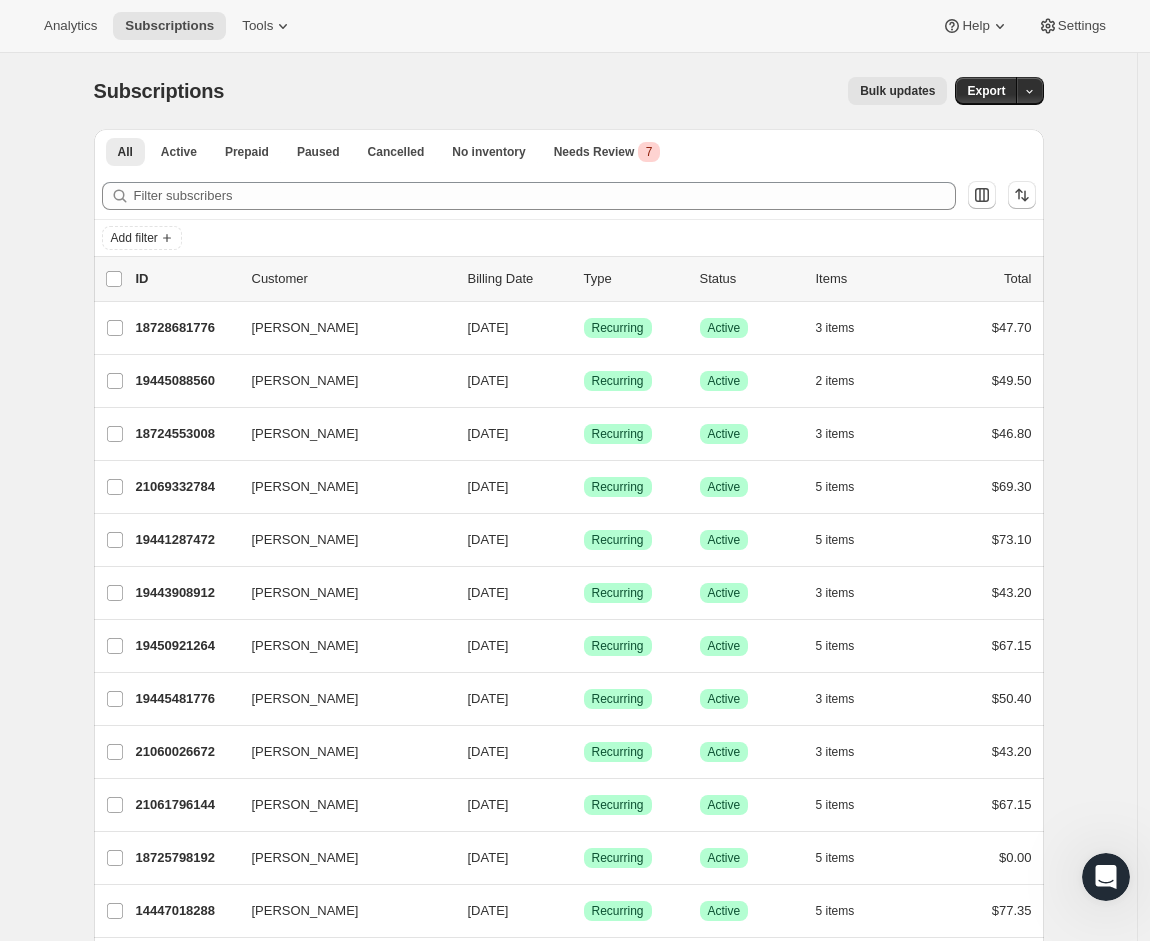 click on "Analytics Subscriptions Tools Help Settings" at bounding box center (575, 26) 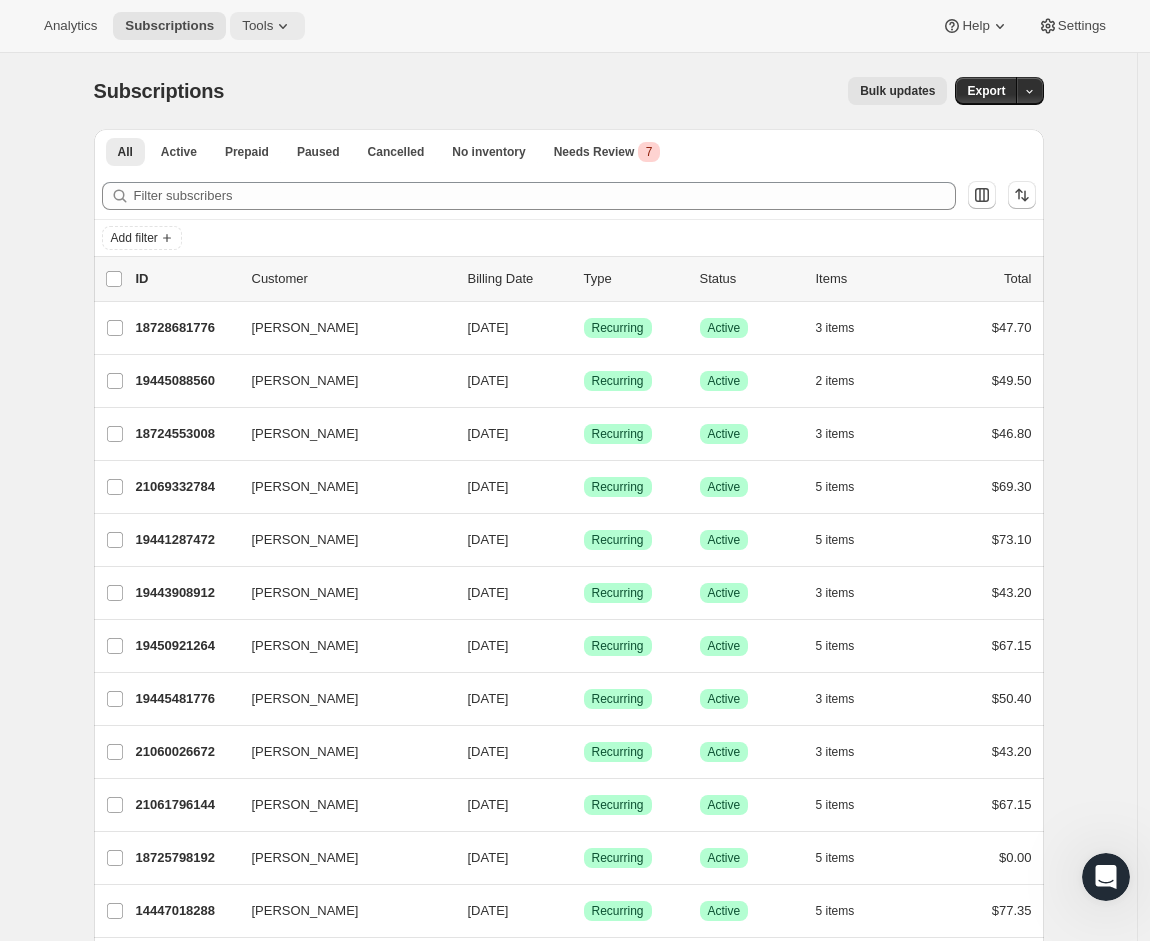 click 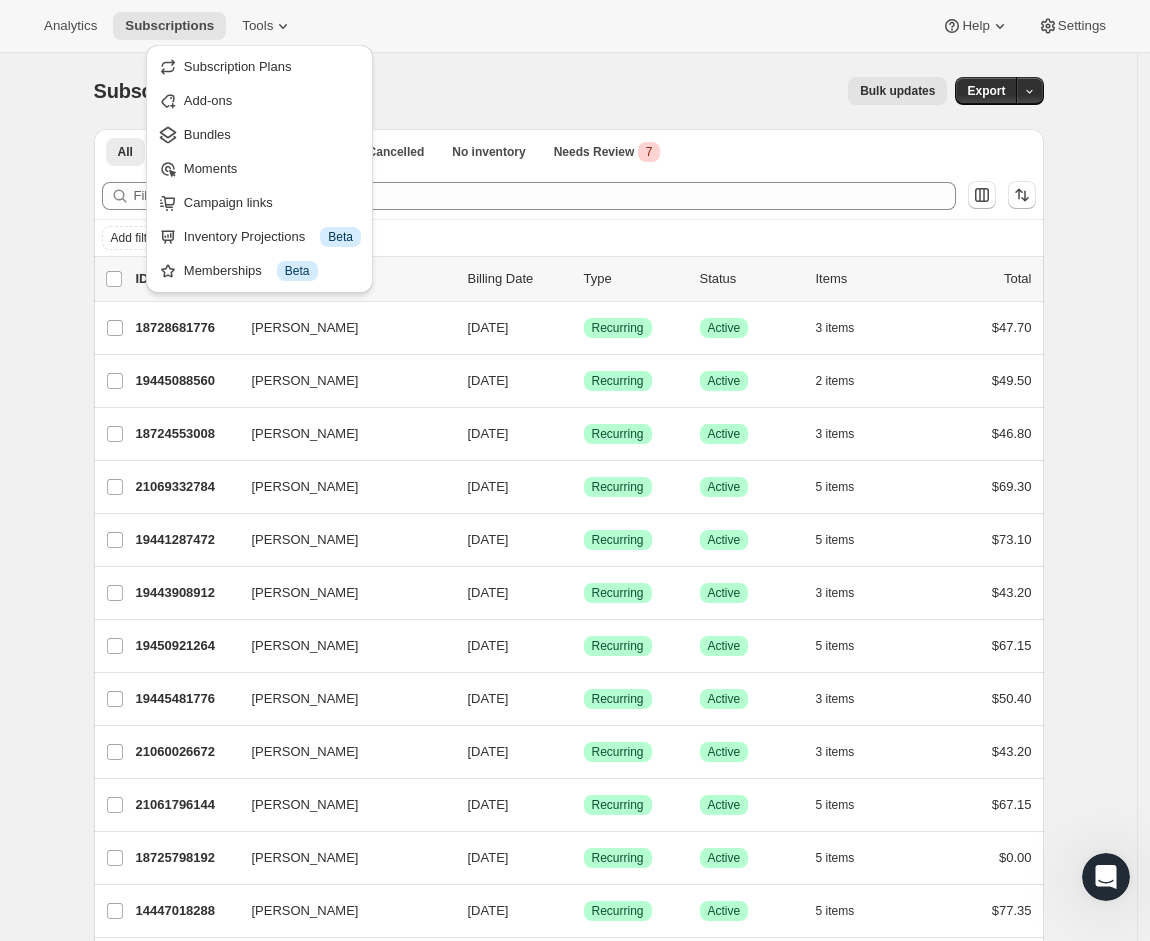 click on "Subscription Plans Add-ons Bundles Moments Campaign links Inventory Projections Info Beta Memberships Info Beta" at bounding box center [259, 169] 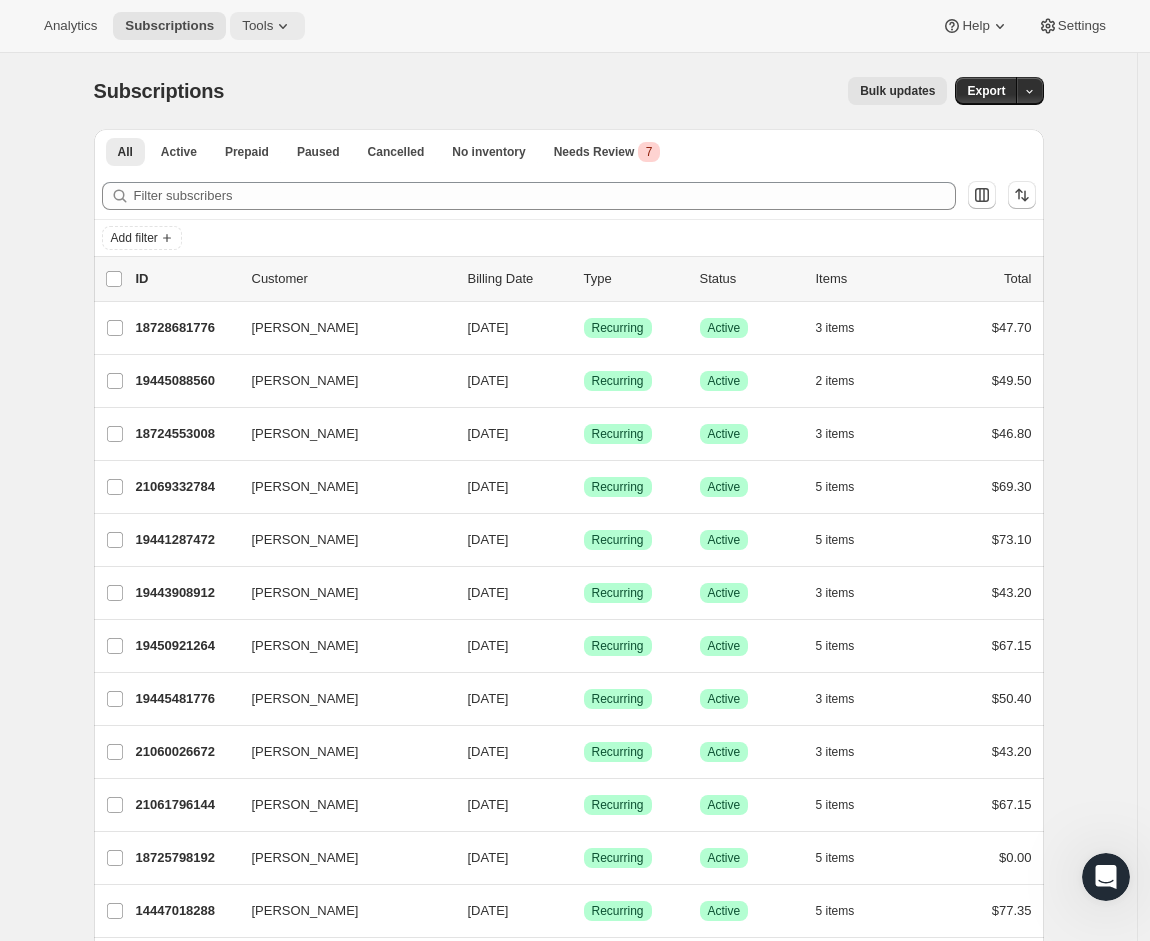 click 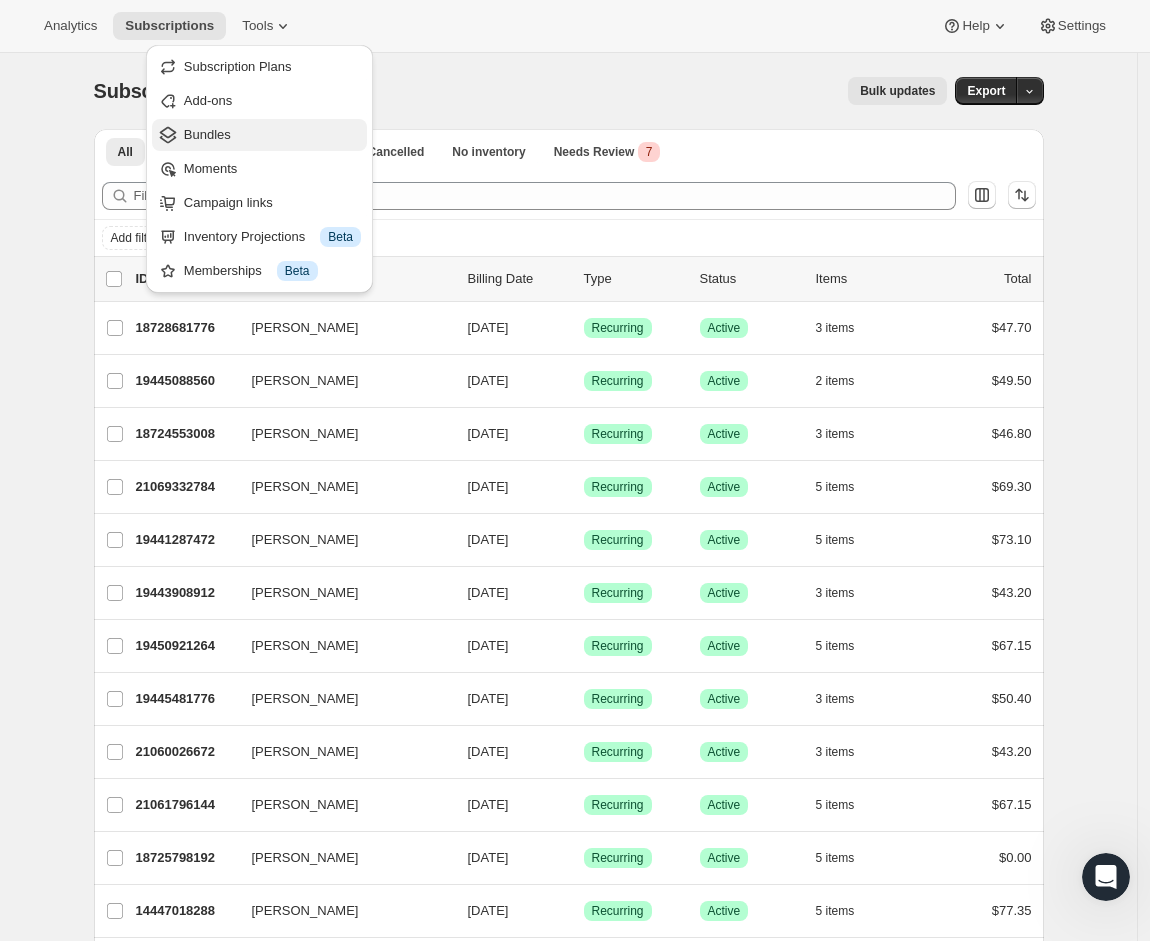click on "Bundles" at bounding box center (207, 134) 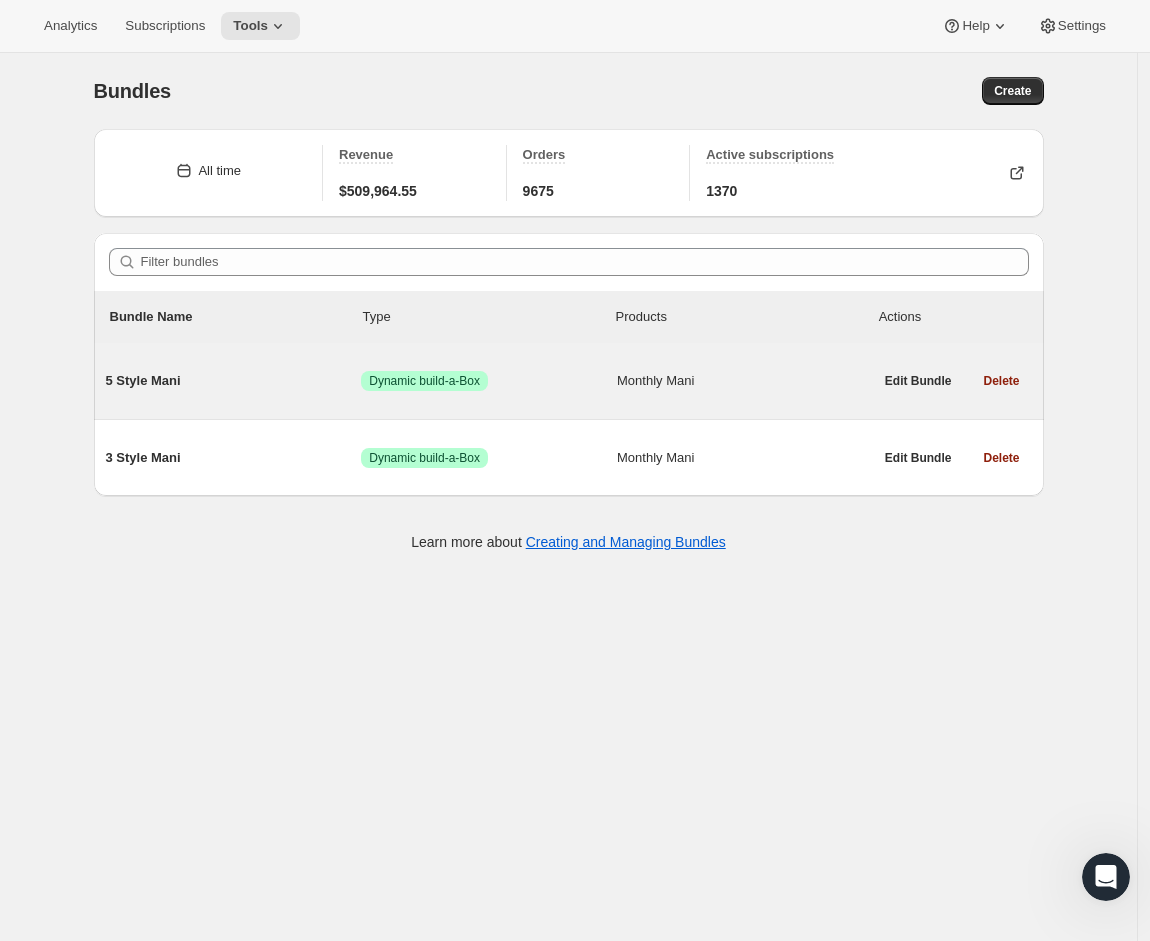 click on "5 Style Mani" at bounding box center [234, 381] 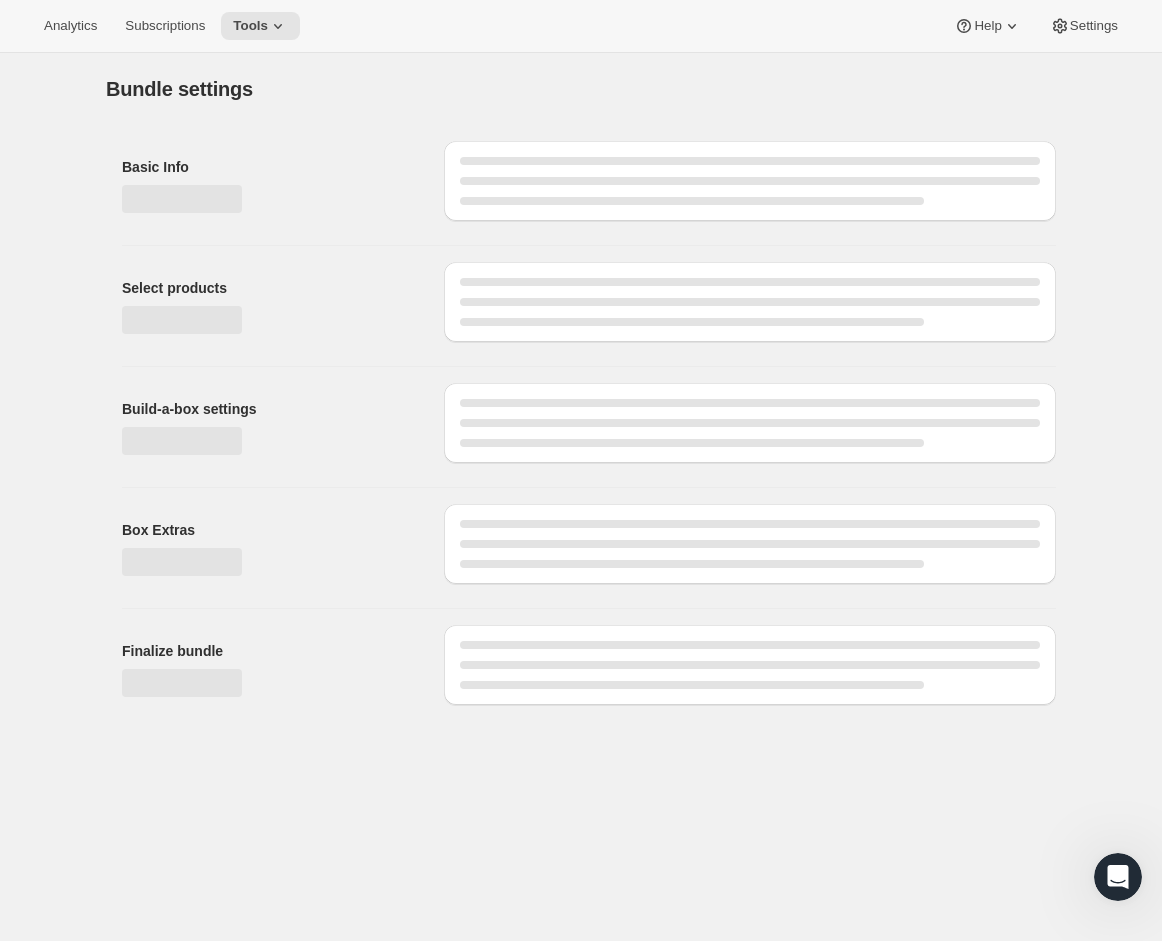 type on "5 Style Mani" 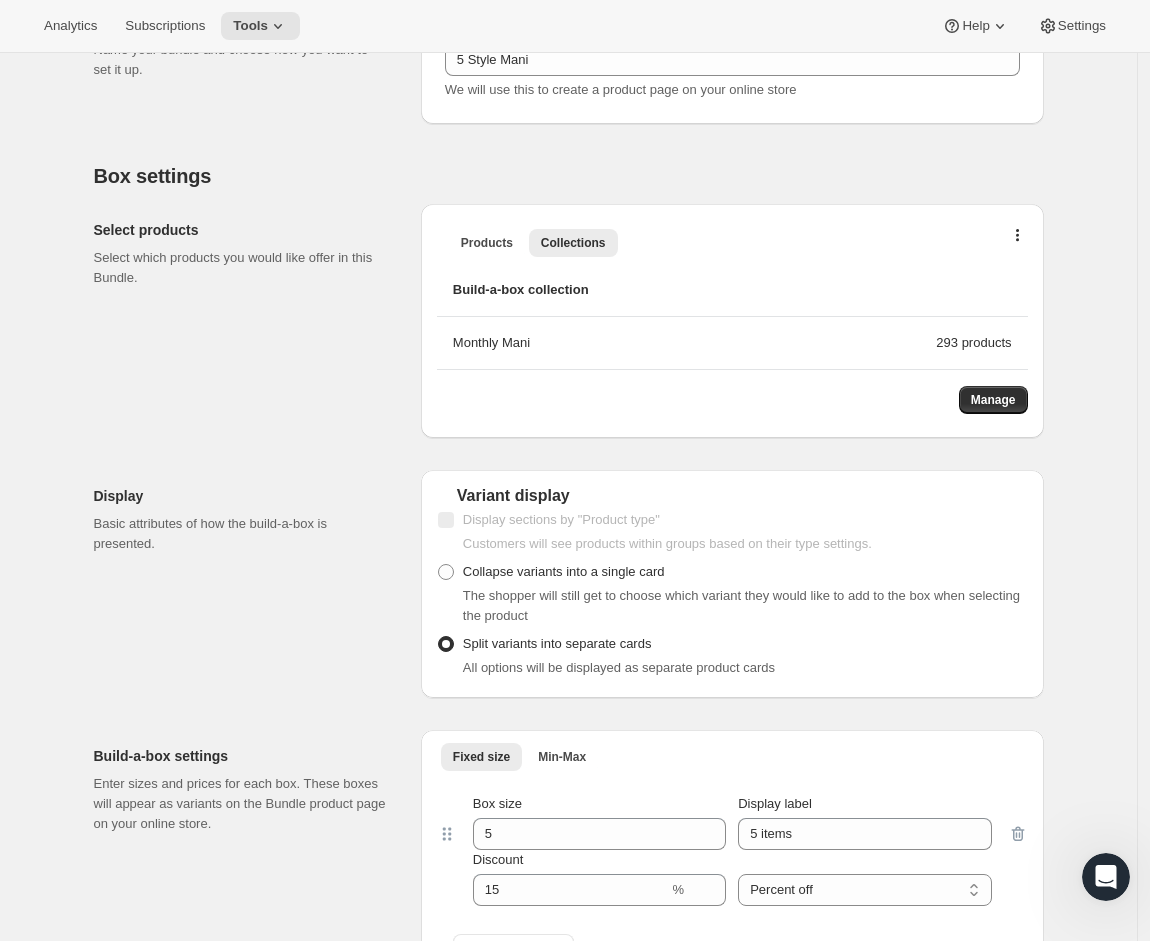 scroll, scrollTop: 500, scrollLeft: 0, axis: vertical 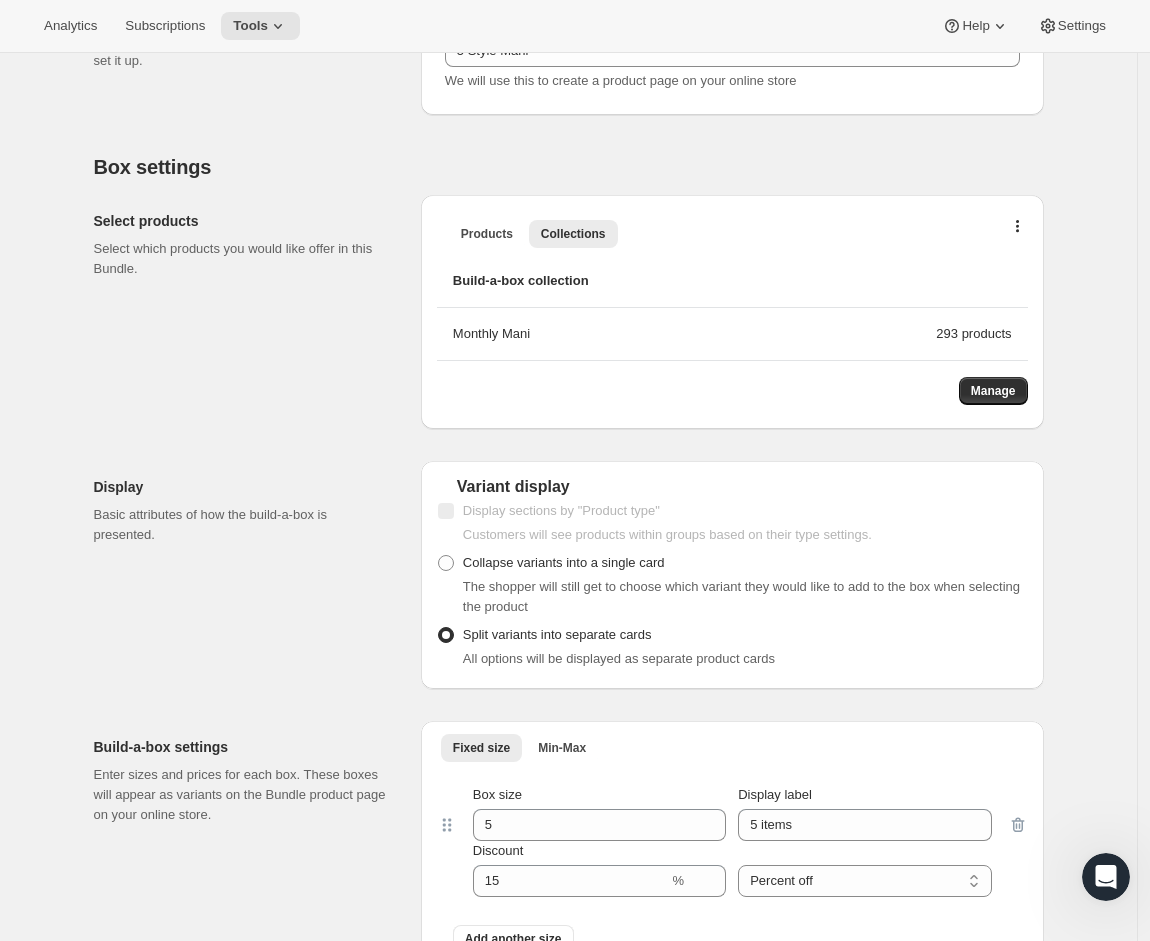 click 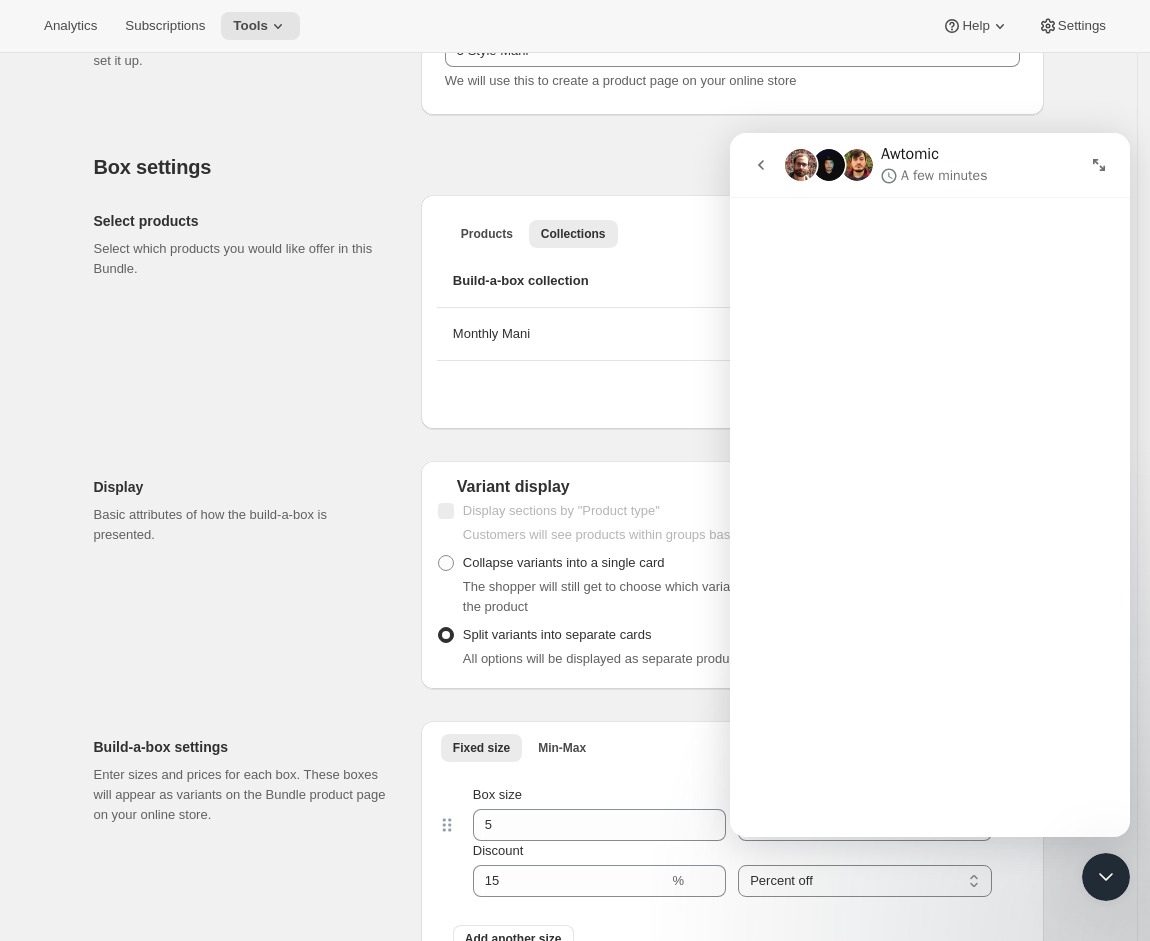 click at bounding box center [930, 517] 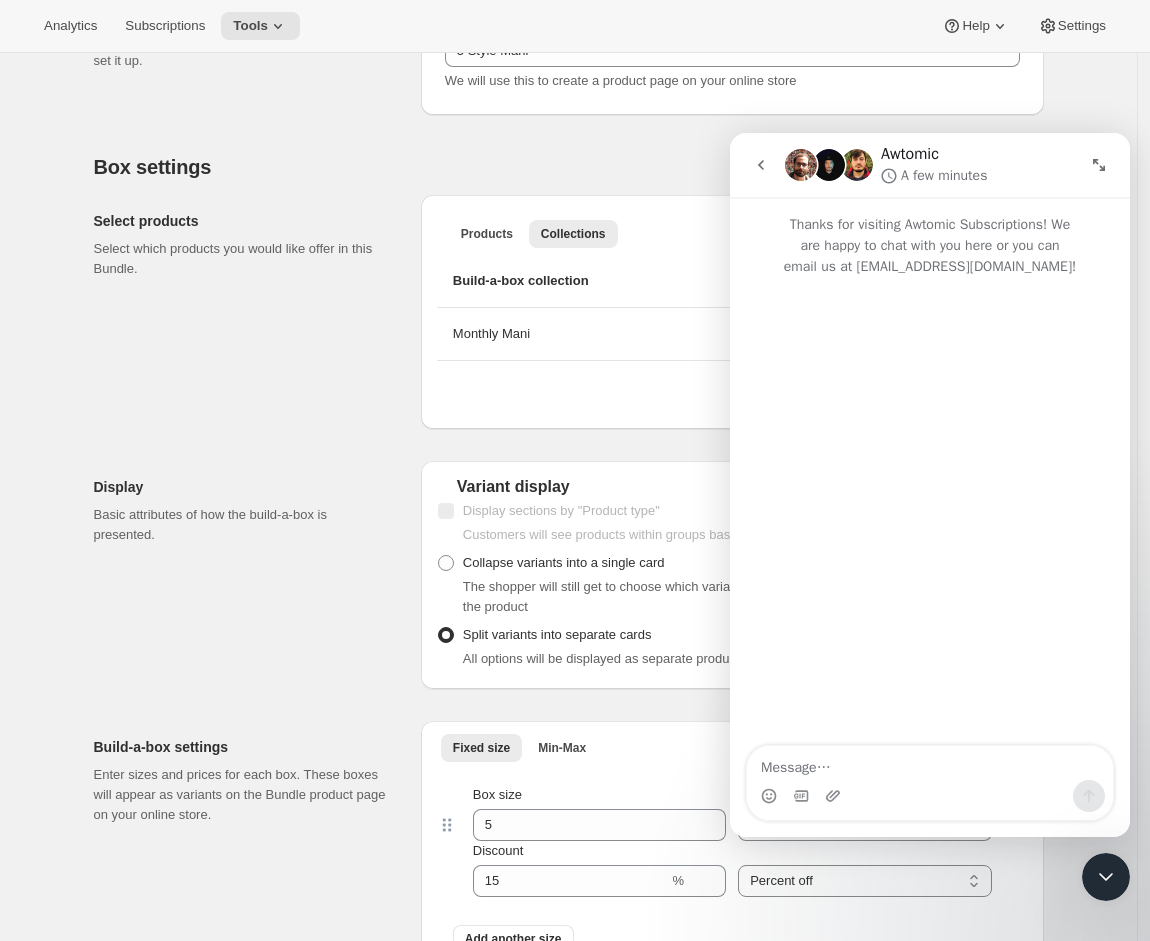 click at bounding box center (930, 763) 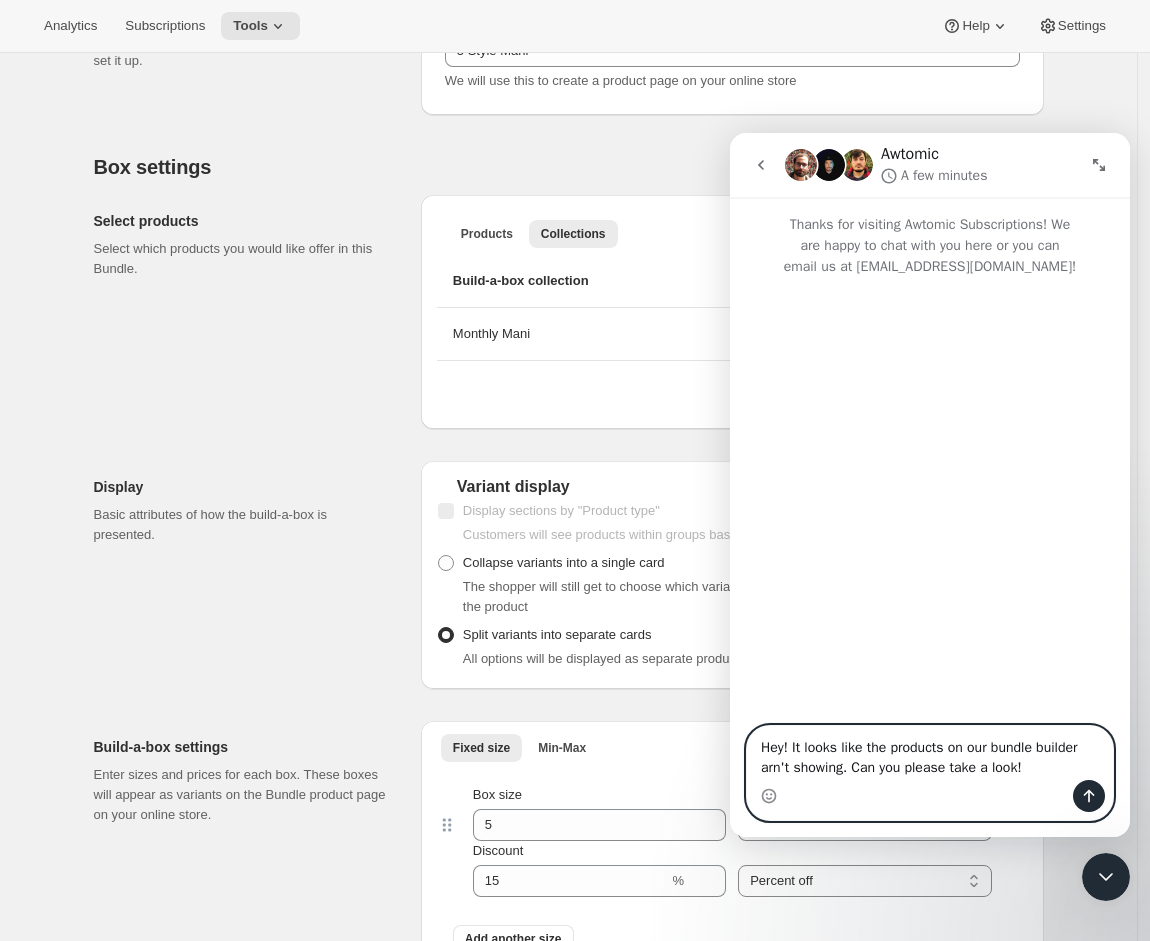 click on "Hey! It looks like the products on our bundle builder arn't showing. Can you please take a look!" at bounding box center (930, 753) 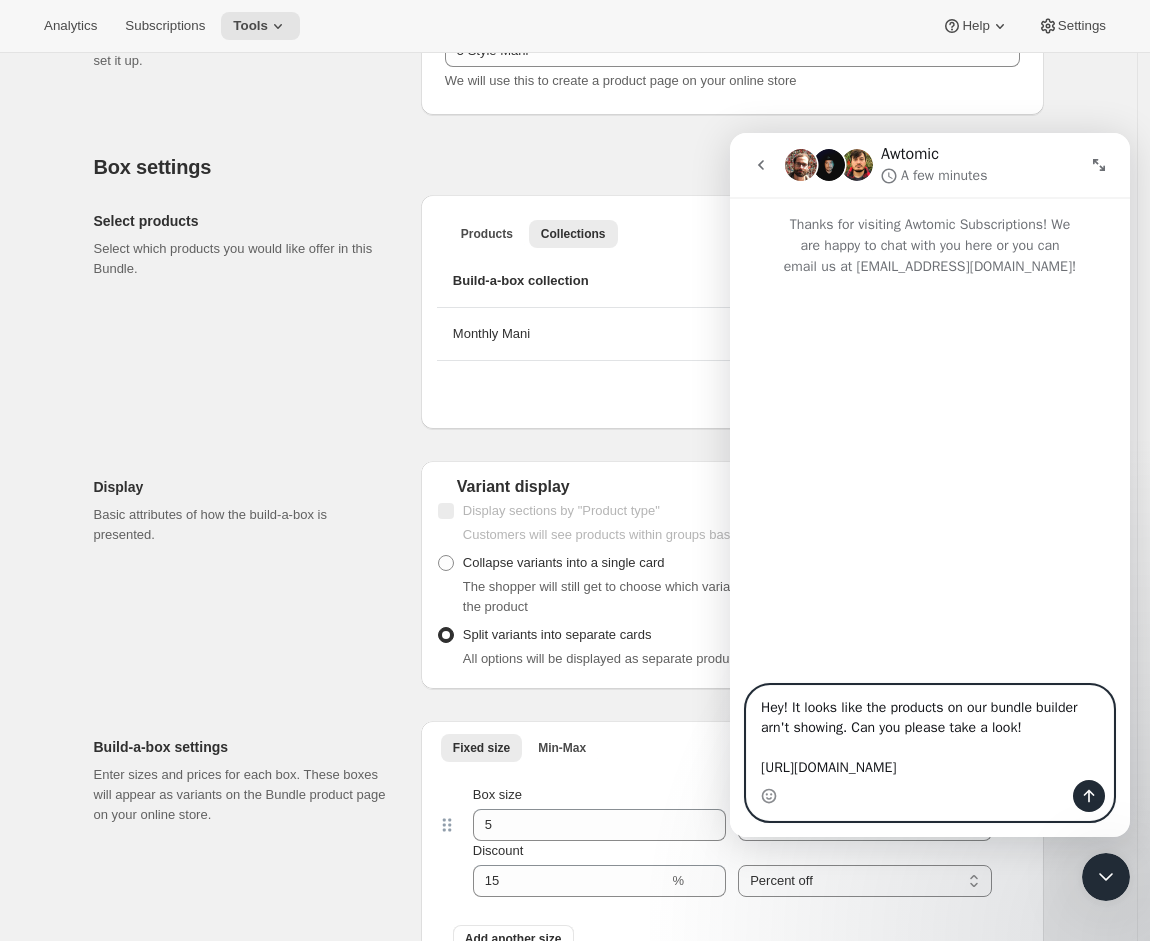 type on "Hey! It looks like the products on our bundle builder arn't showing. Can you please take a look!
[URL][DOMAIN_NAME]" 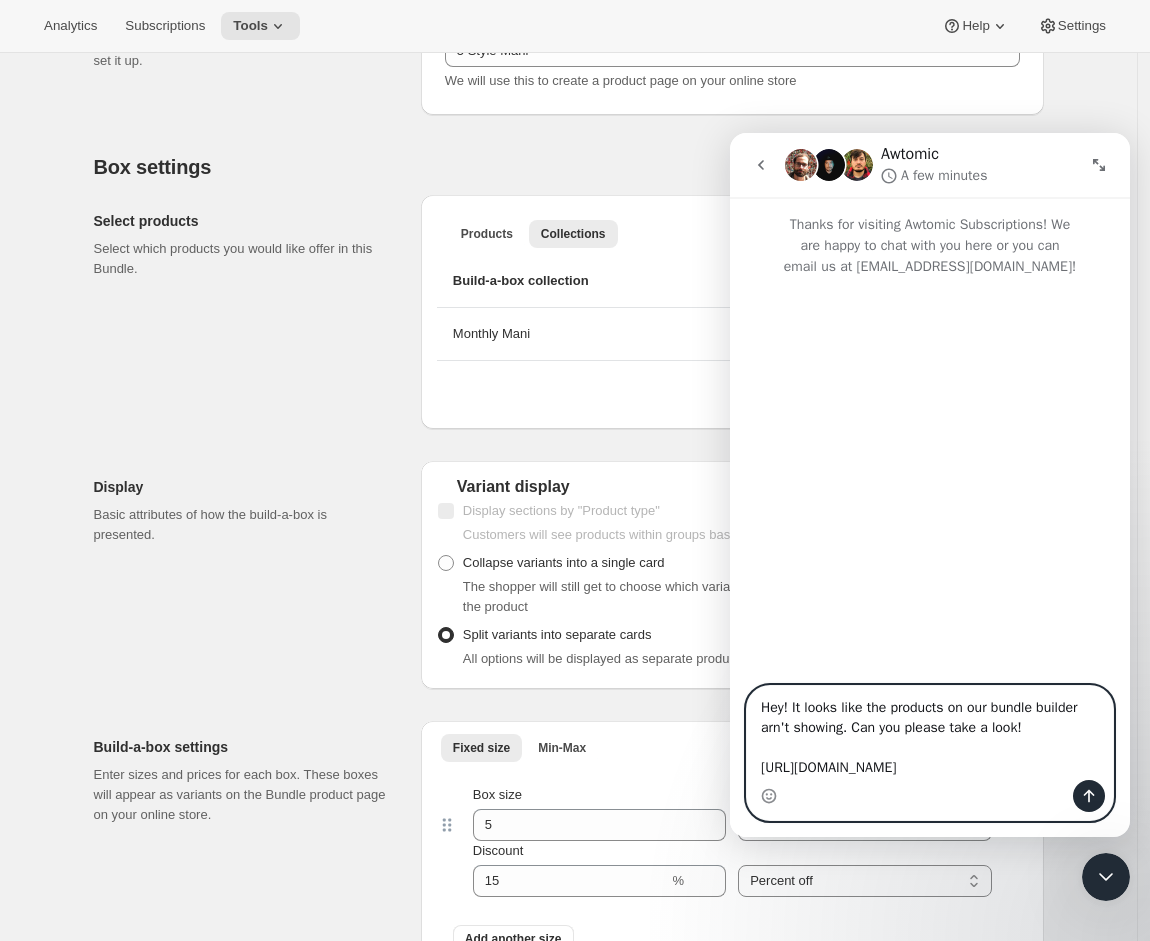 drag, startPoint x: 851, startPoint y: 762, endPoint x: 732, endPoint y: 770, distance: 119.26861 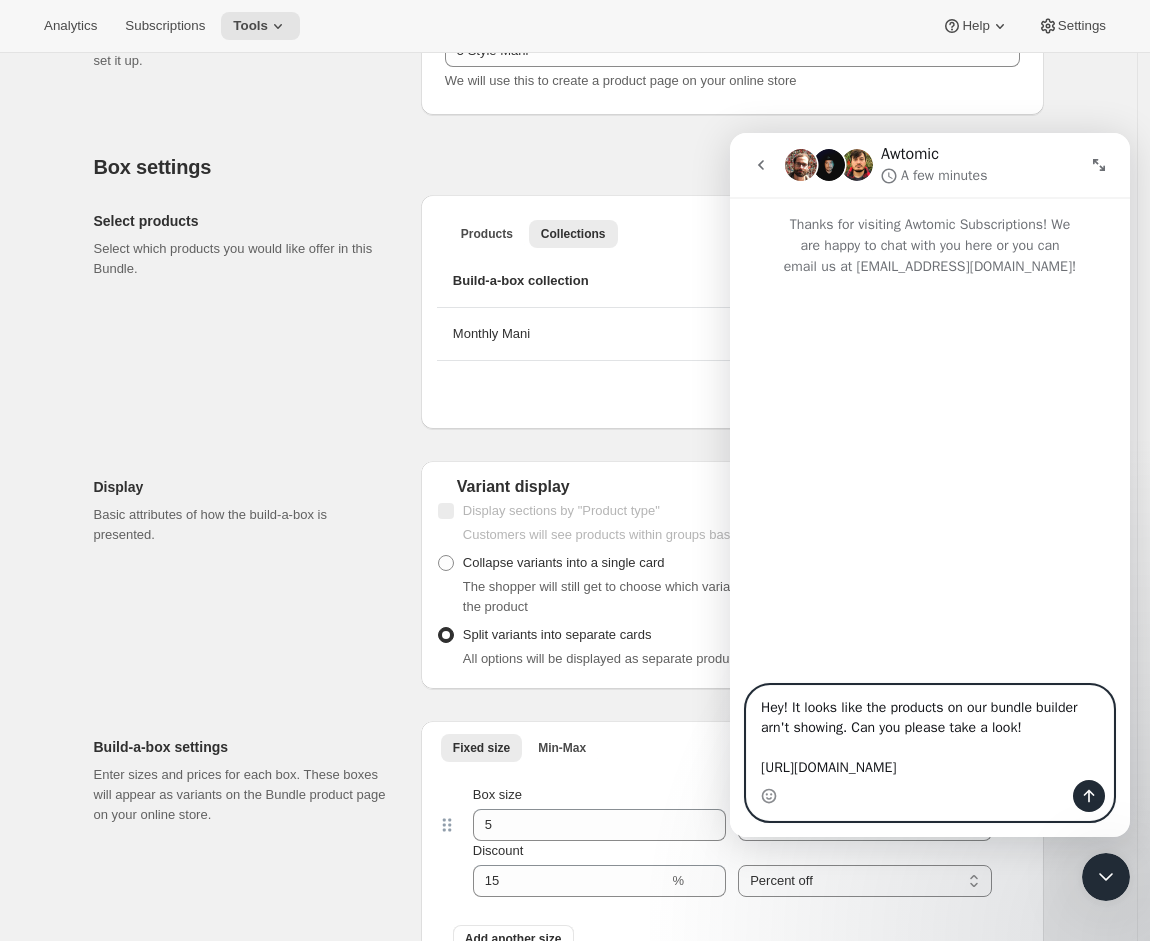 click on "Hey! It looks like the products on our bundle builder arn't showing. Can you please take a look!
[URL][DOMAIN_NAME]" at bounding box center (930, 733) 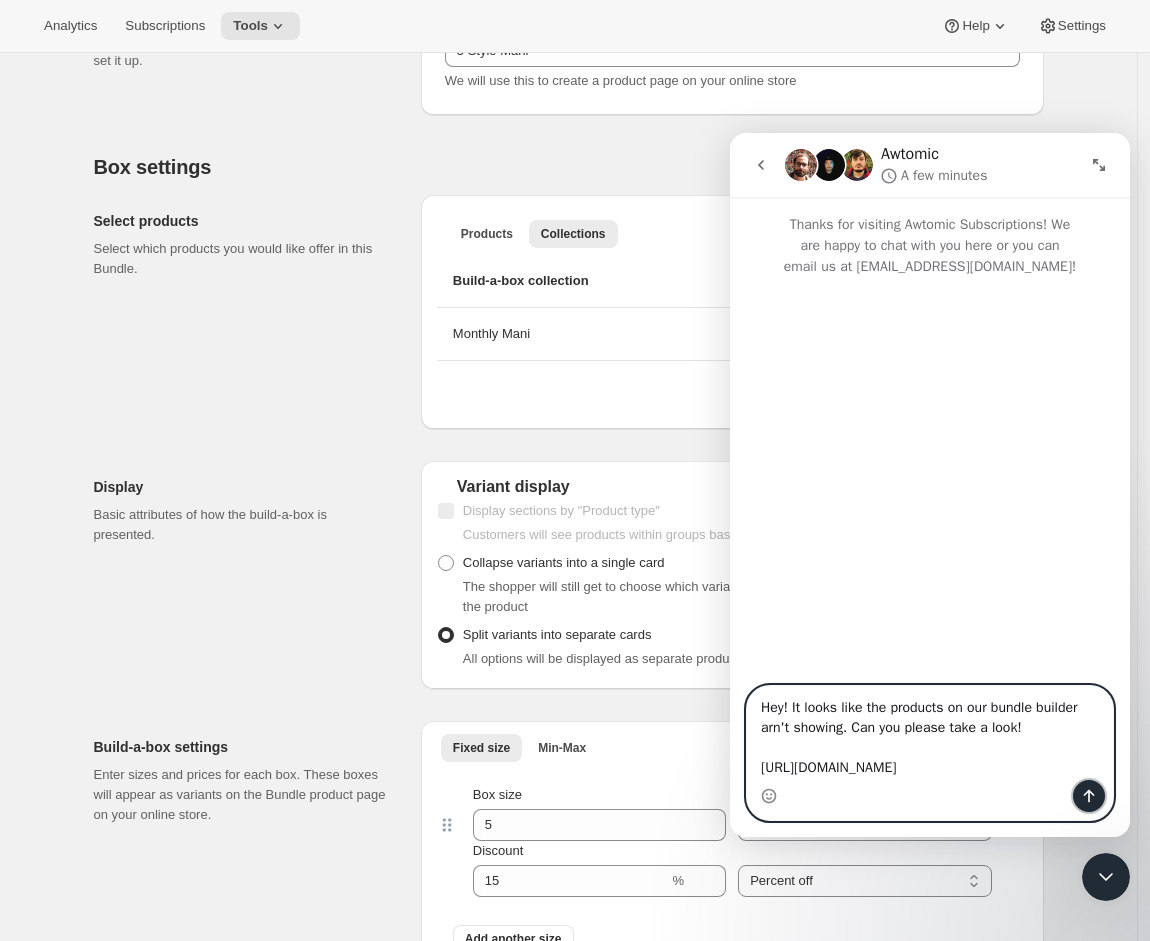 click 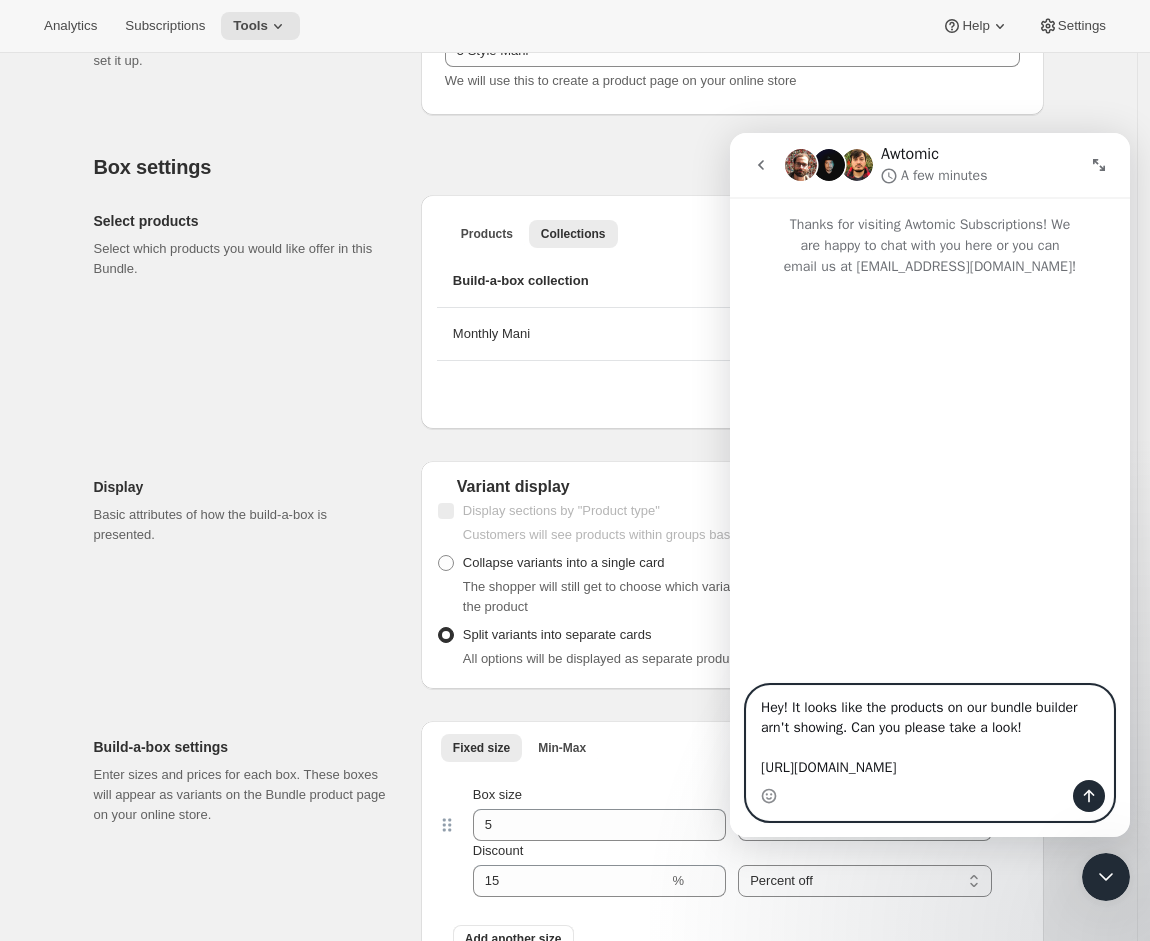 type 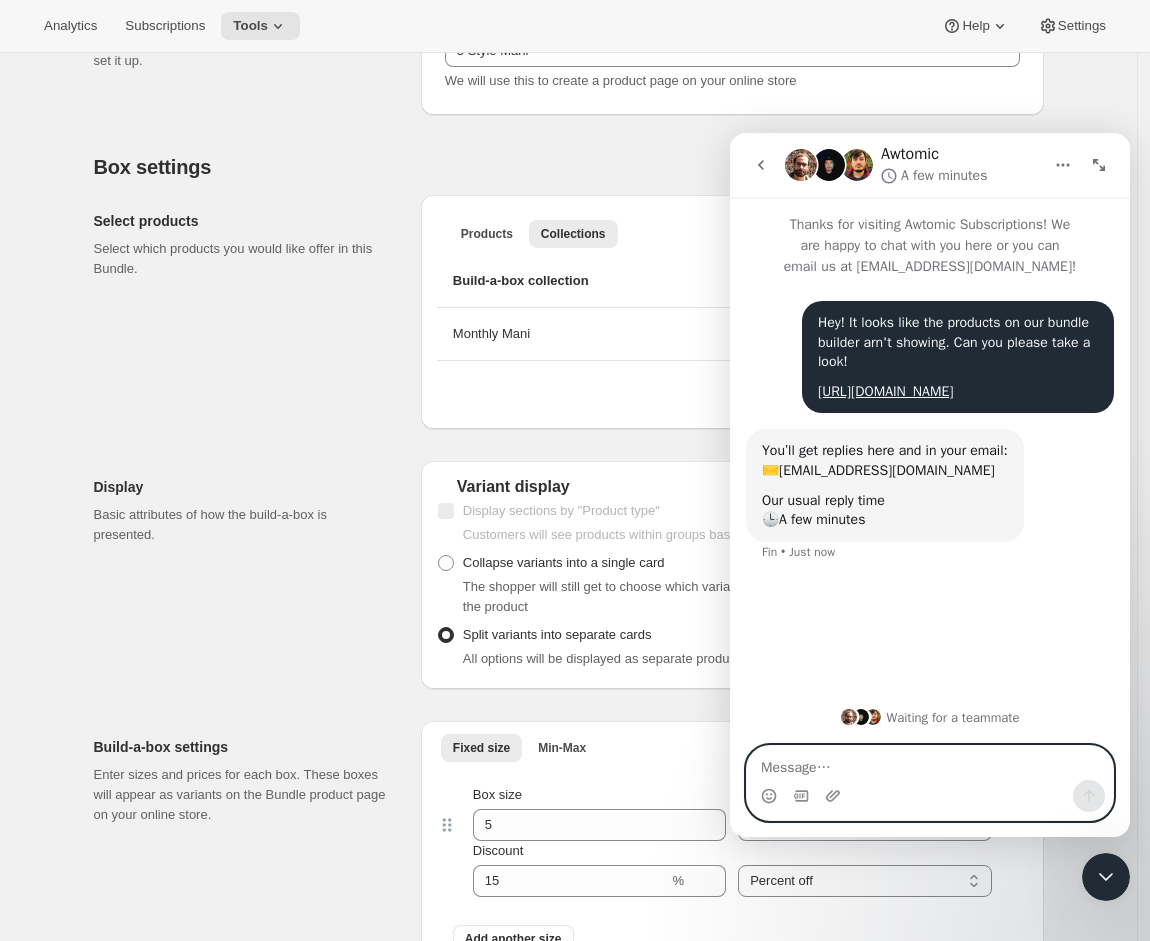 click at bounding box center [930, 763] 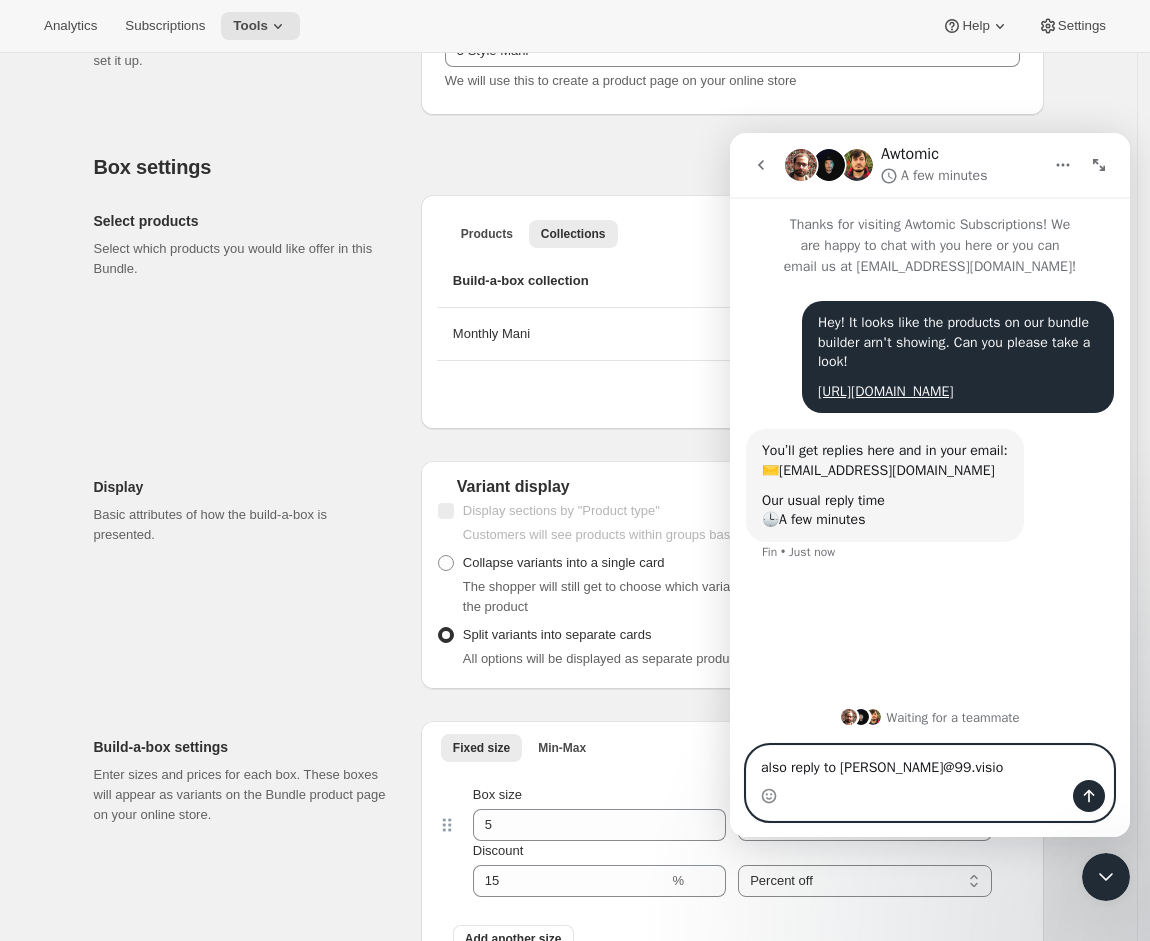 type on "also reply to [PERSON_NAME][EMAIL_ADDRESS][DOMAIN_NAME]" 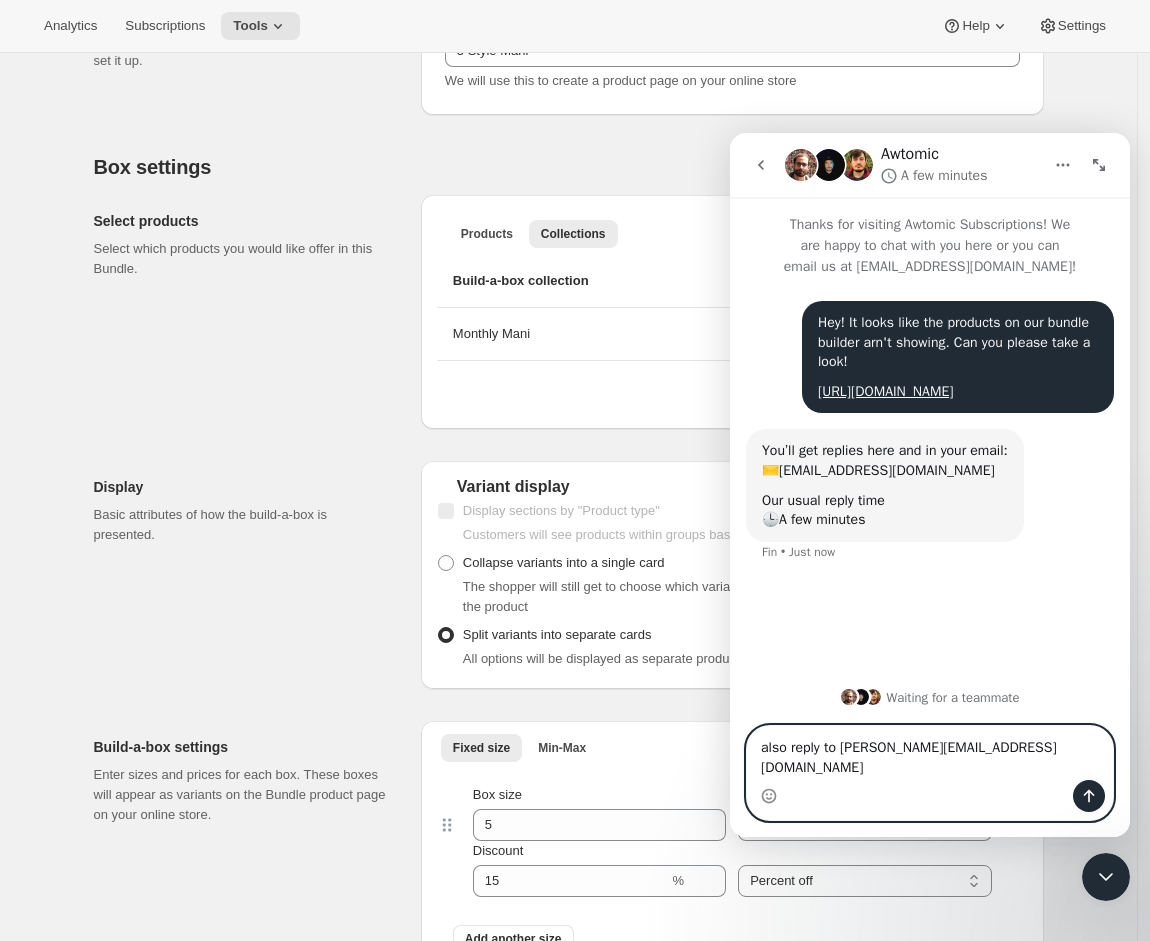 type 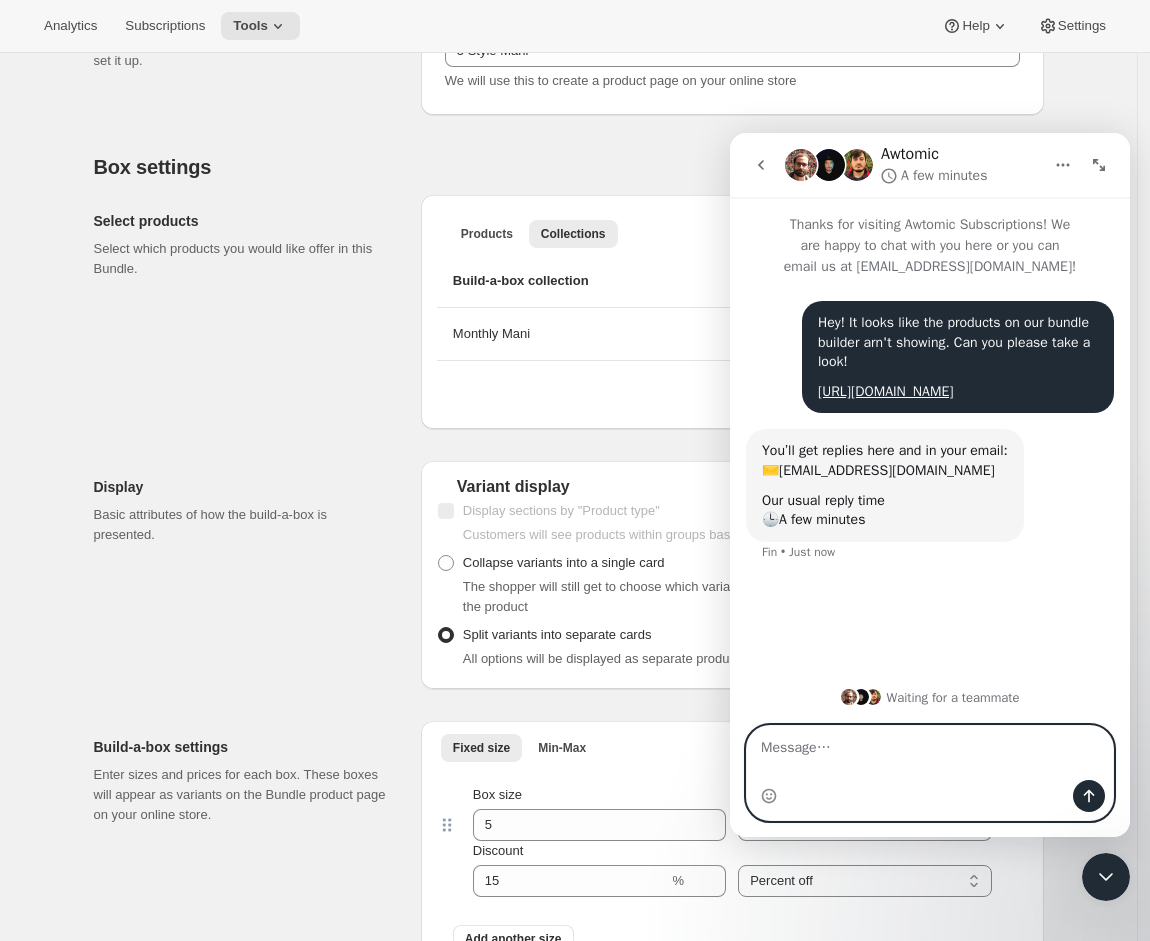 scroll, scrollTop: 12, scrollLeft: 0, axis: vertical 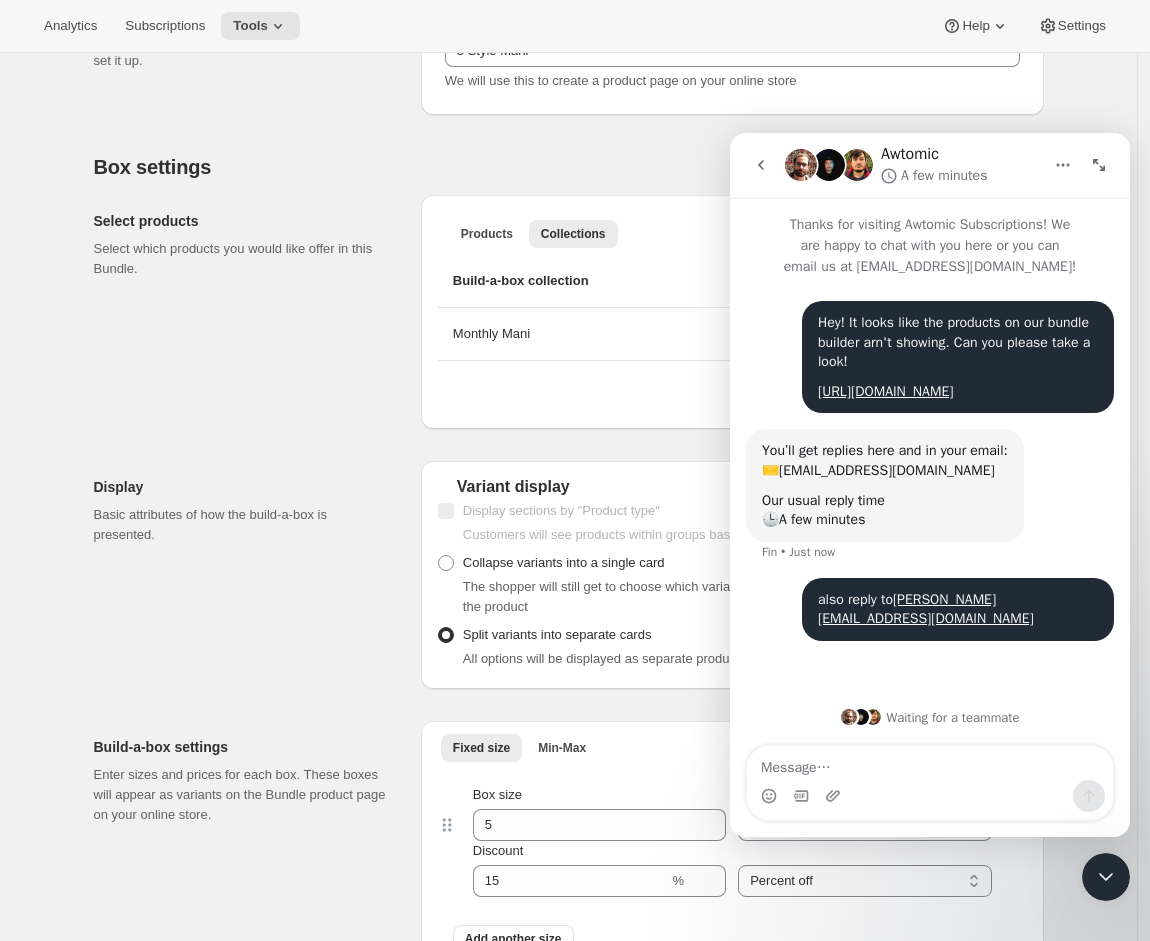 click at bounding box center [1106, 877] 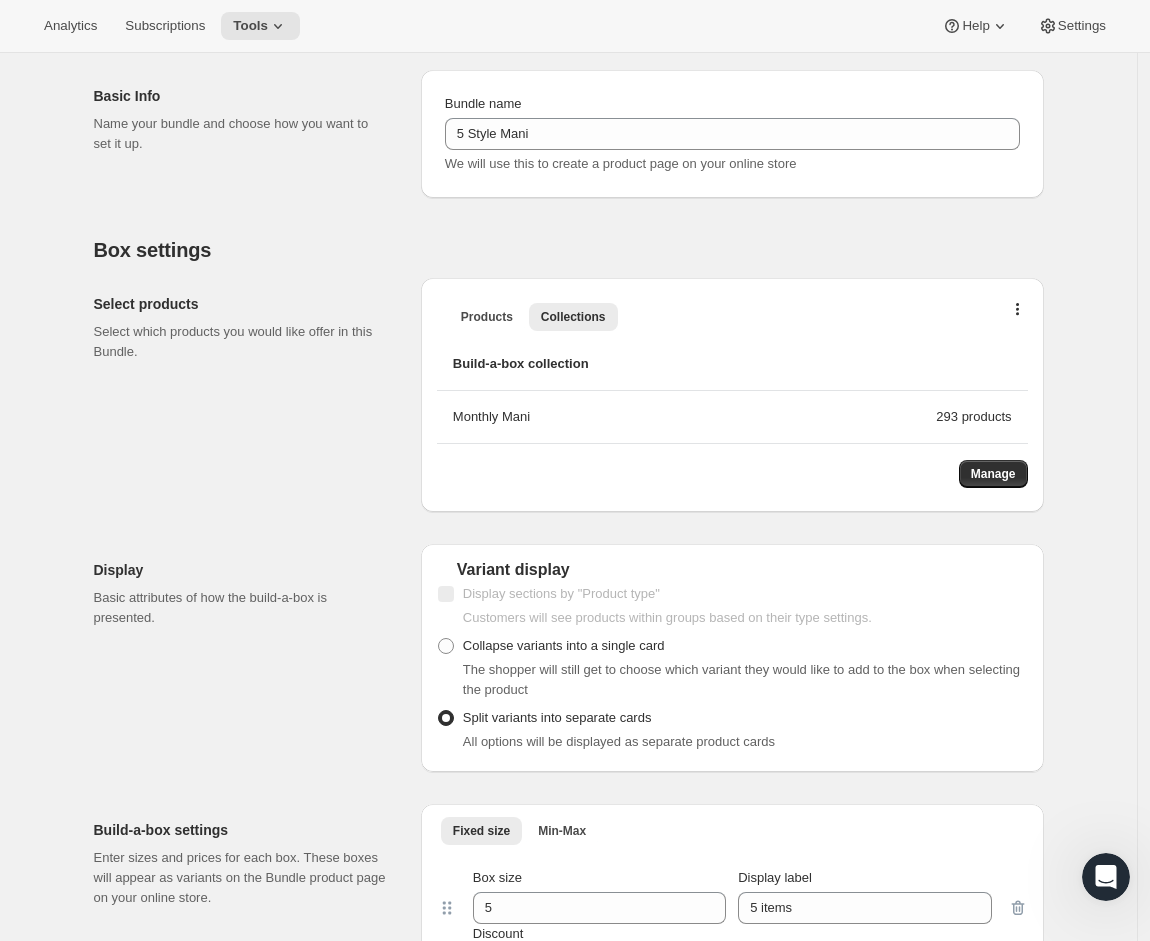 scroll, scrollTop: 500, scrollLeft: 0, axis: vertical 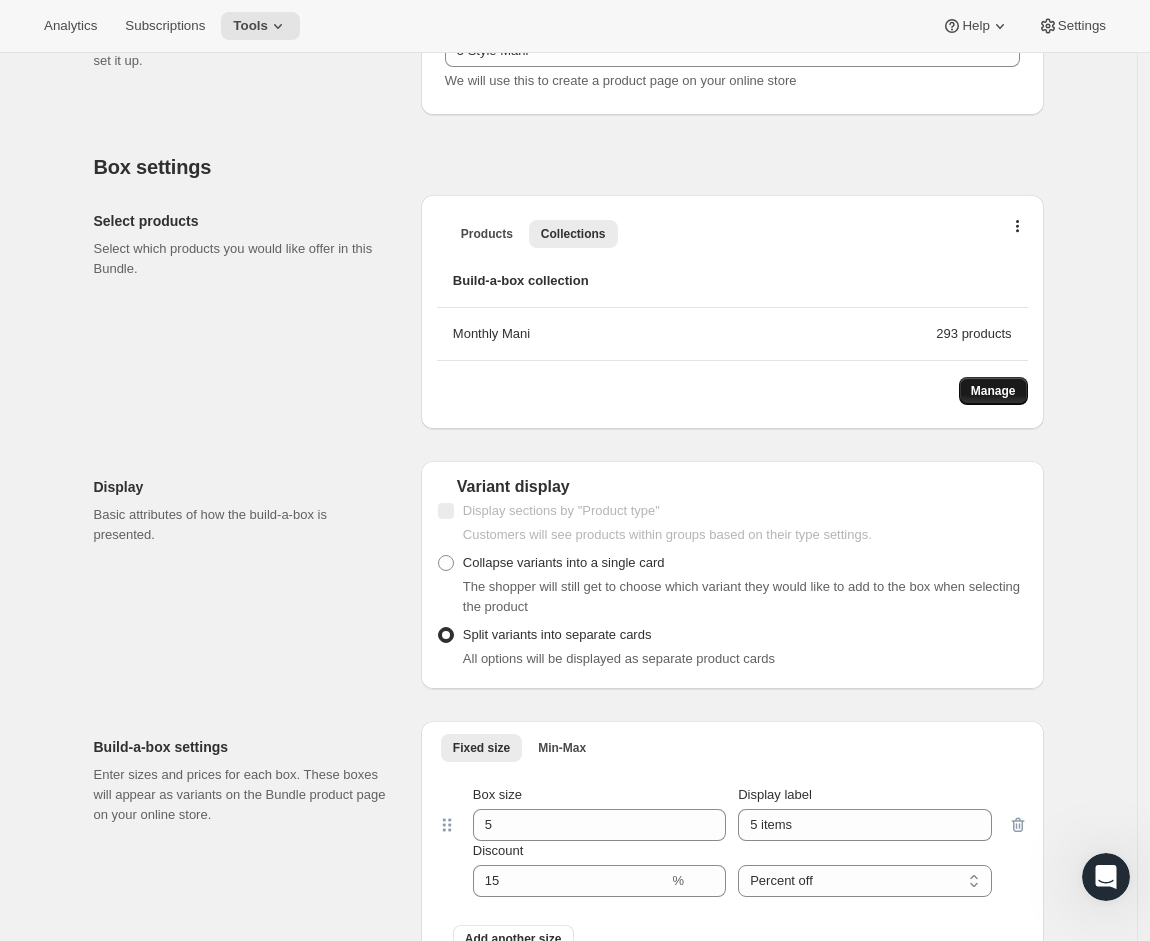 click on "Manage" at bounding box center (993, 391) 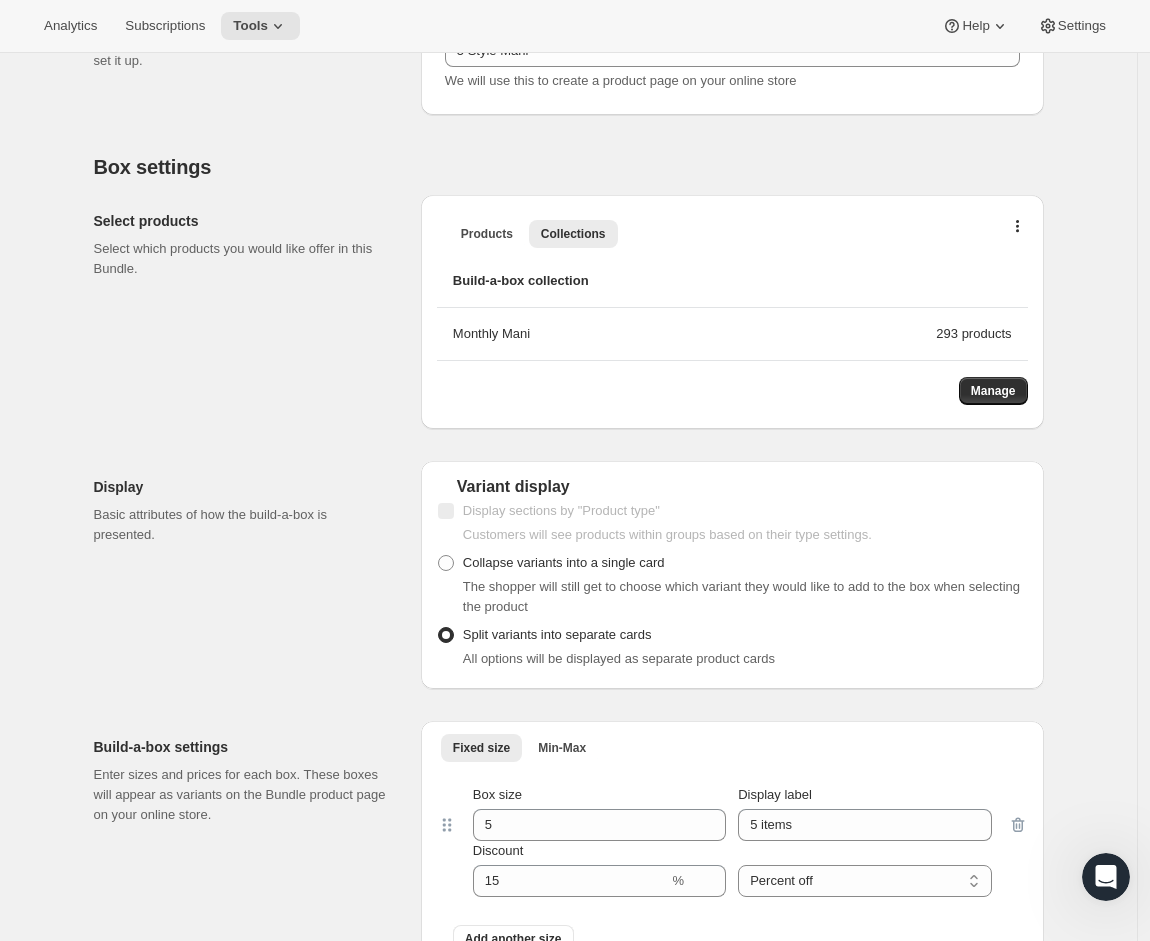 click on "Edit Bundle. This page is ready Edit Bundle Warning Legacy mode Analytics Open Build-a-box More actions Analytics Open Build-a-box All time Revenue $243,528.27 Orders 3589 Active subscriptions 559 Build-a-box legacy mode We’ve introduced changes to Build-a-box, which allows for section-specific overrides and improved “sections” experience. Rest assured that this build-a-box will continue to work in Legacy Mode. Upgrading will remove the setting which organizes by “Product type.”. Autoswap, automatic product swaps for build-a-box, is not currently supported in the upgraded experience. If you rely on Autoswap, please keep the bundle in legacy mode. Contact support for upgrade Learn more Initial setup Basic Info Name your bundle and choose how you want to set it up. Bundle name 5 Style Mani We will use this to create a product page on your online store Box settings Select products Select which products you would like offer in this Bundle. Products Collections More views Products Collections More views" at bounding box center (568, 1085) 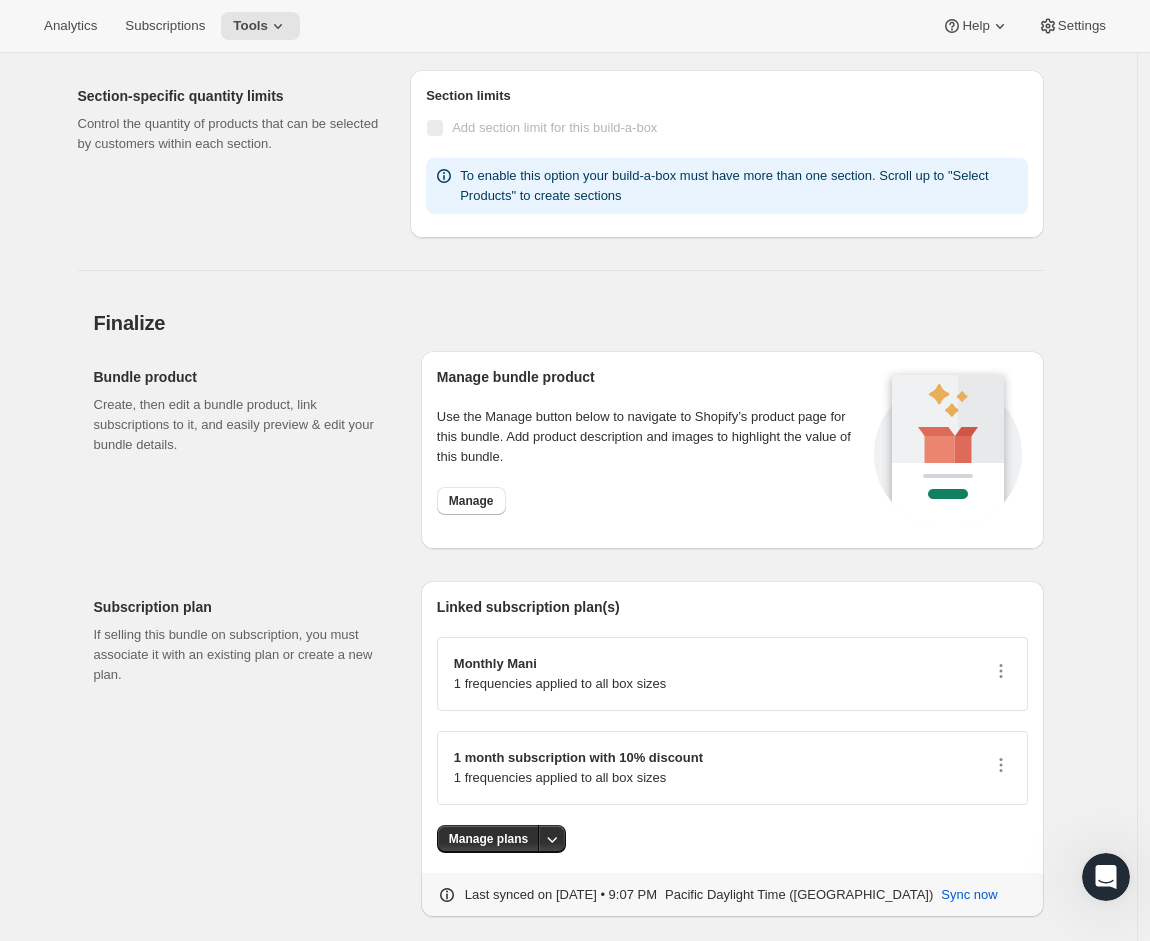 scroll, scrollTop: 2237, scrollLeft: 0, axis: vertical 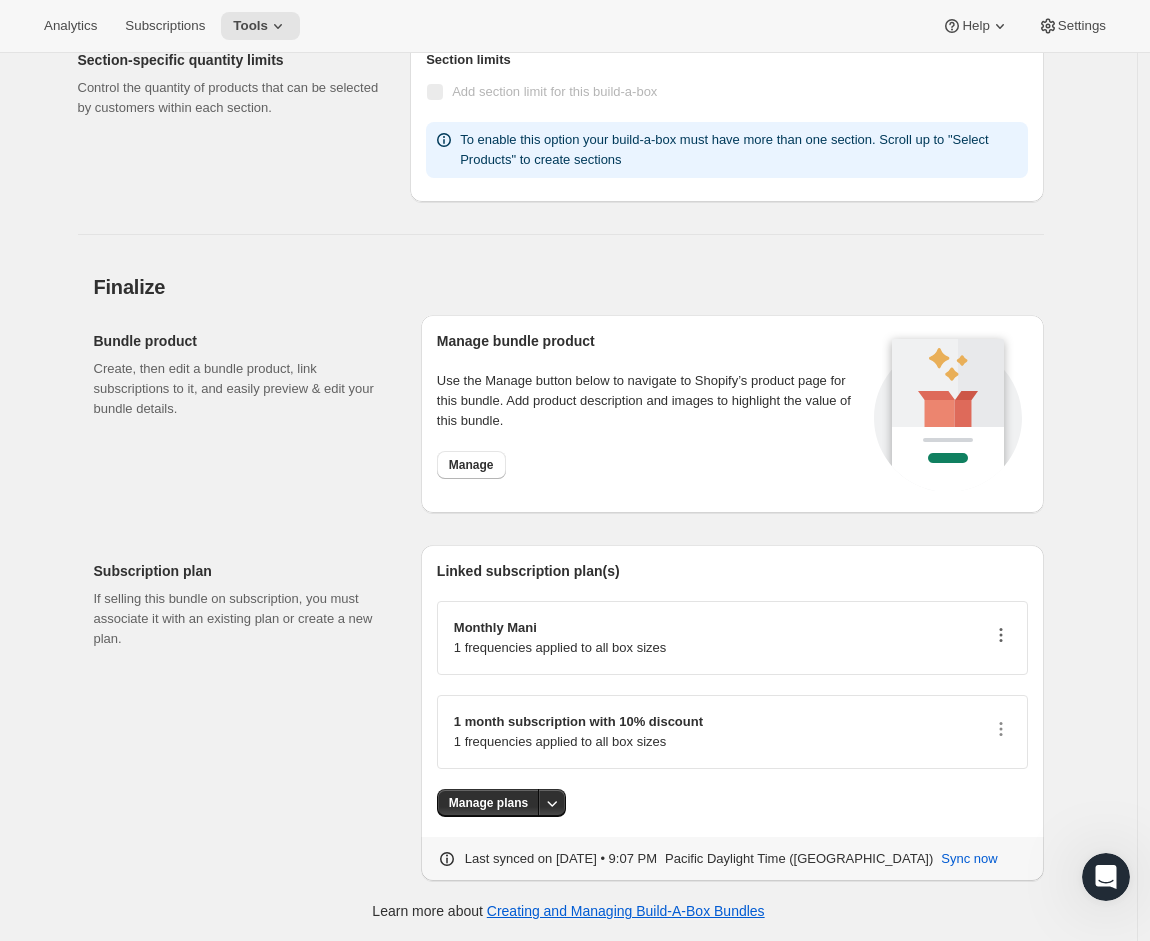 click 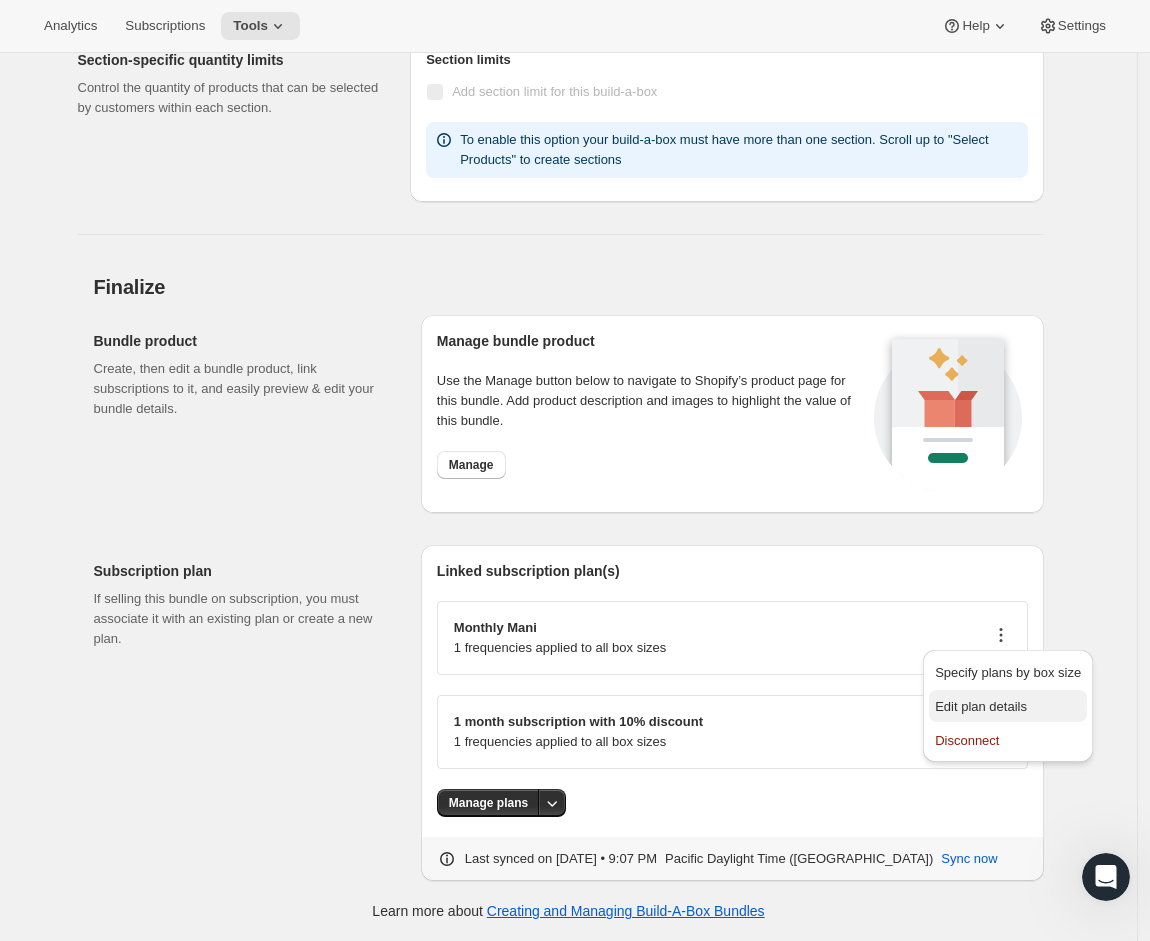 click on "Edit plan details" at bounding box center (981, 706) 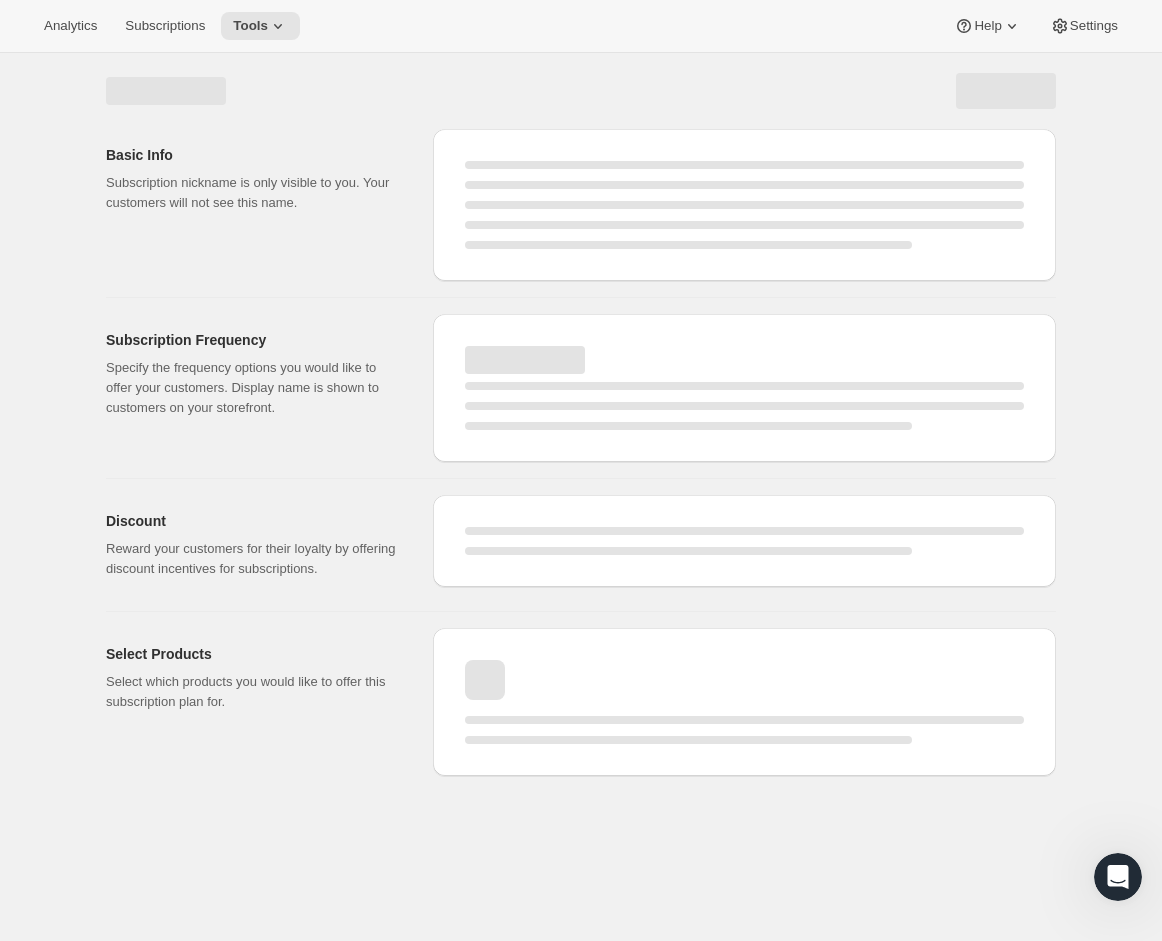 select on "WEEK" 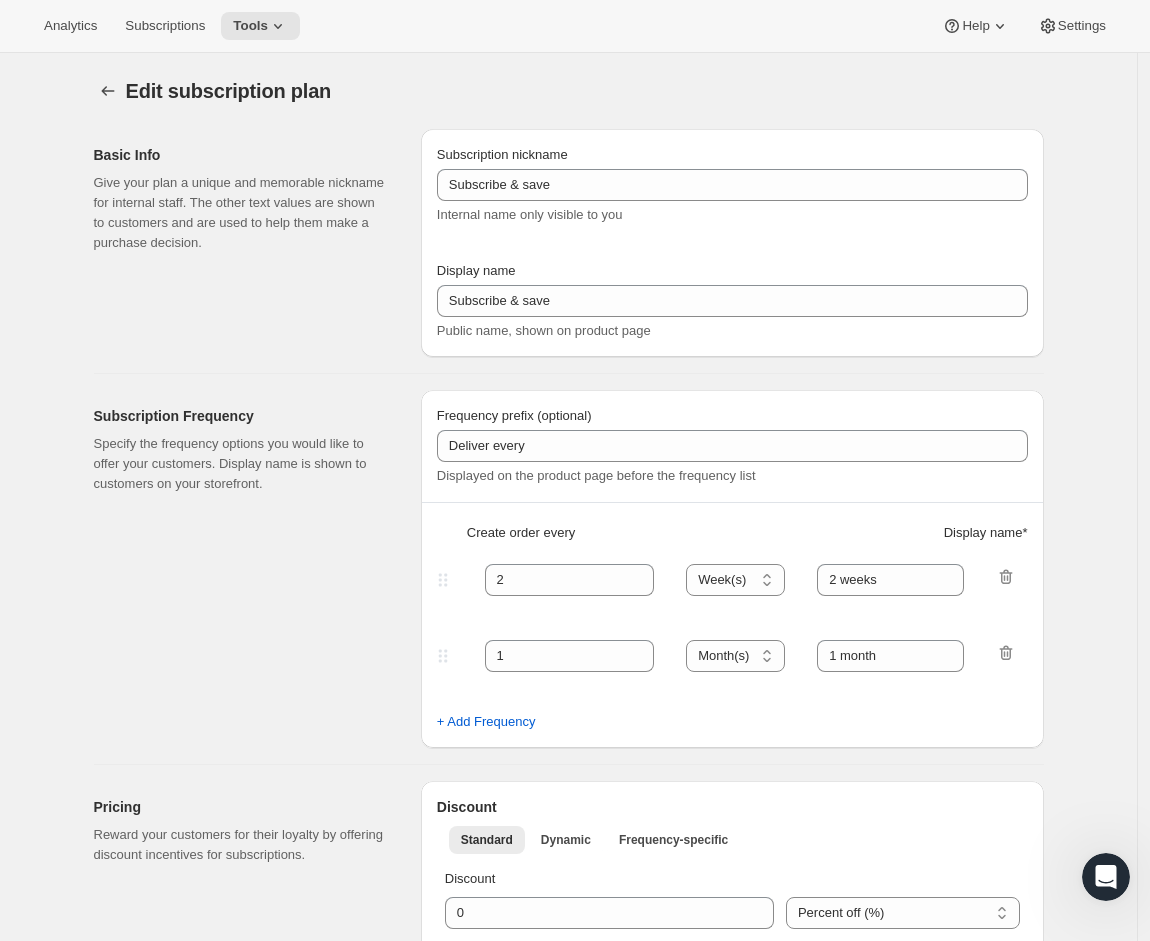 checkbox on "true" 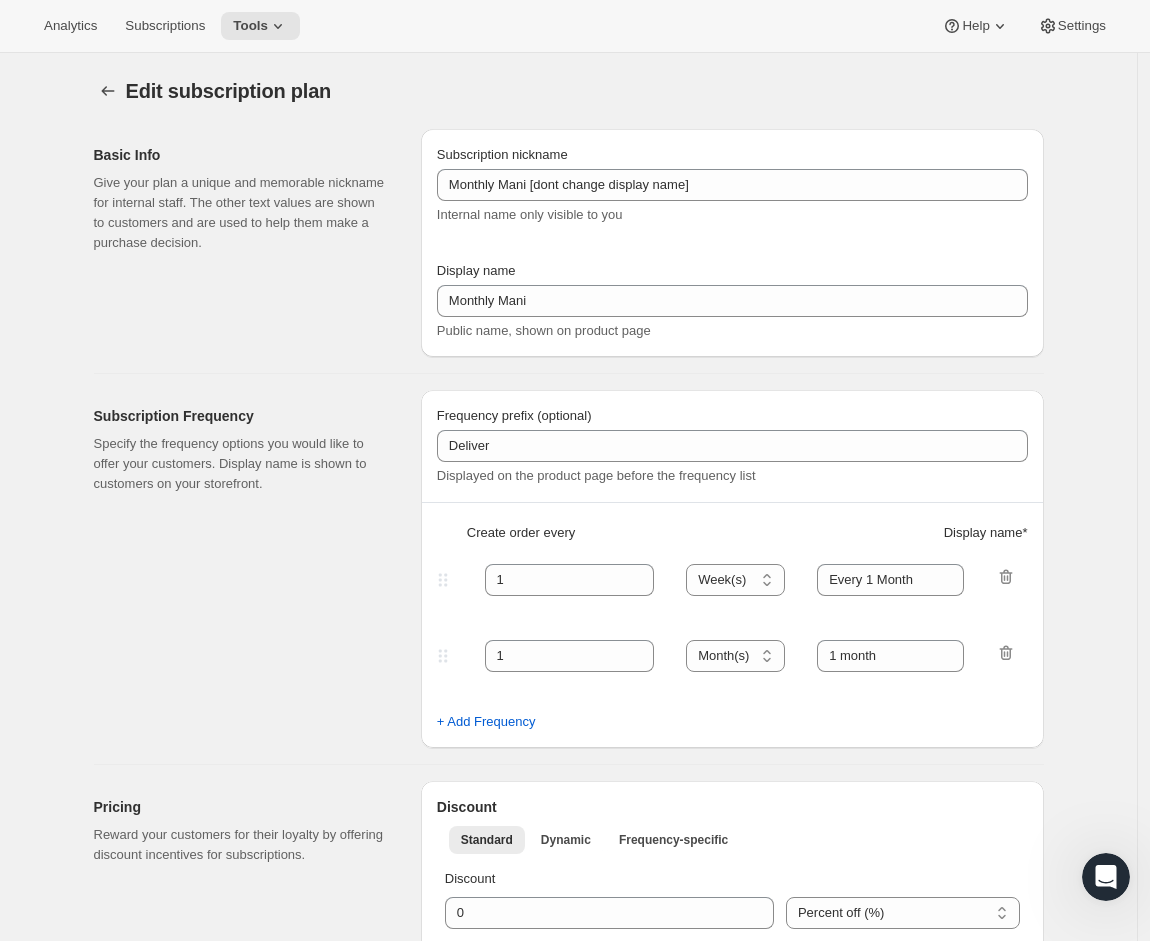 select on "MONTHDAY" 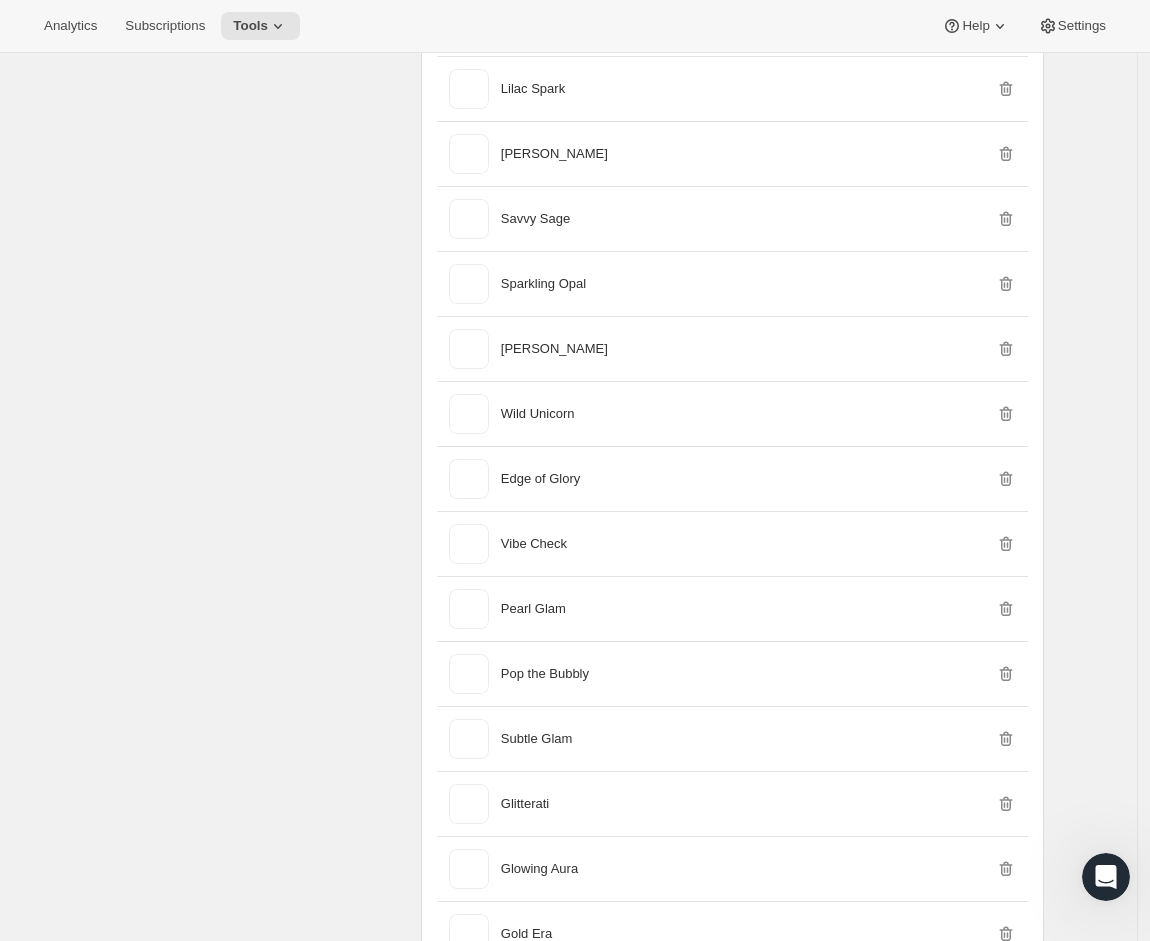 scroll, scrollTop: 2000, scrollLeft: 0, axis: vertical 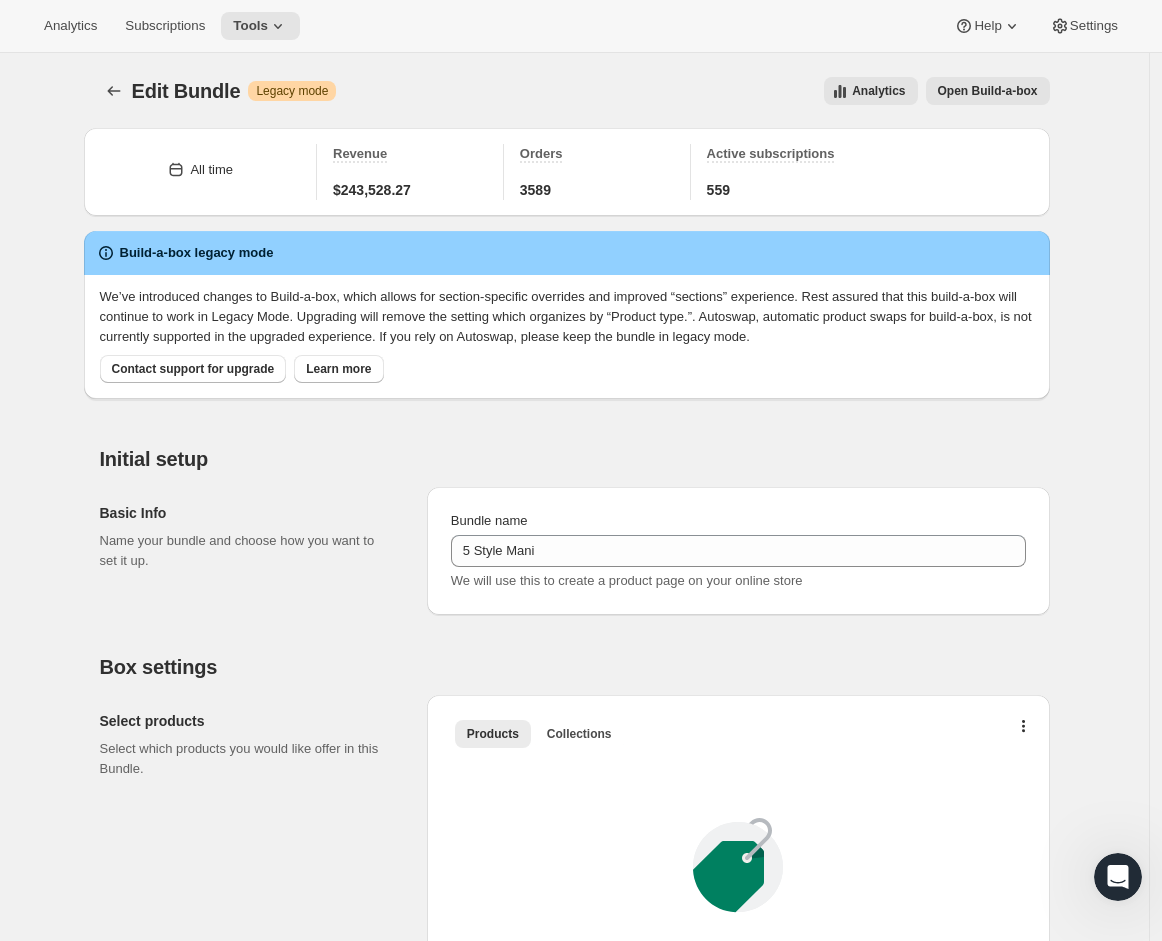 type on "5 Style Mani" 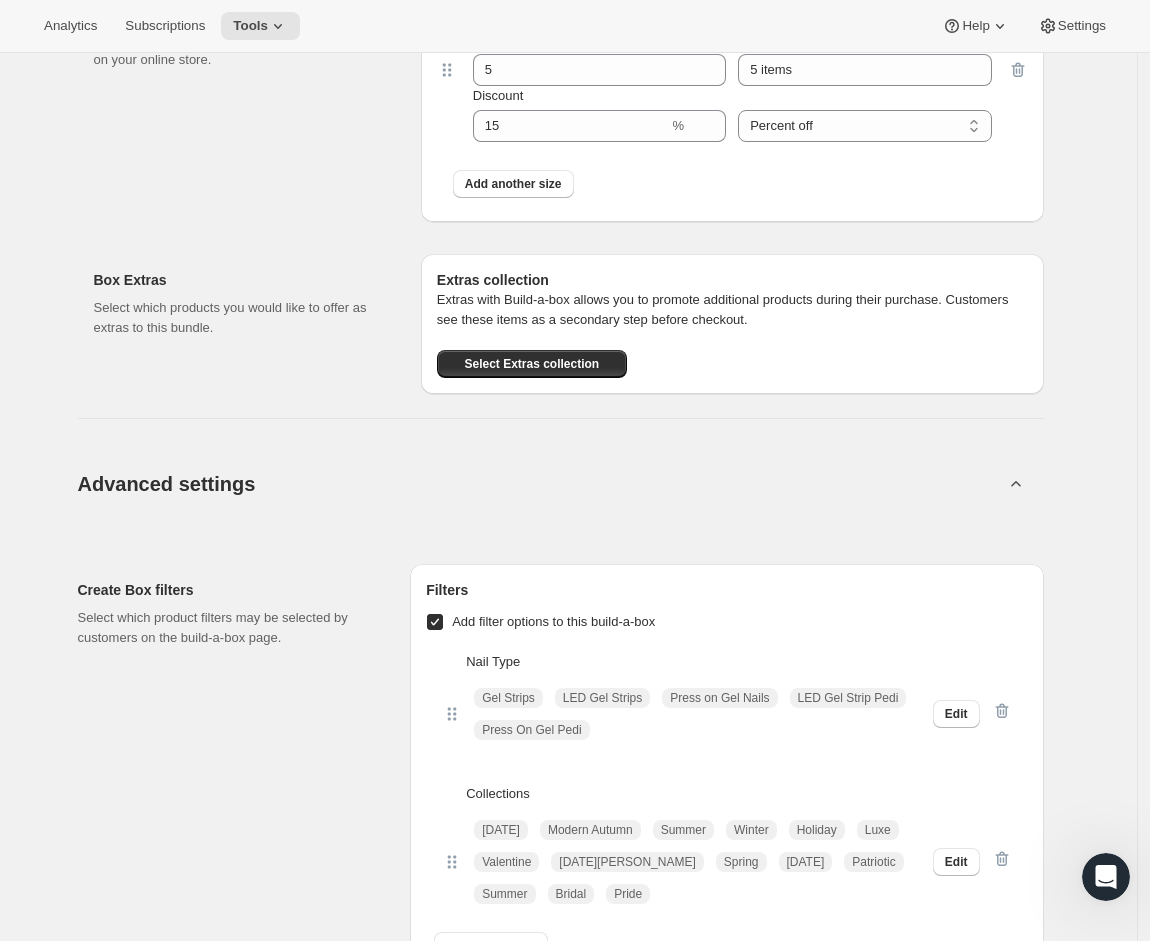 scroll, scrollTop: 1112, scrollLeft: 0, axis: vertical 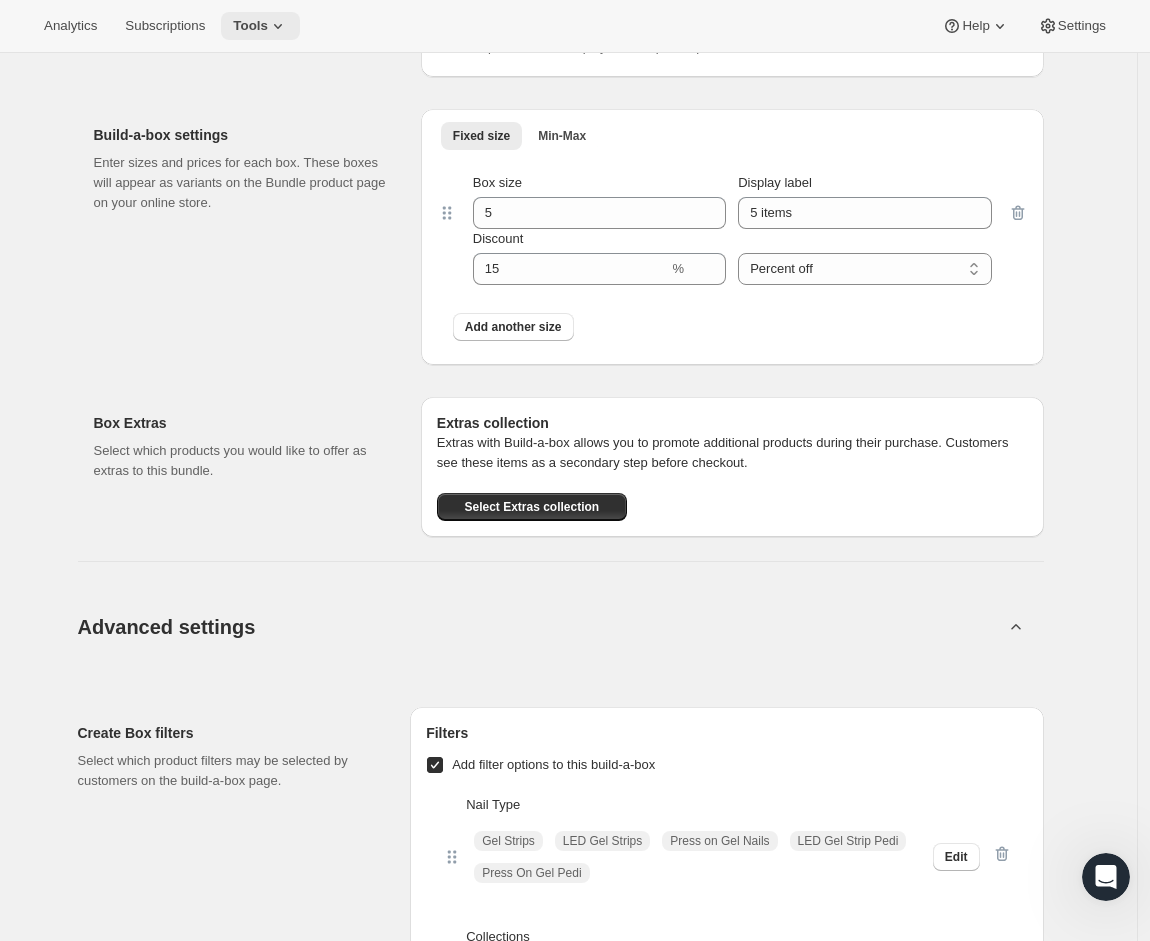 click 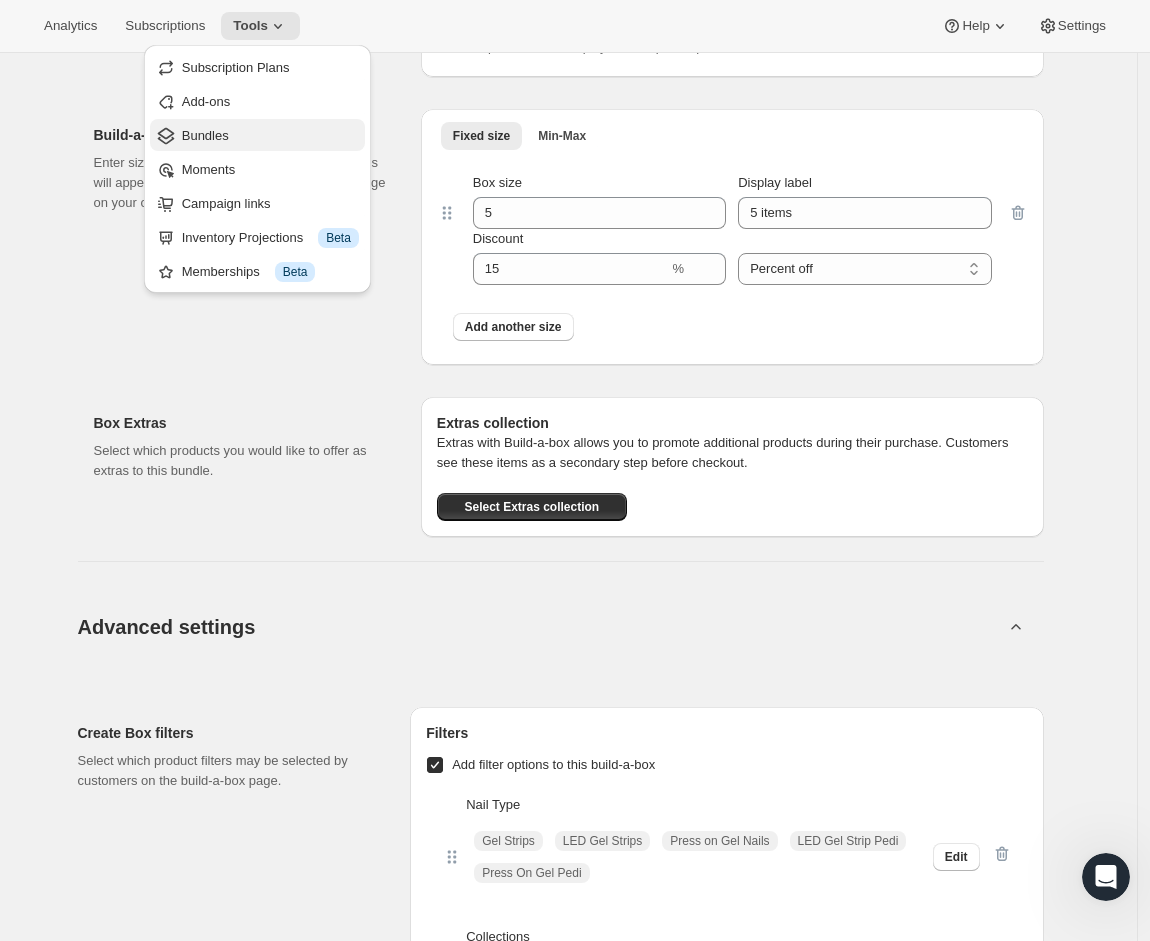 click on "Bundles" at bounding box center (205, 135) 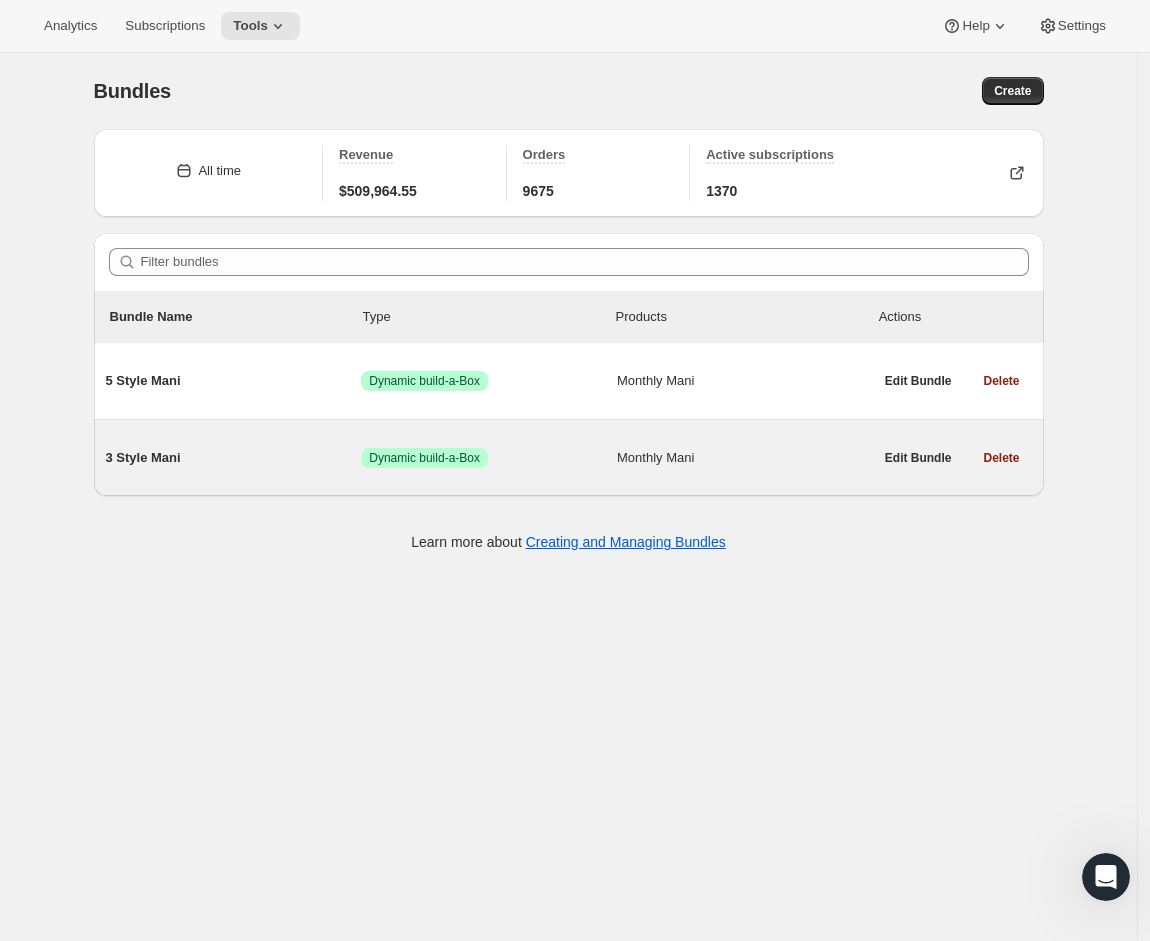 click on "3 Style Mani" at bounding box center [234, 458] 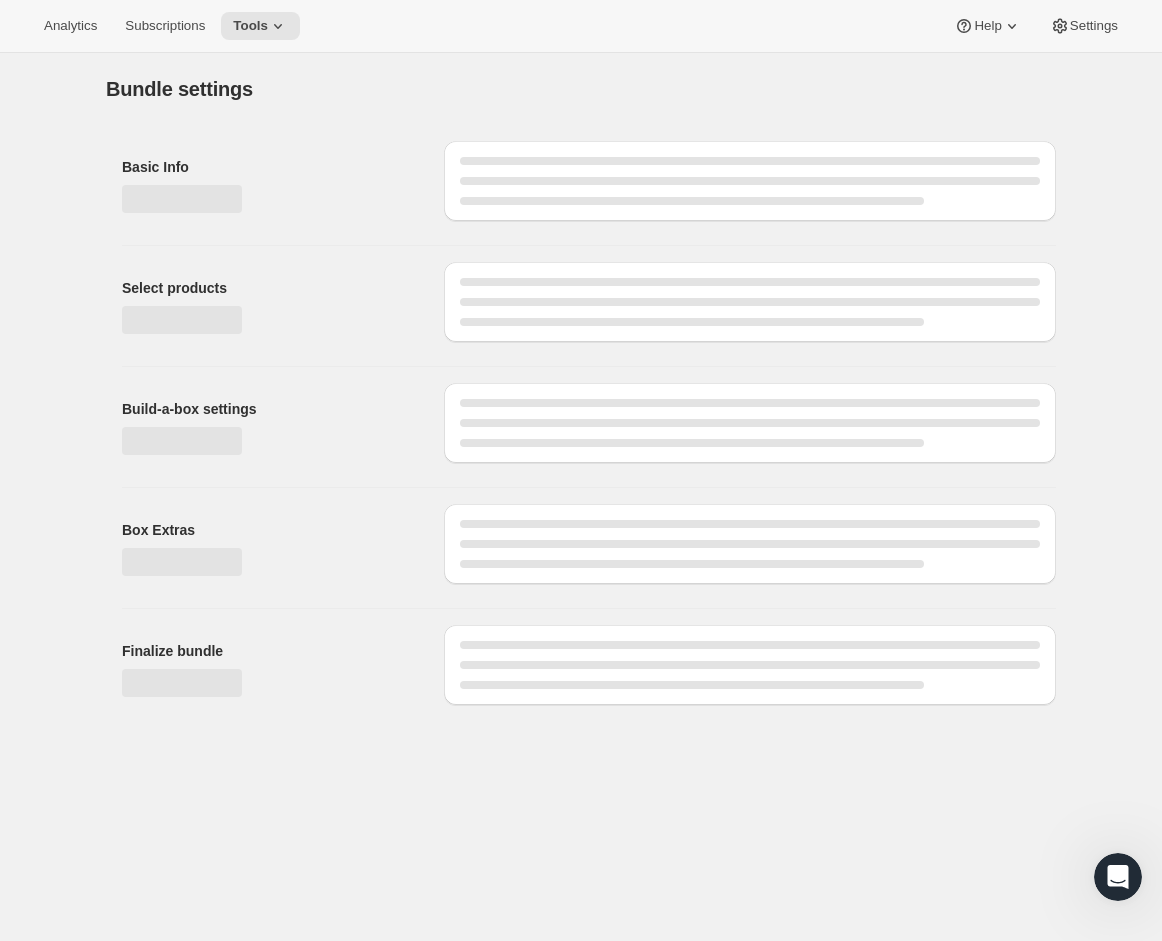 type on "3 Style Mani" 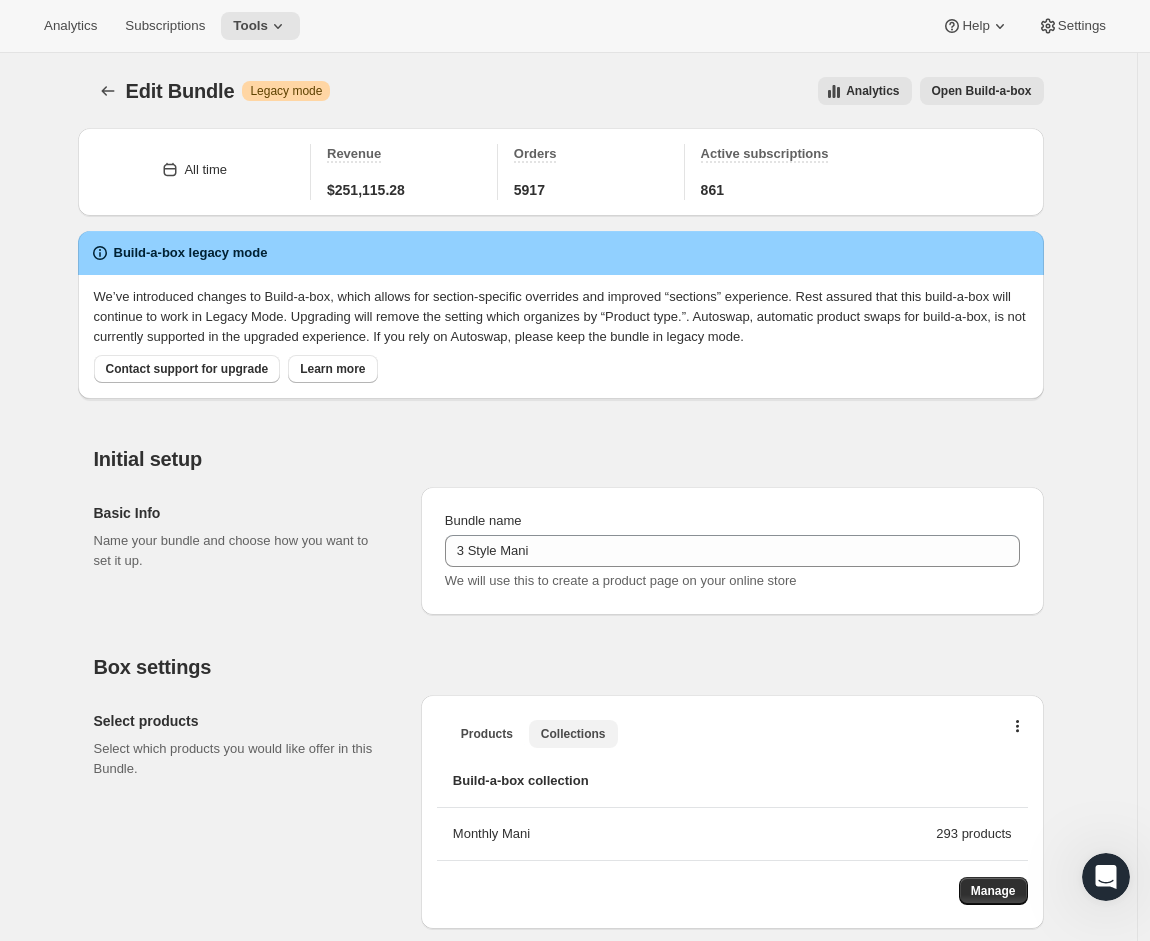 drag, startPoint x: 20, startPoint y: 46, endPoint x: 1071, endPoint y: 878, distance: 1340.457 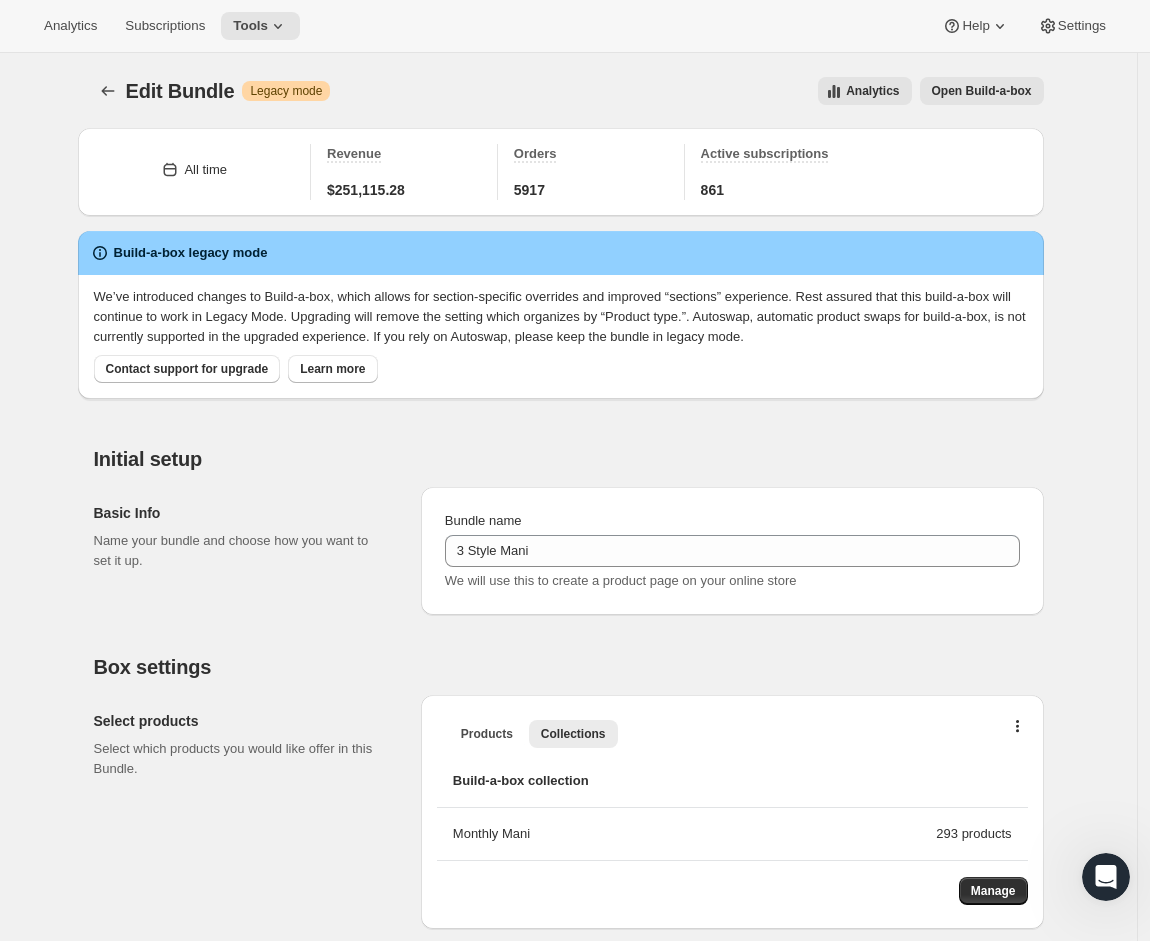 click at bounding box center [1106, 877] 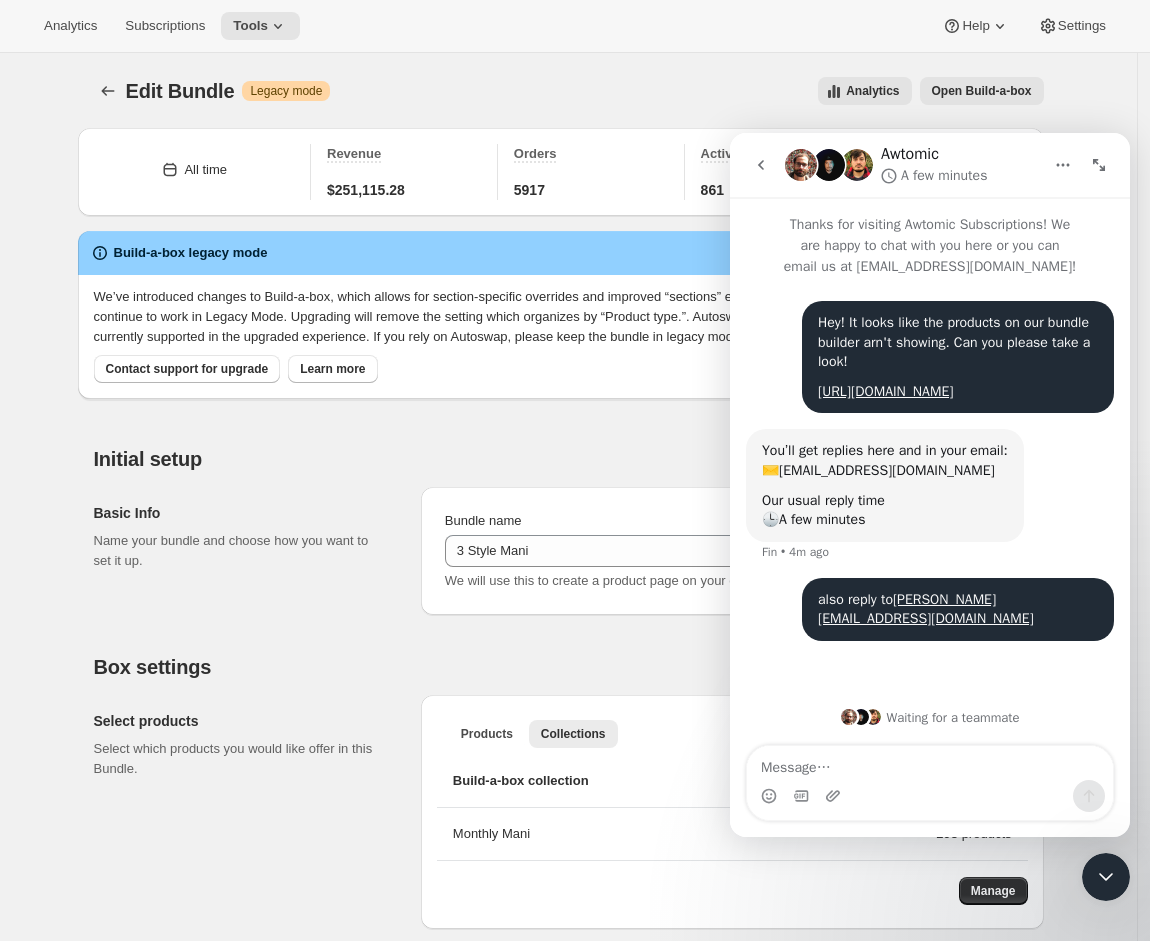scroll, scrollTop: 12, scrollLeft: 0, axis: vertical 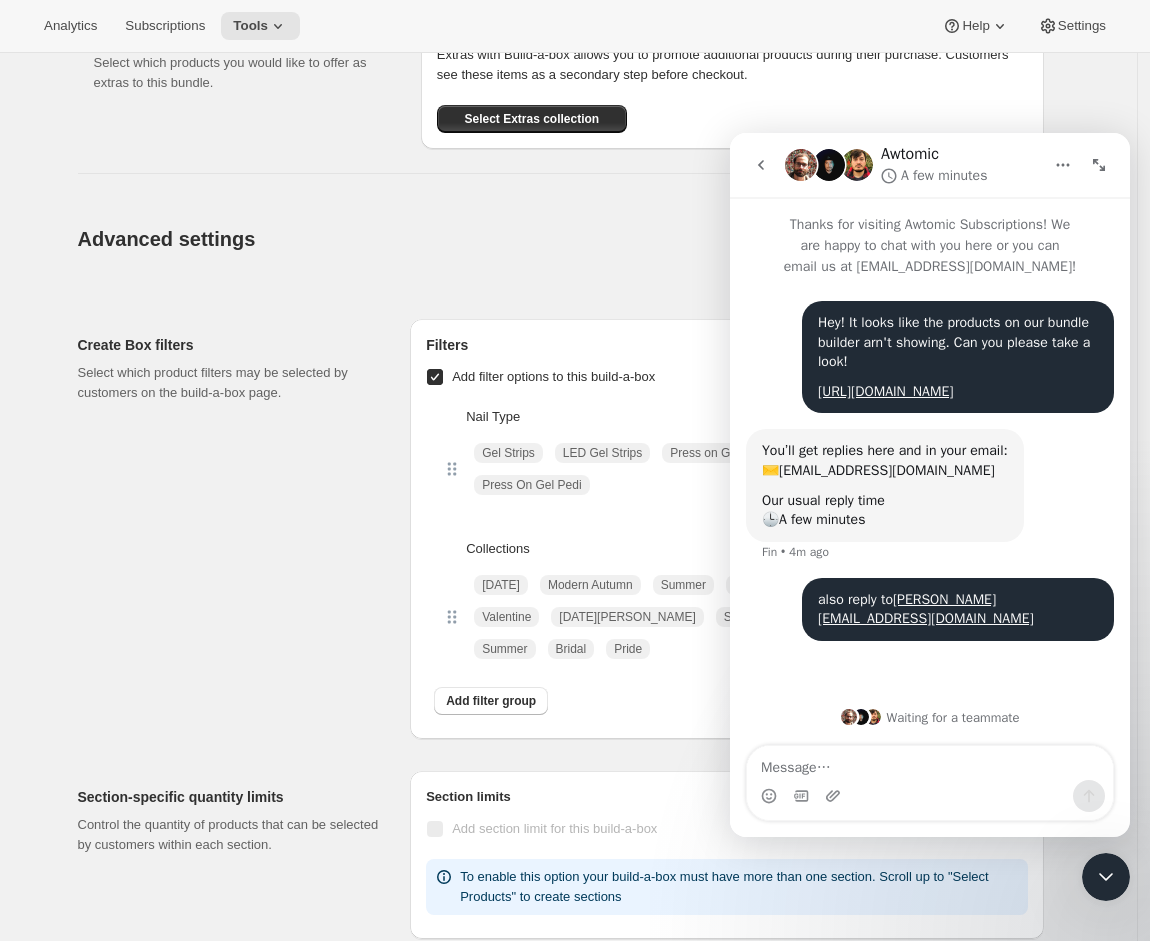 click at bounding box center (1106, 877) 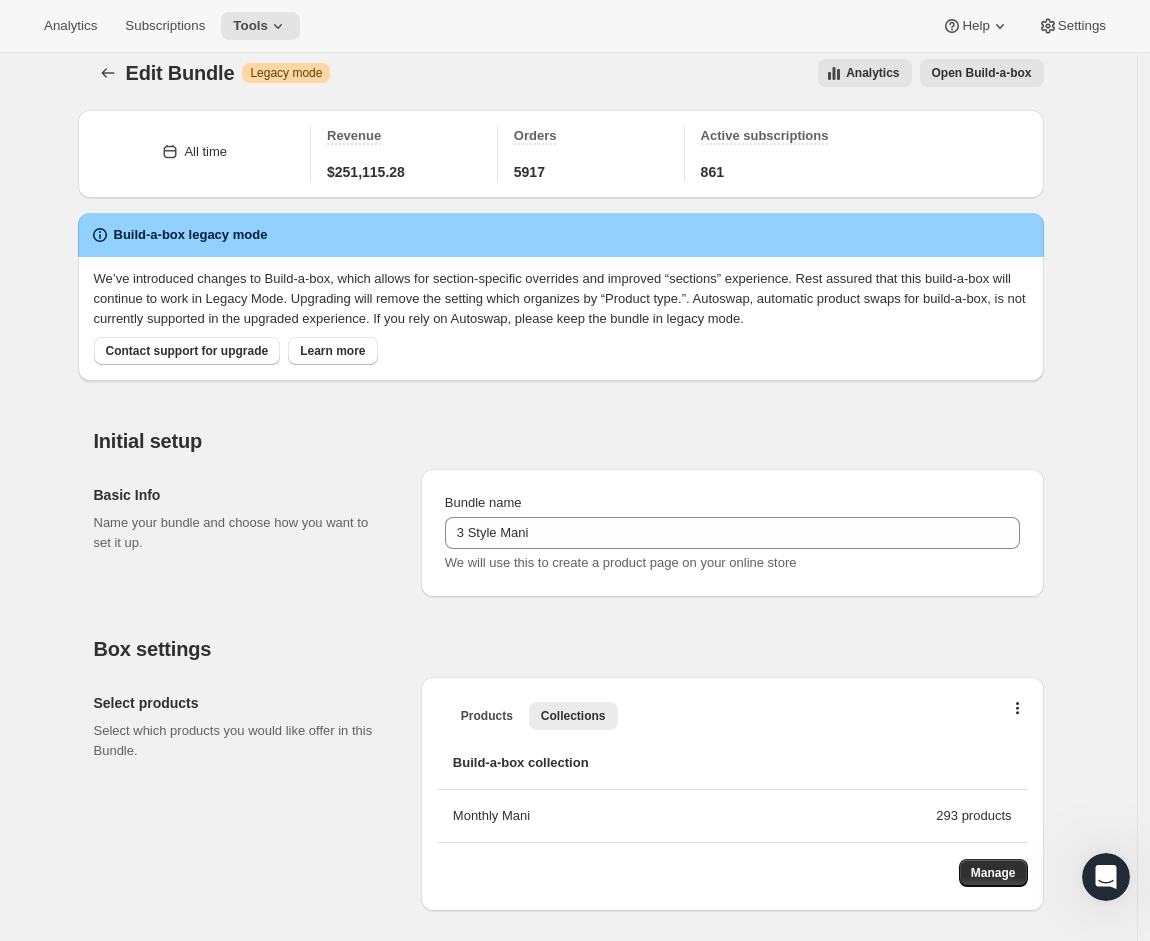 scroll, scrollTop: 0, scrollLeft: 0, axis: both 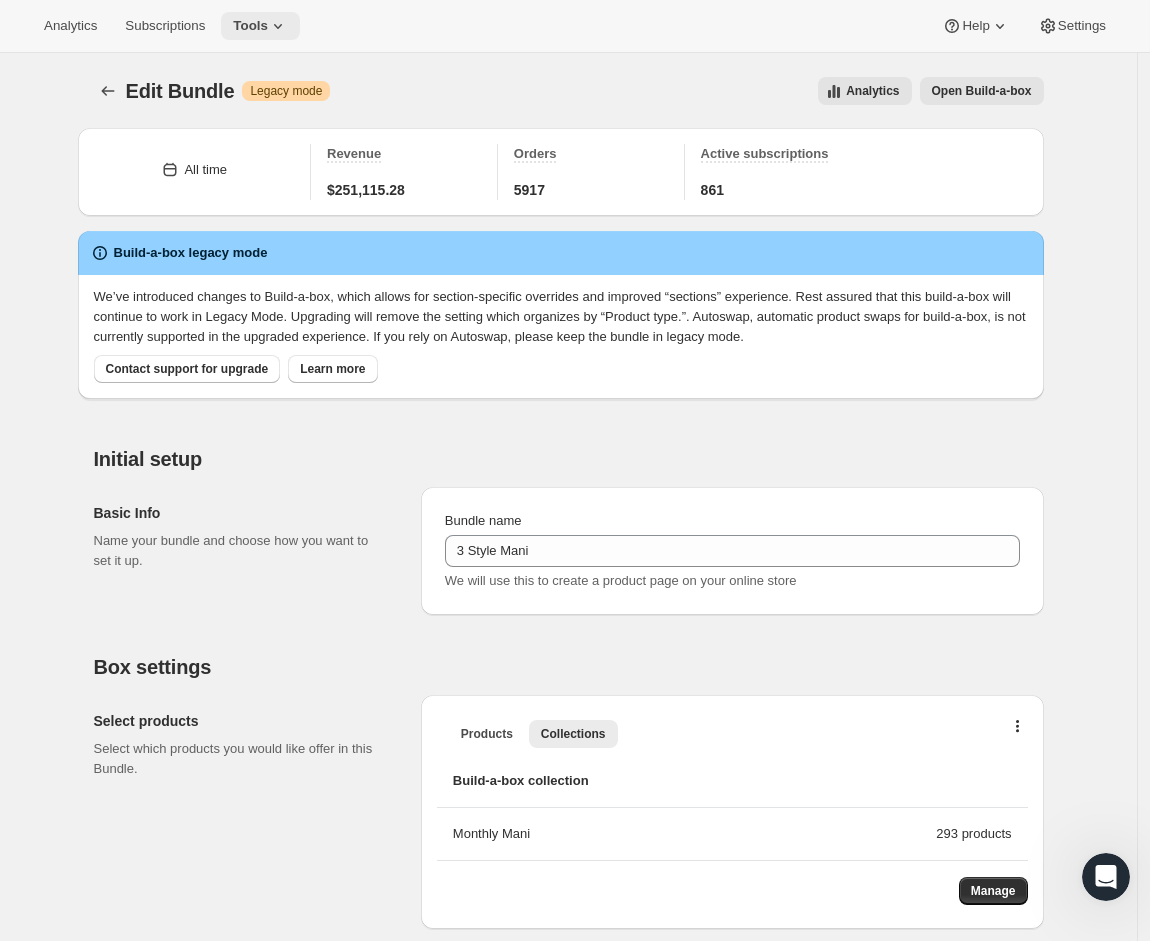 click on "Tools" at bounding box center [250, 26] 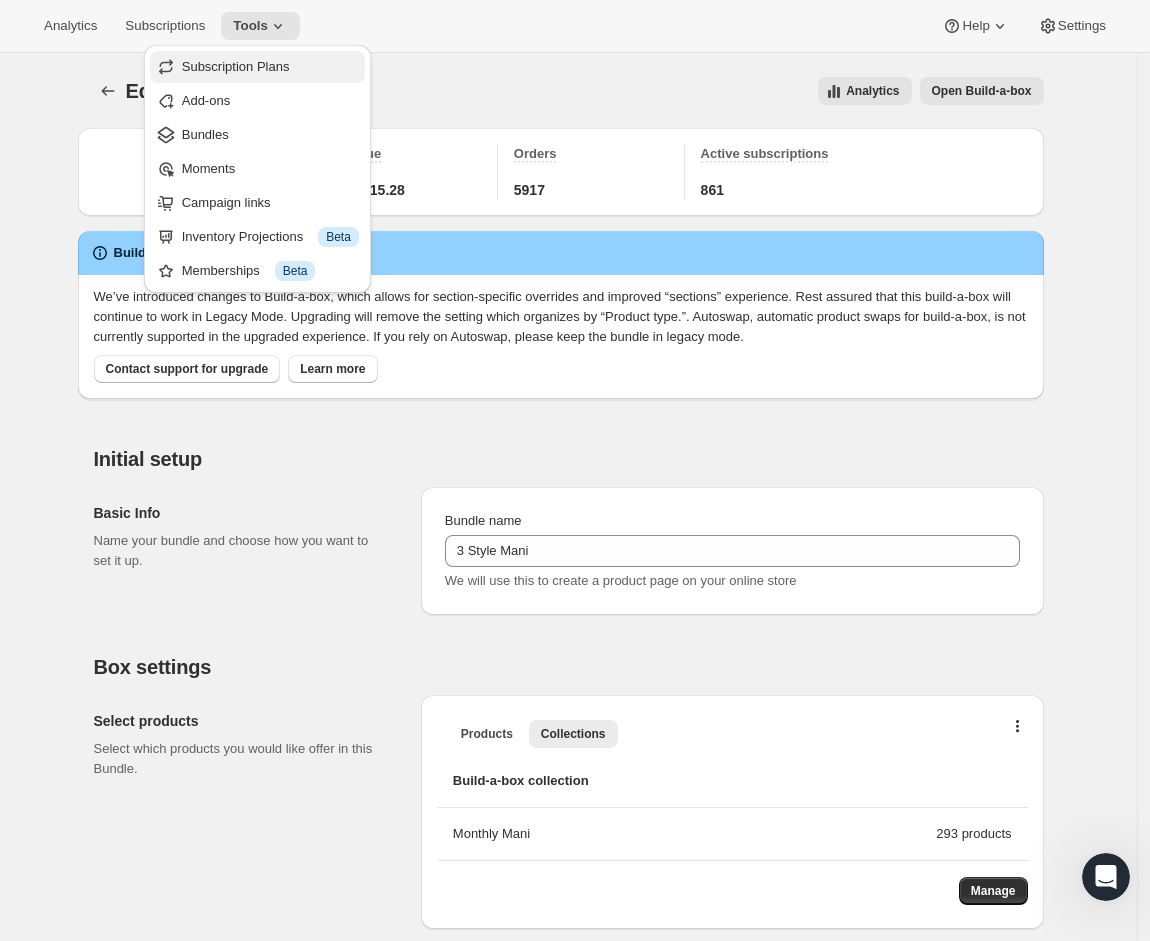 click on "Subscription Plans" at bounding box center (236, 66) 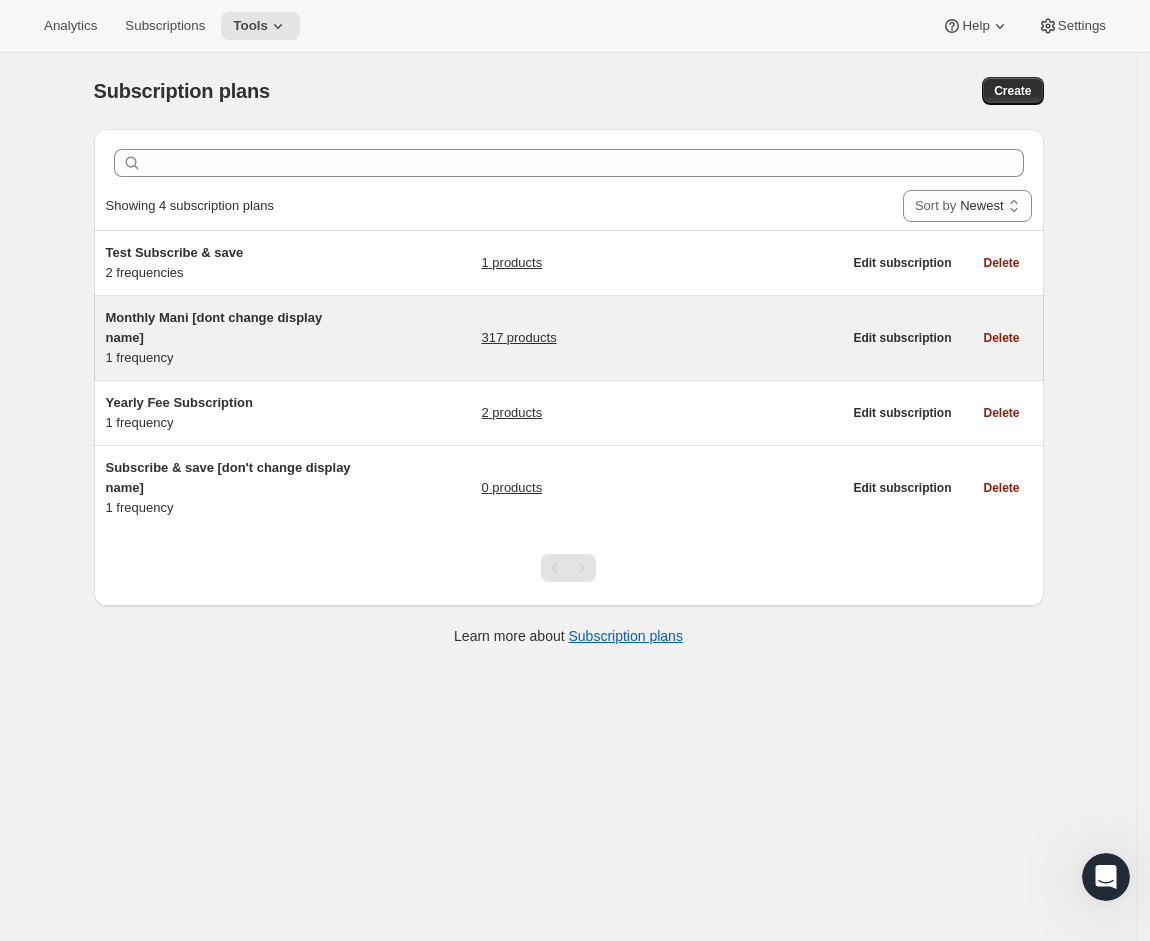 click on "Monthly Mani [dont change display name]" at bounding box center [214, 327] 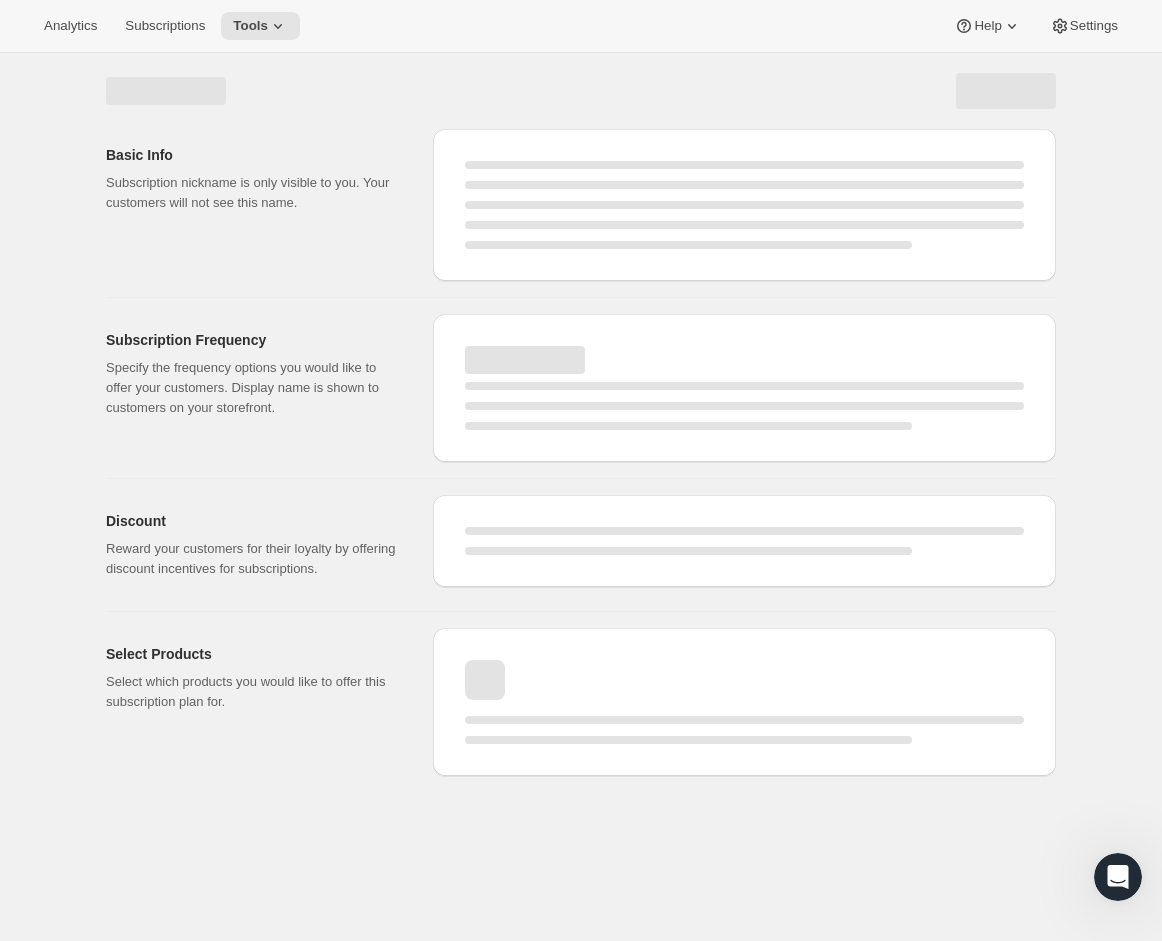 select on "WEEK" 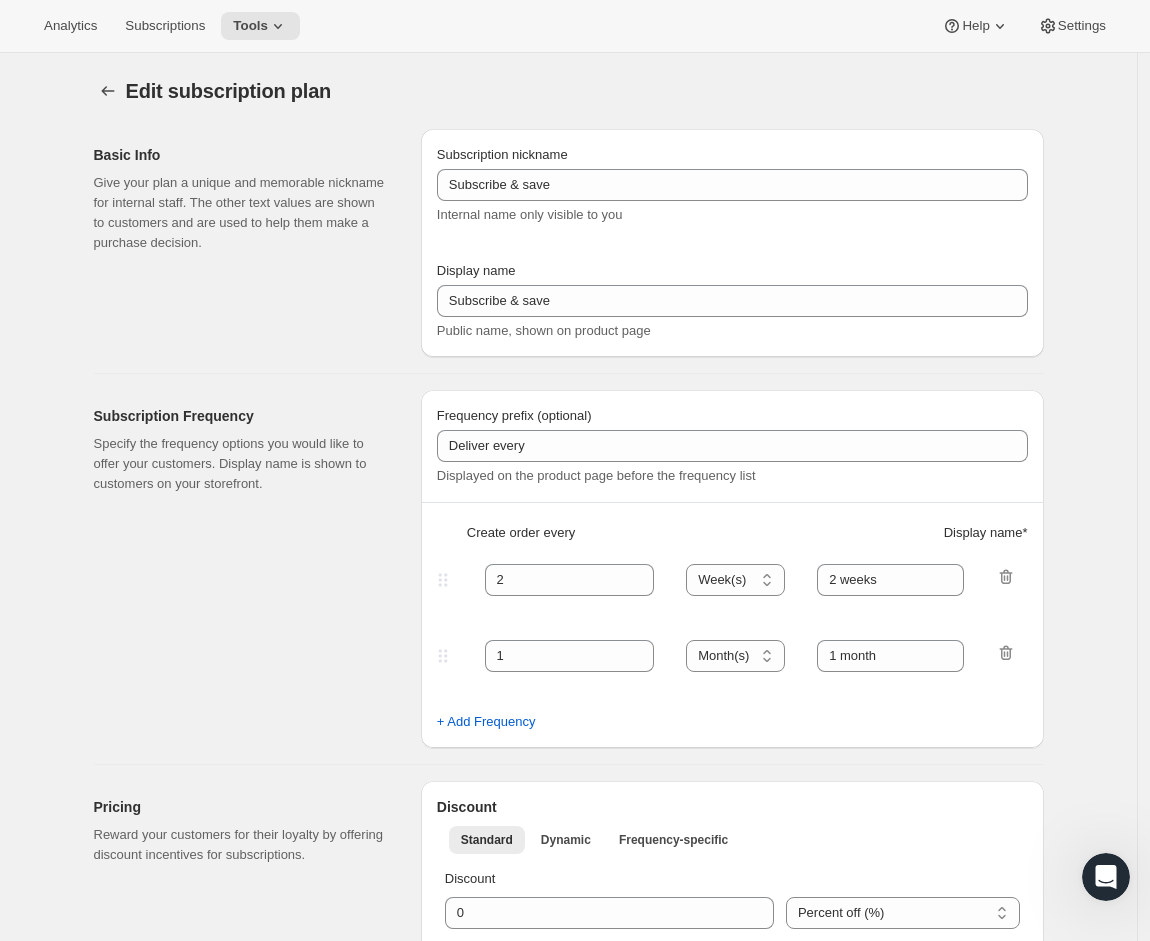 type on "Monthly Mani [dont change display name]" 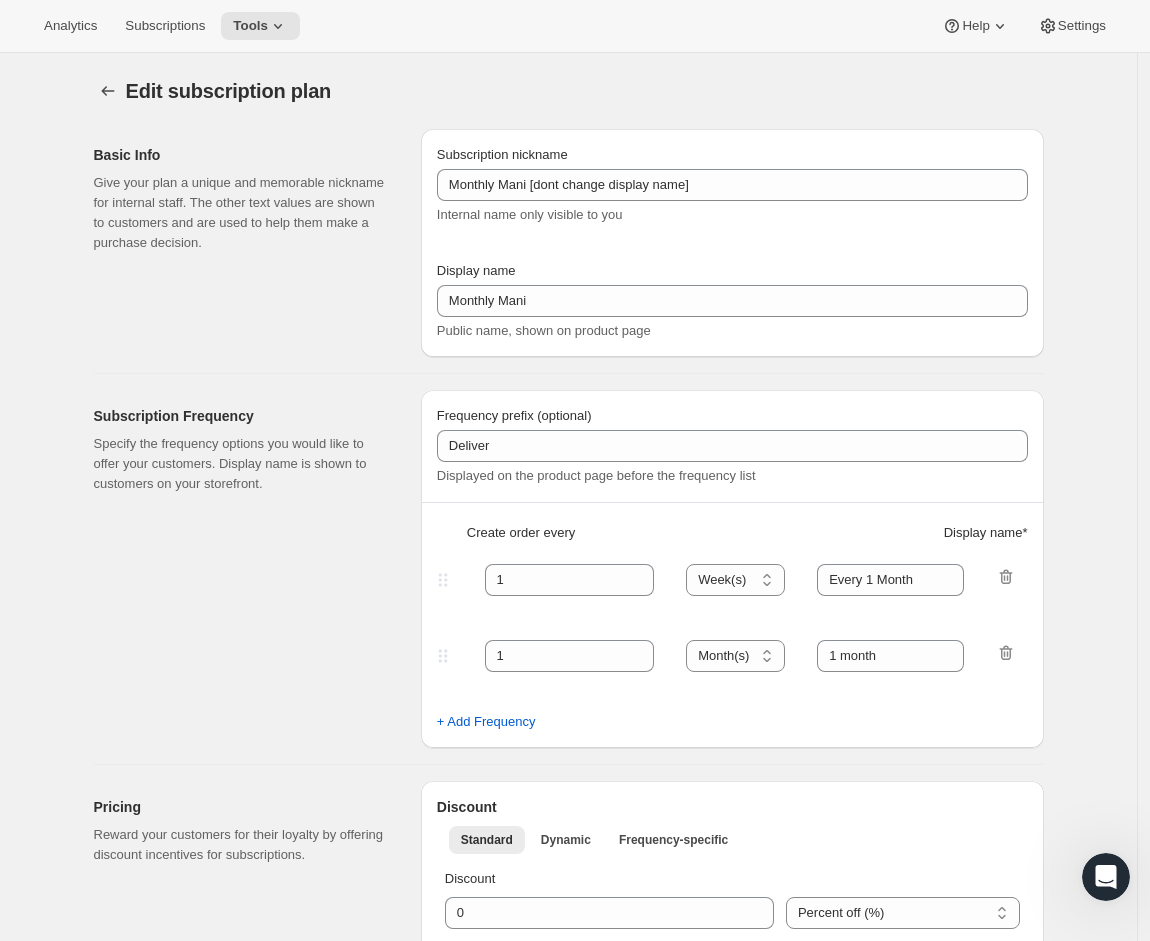 select on "MONTHDAY" 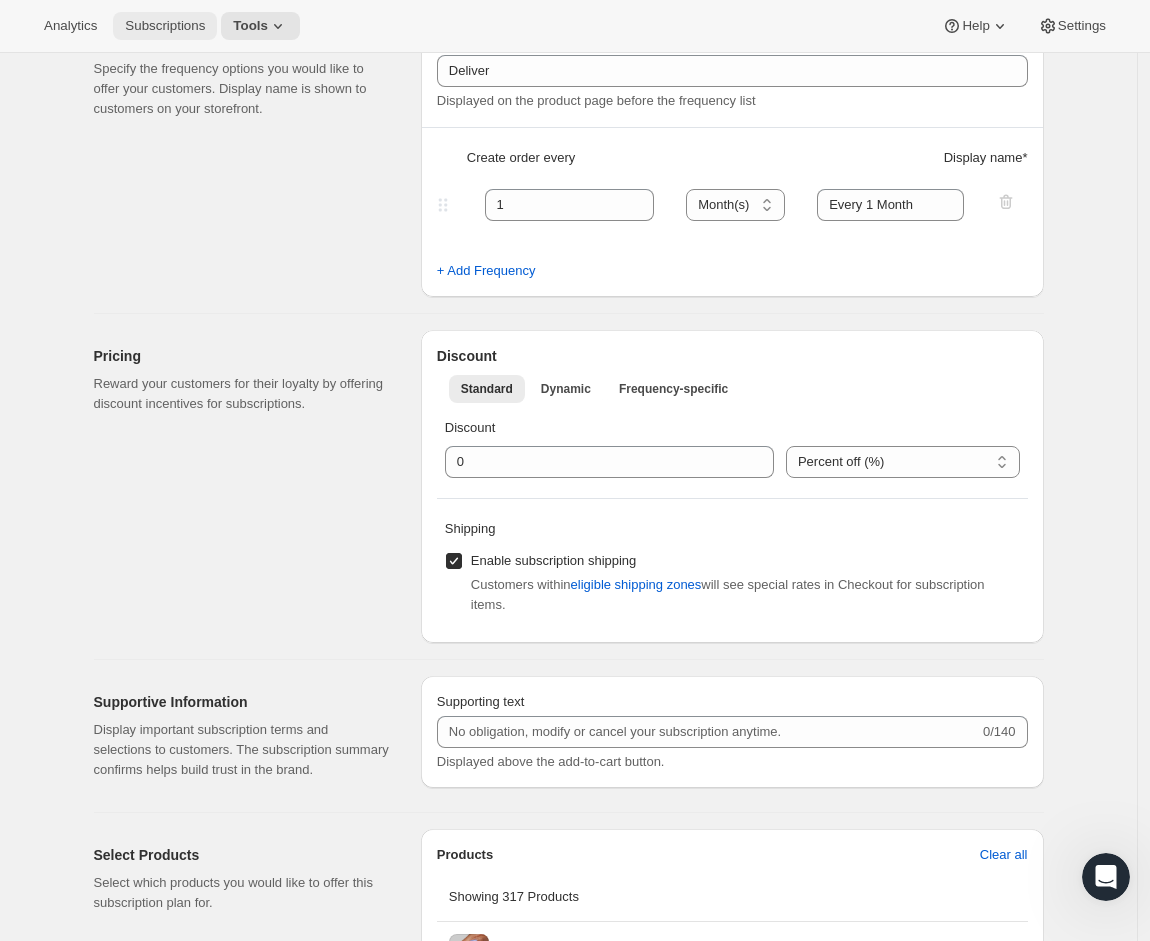 scroll, scrollTop: 0, scrollLeft: 0, axis: both 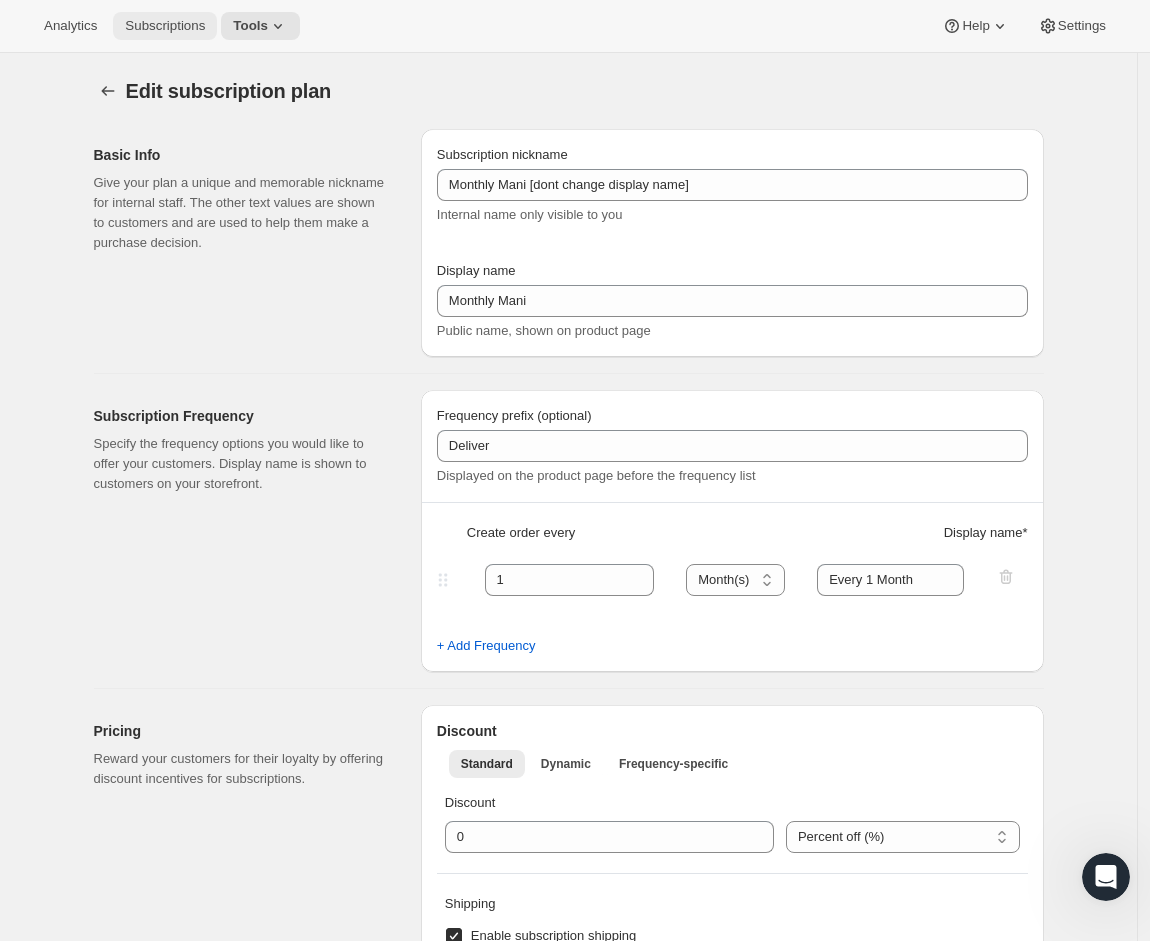 click on "Subscriptions" at bounding box center [165, 26] 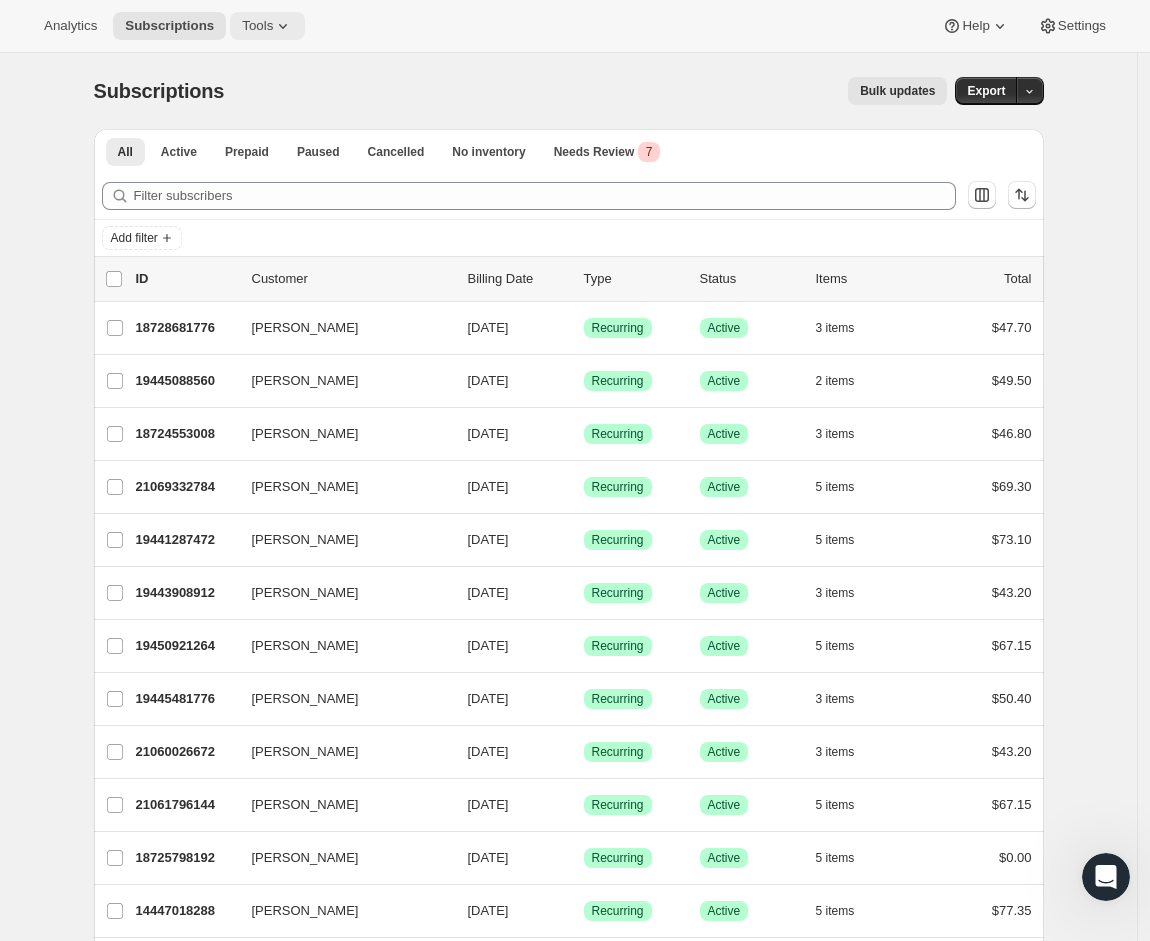 click on "Tools" at bounding box center (267, 26) 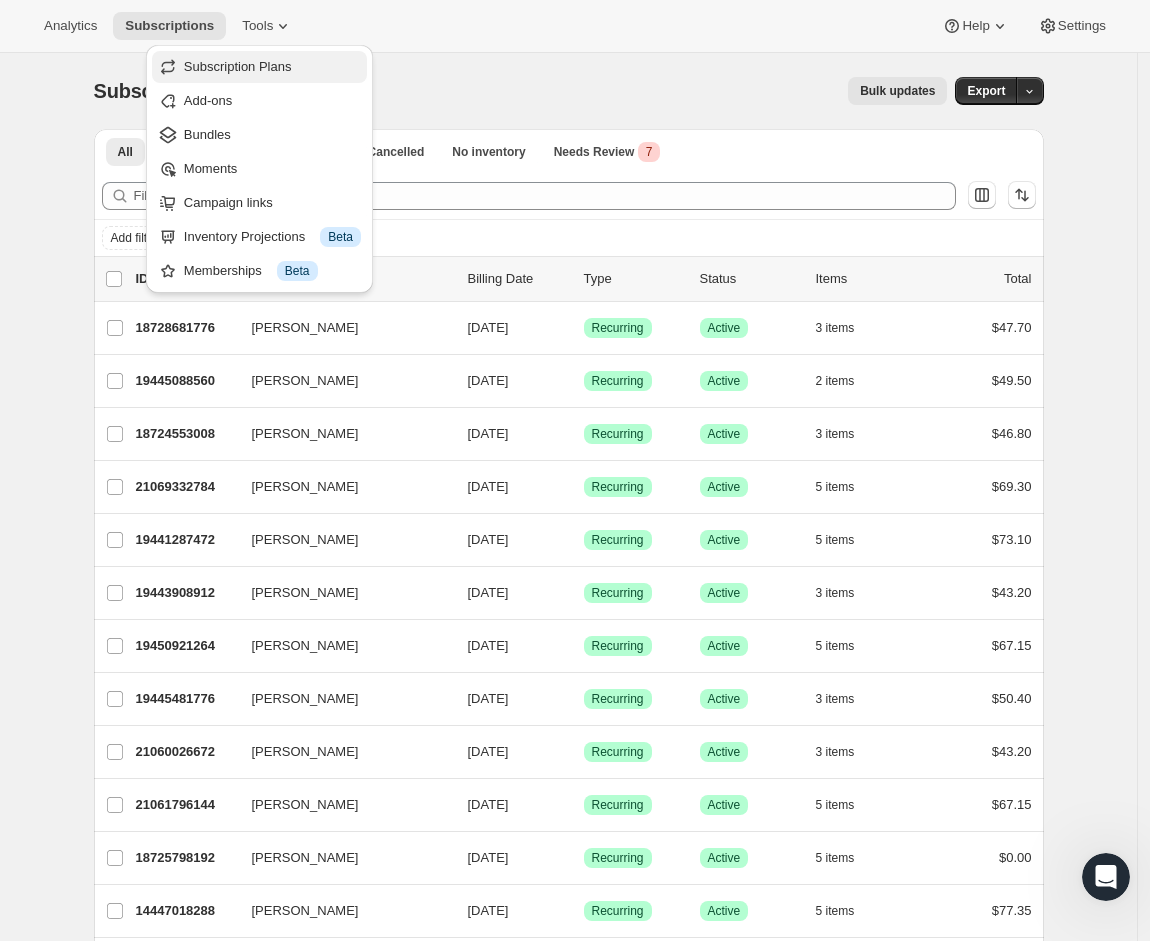 click on "Subscription Plans" at bounding box center [238, 66] 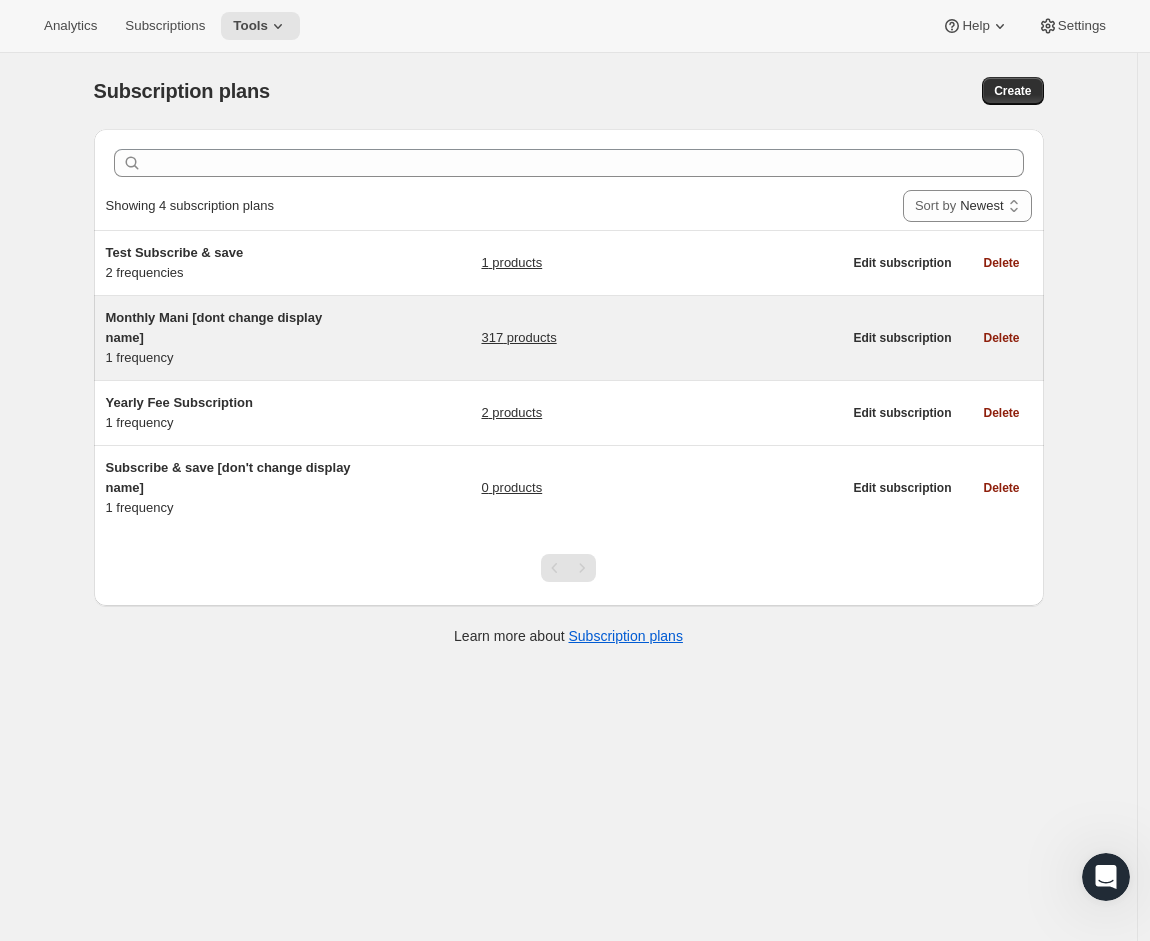 click on "Monthly Mani [dont change display name]" at bounding box center (214, 327) 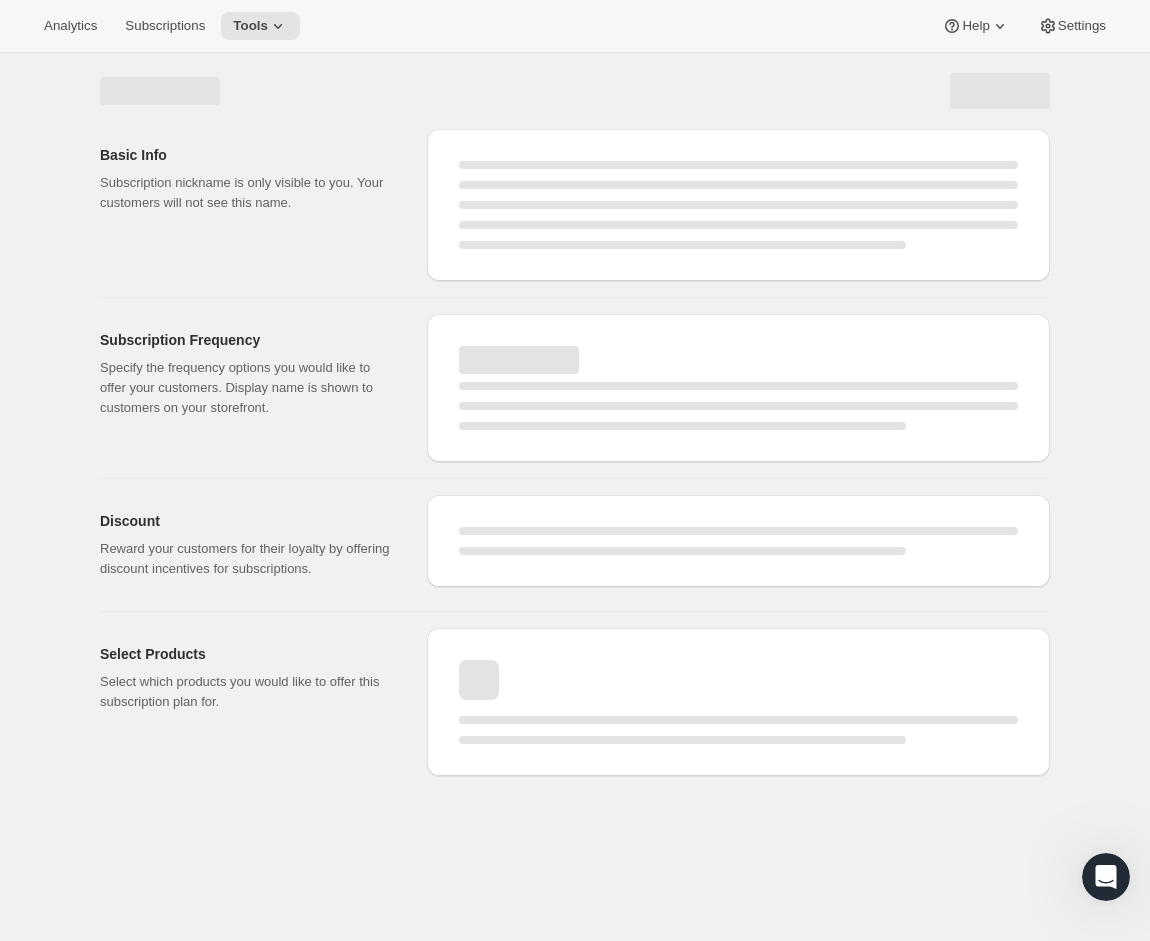 select on "WEEK" 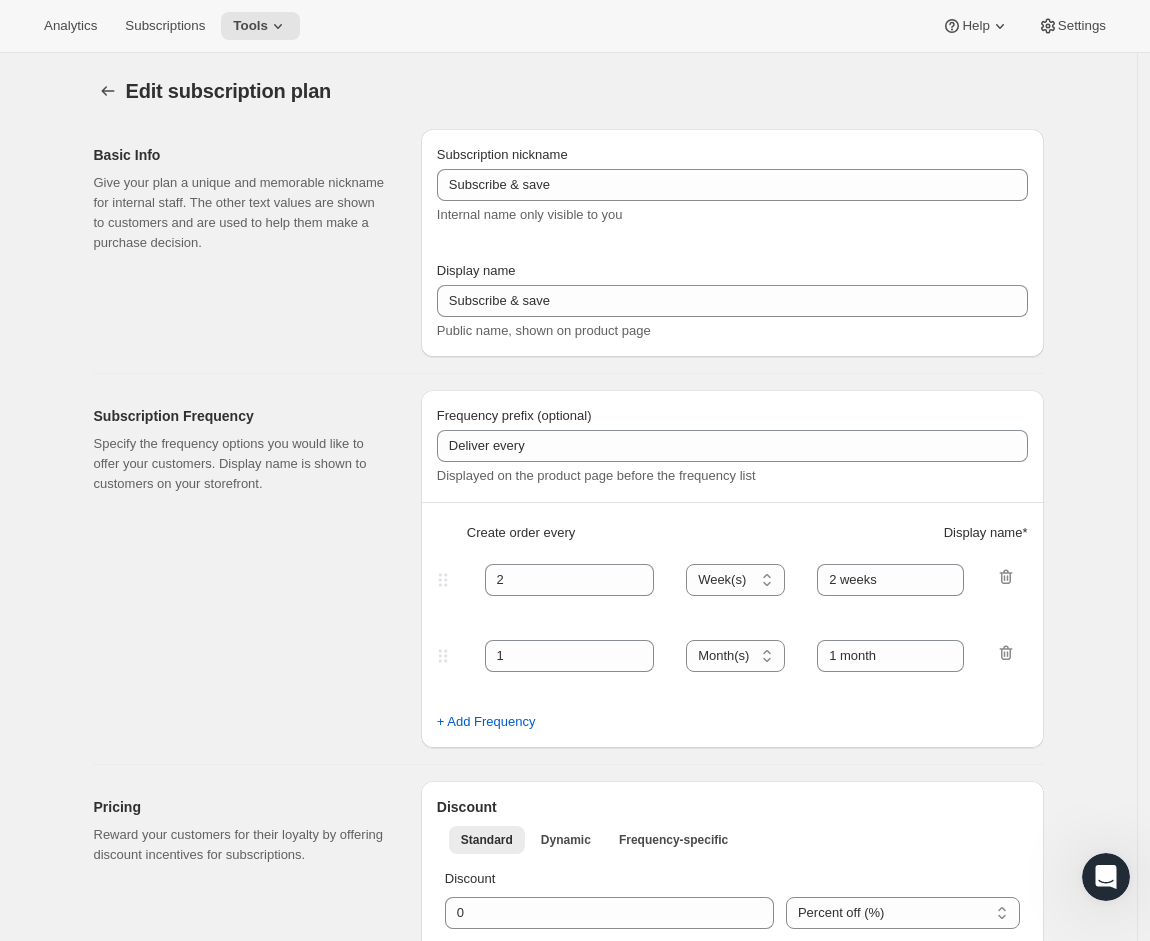 type on "Monthly Mani [dont change display name]" 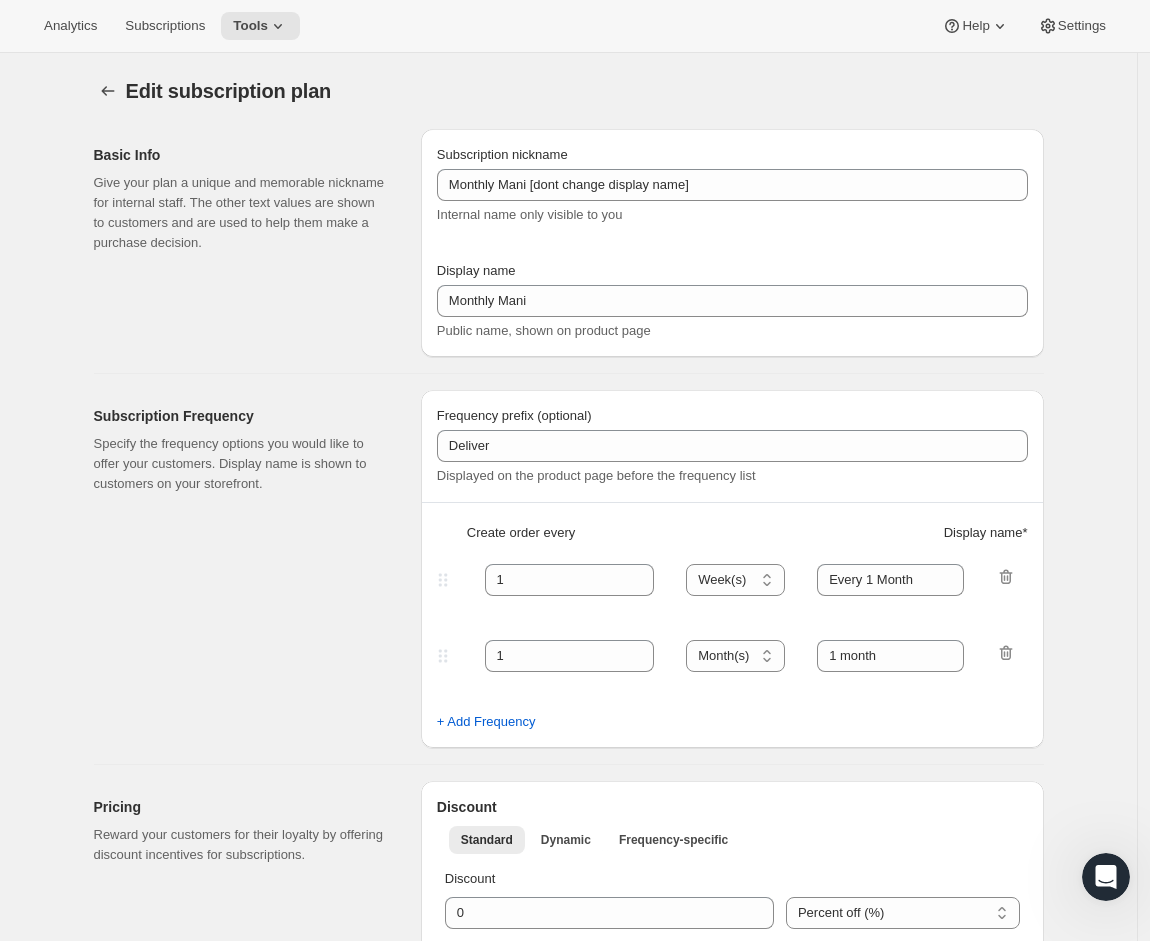 select on "MONTHDAY" 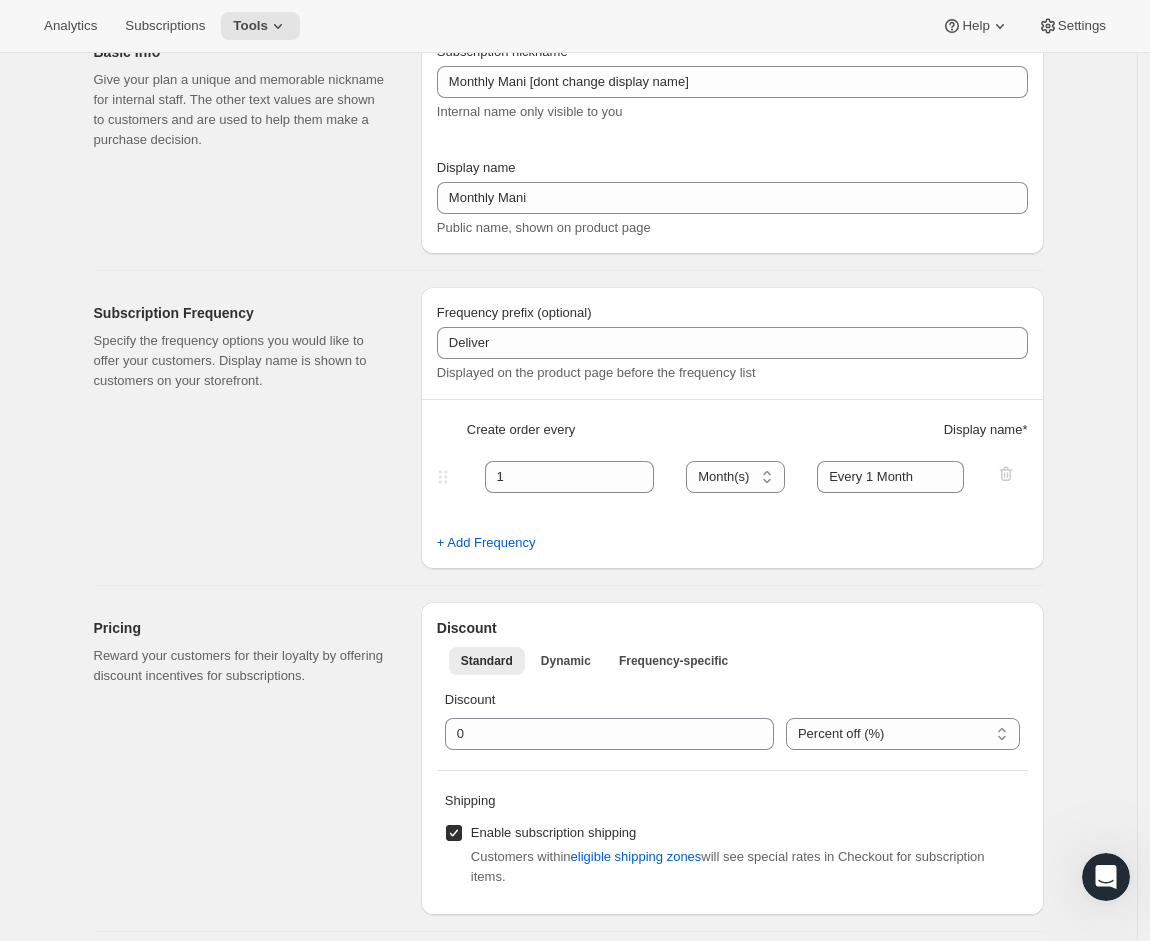 scroll, scrollTop: 0, scrollLeft: 0, axis: both 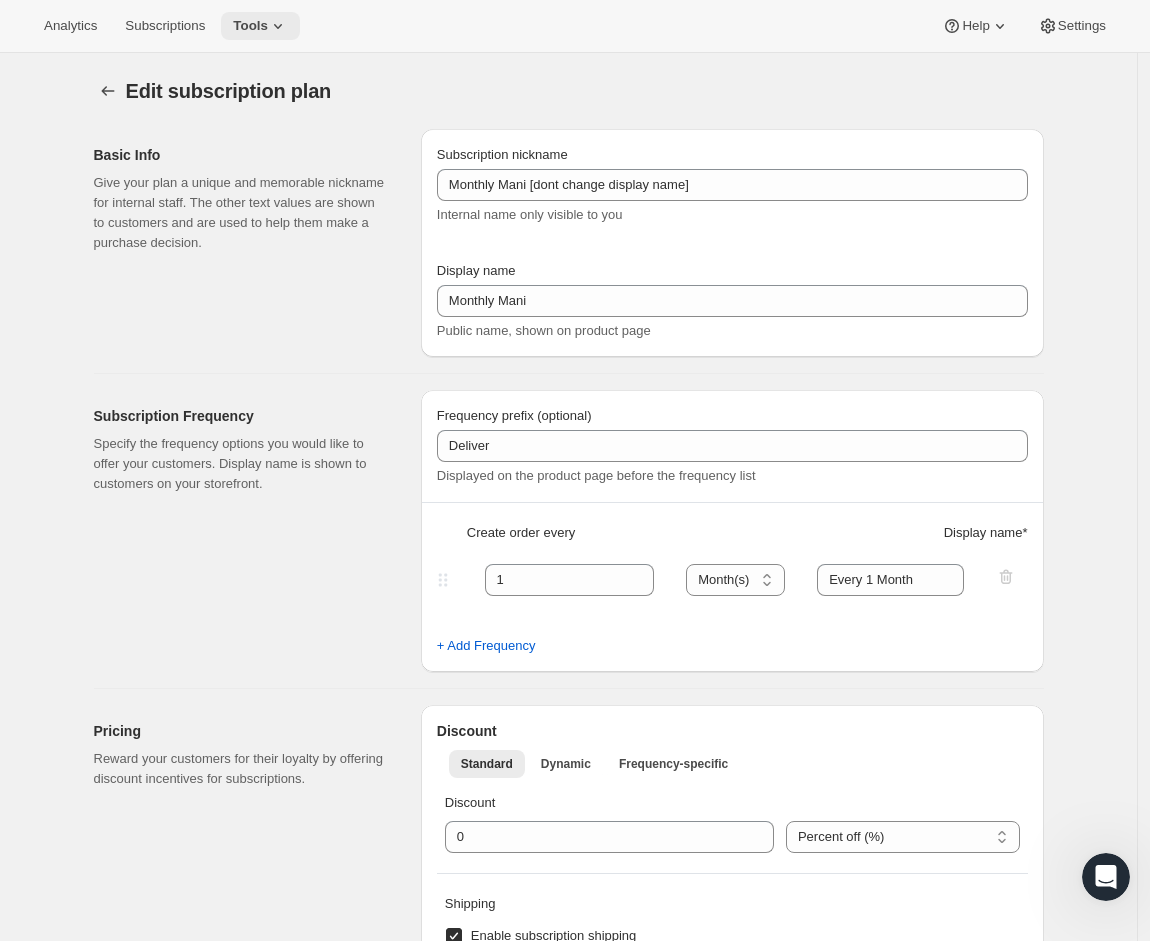 click on "Tools" at bounding box center (260, 26) 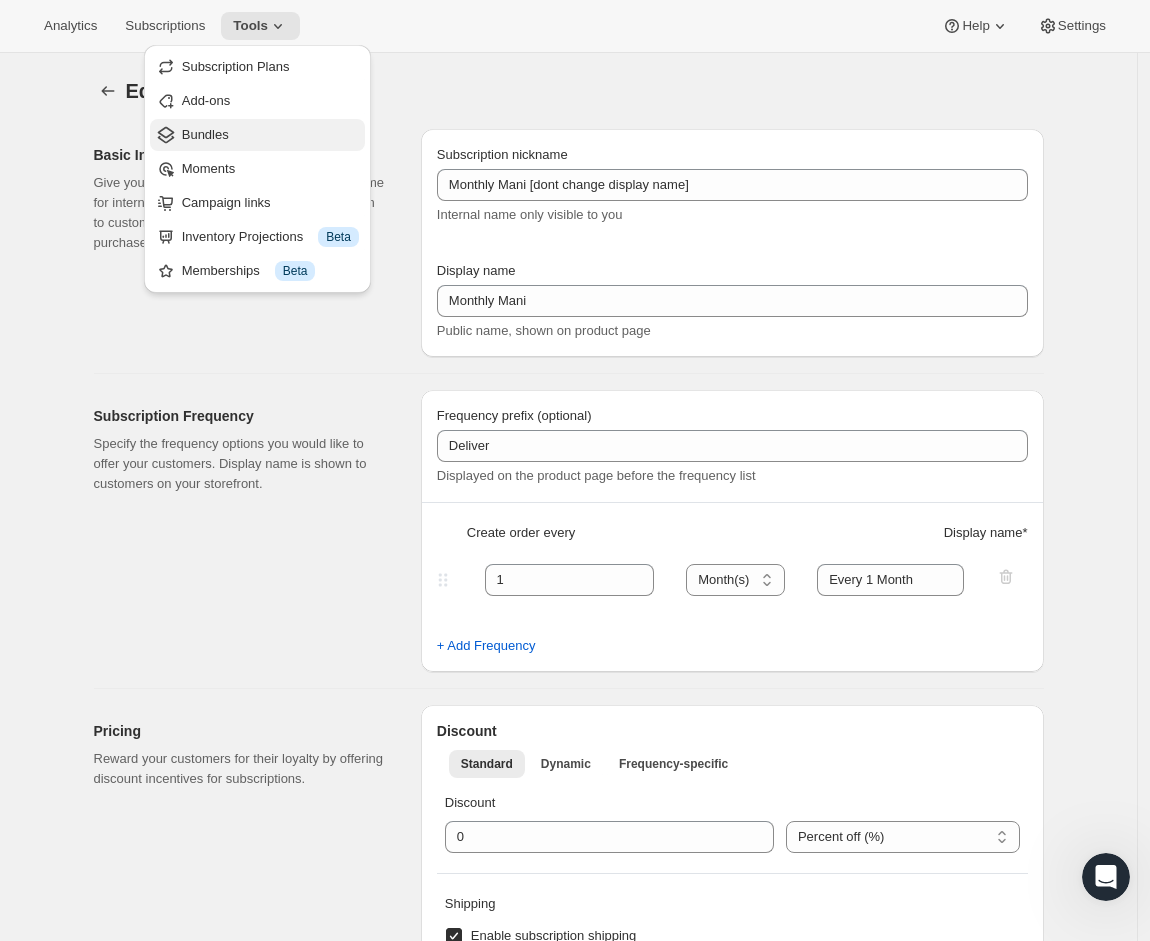 click on "Bundles" at bounding box center (205, 134) 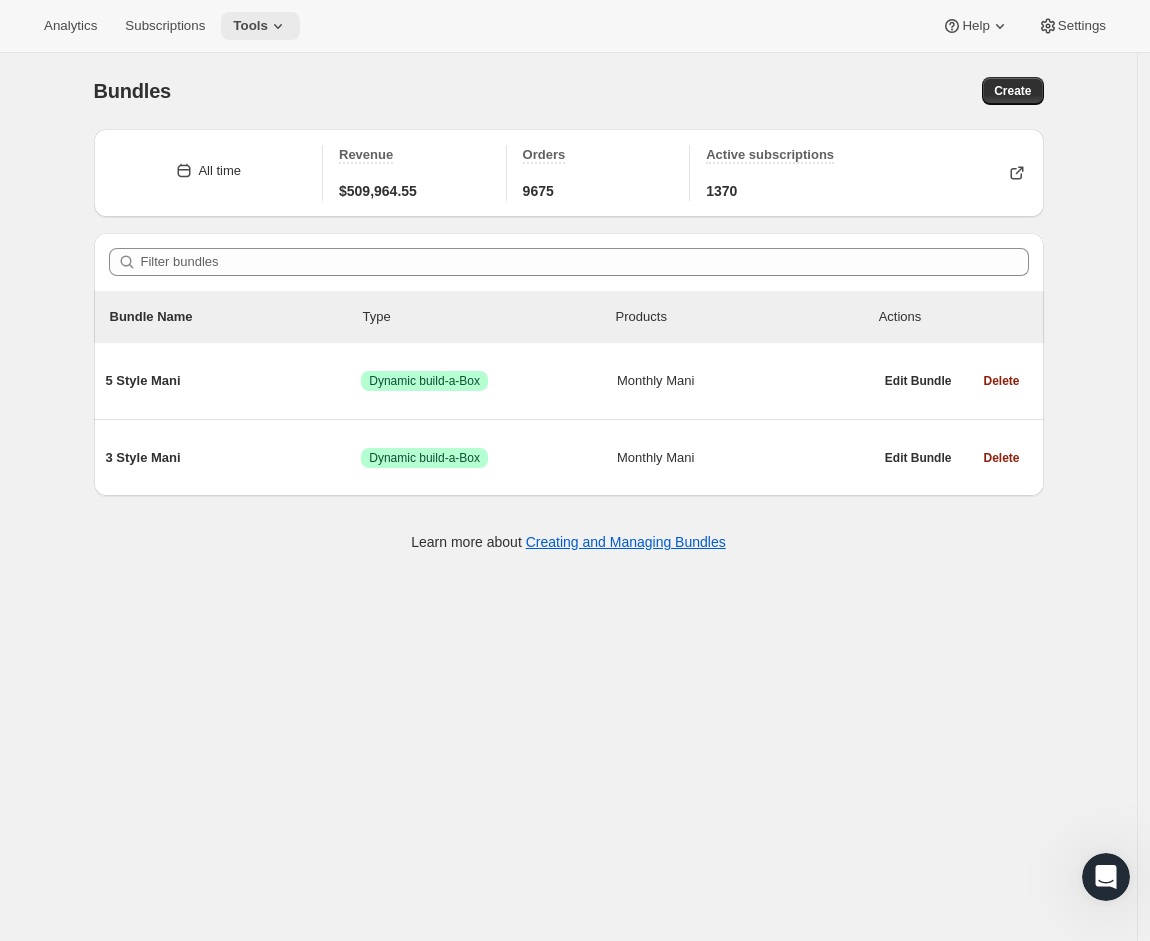click on "Tools" at bounding box center (250, 26) 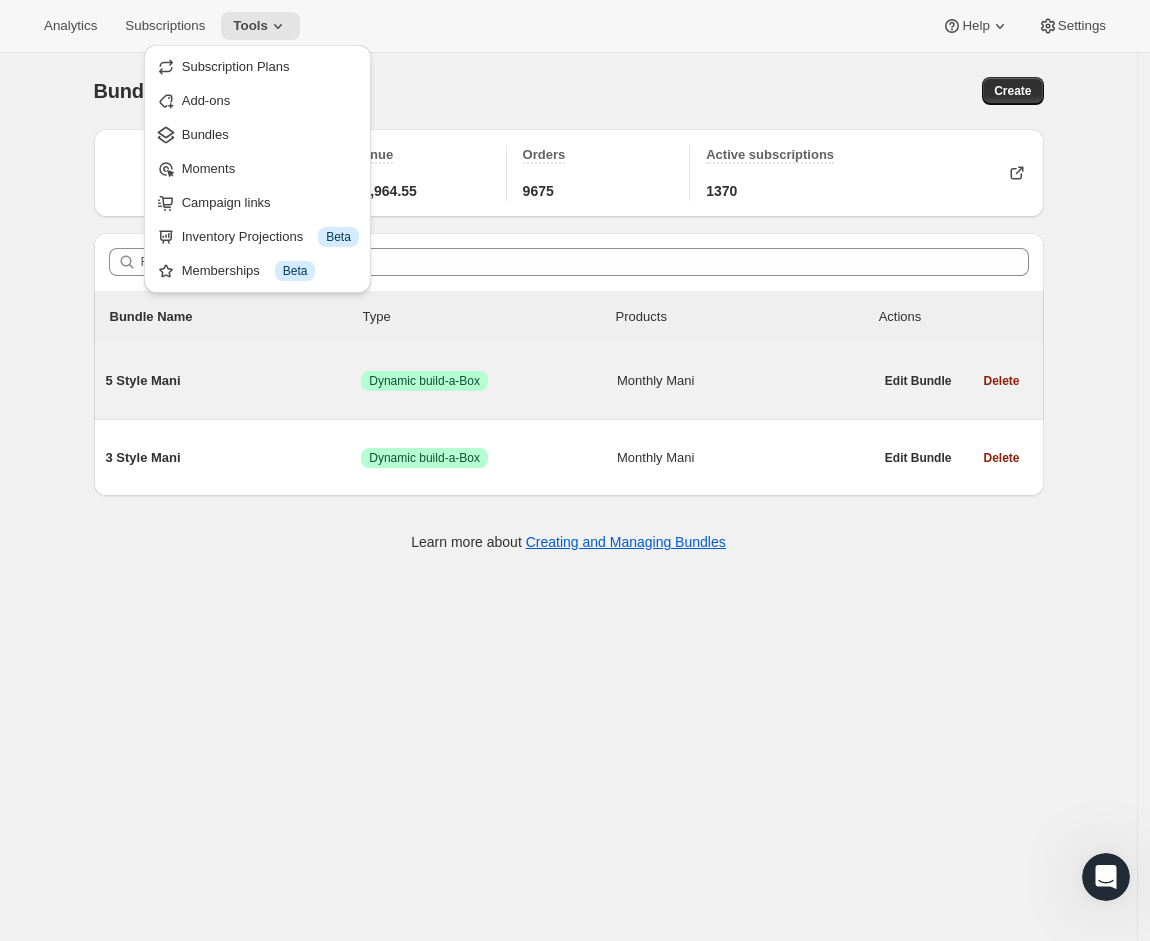 click on "5 Style Mani" at bounding box center (234, 381) 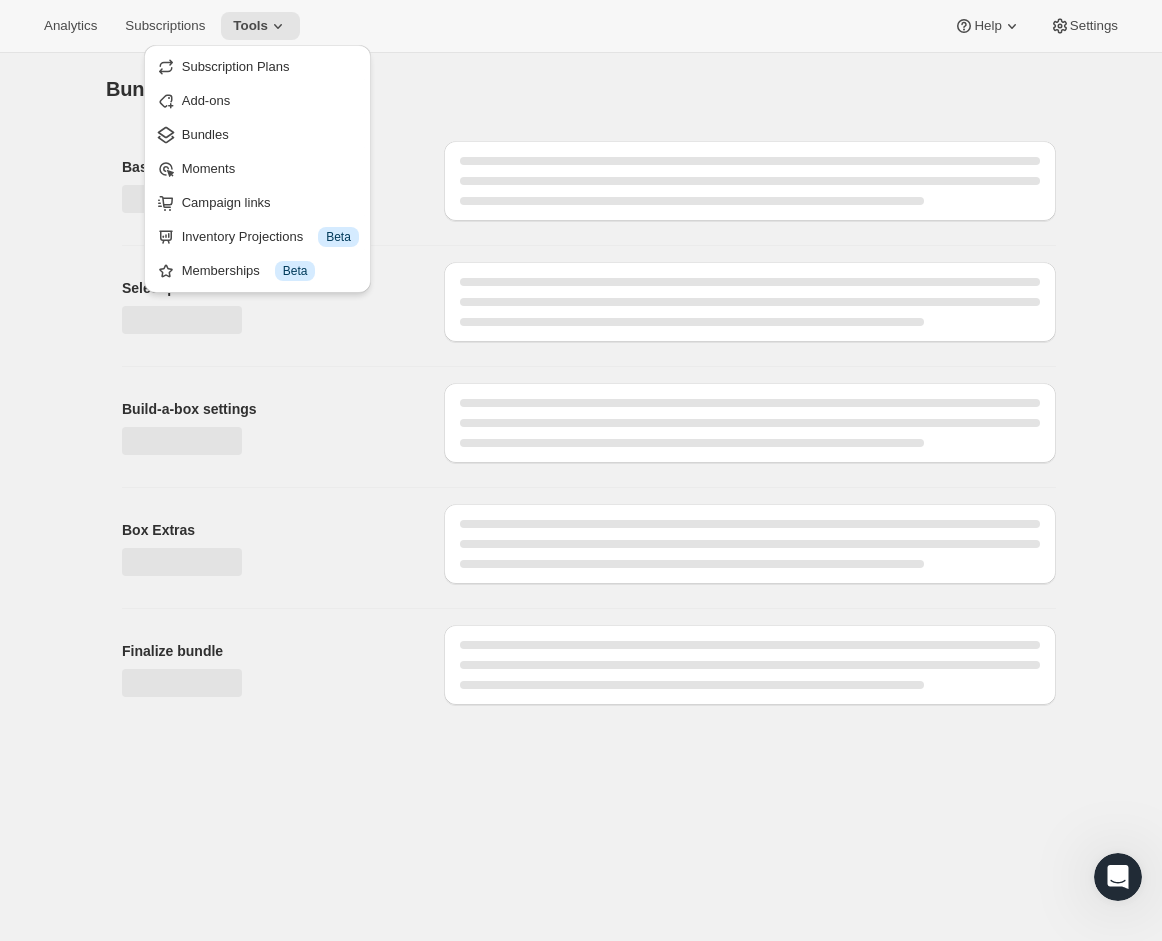 type on "5 Style Mani" 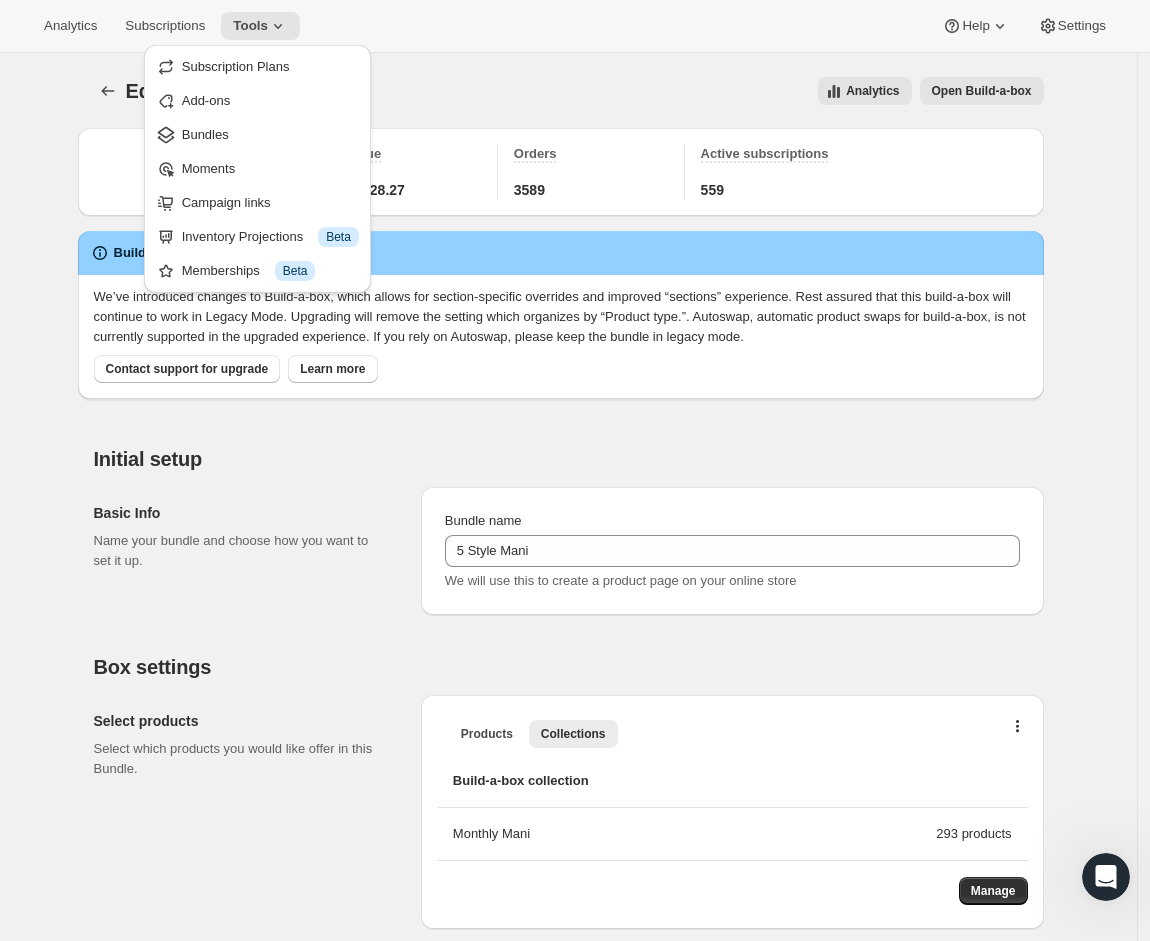 click on "Edit Bundle. This page is ready Edit Bundle Warning Legacy mode Analytics Open Build-a-box More actions Analytics Open Build-a-box All time Revenue $243,528.27 Orders 3589 Active subscriptions 559 Build-a-box legacy mode We’ve introduced changes to Build-a-box, which allows for section-specific overrides and improved “sections” experience. Rest assured that this build-a-box will continue to work in Legacy Mode. Upgrading will remove the setting which organizes by “Product type.”. Autoswap, automatic product swaps for build-a-box, is not currently supported in the upgraded experience. If you rely on Autoswap, please keep the bundle in legacy mode. Contact support for upgrade Learn more Initial setup Basic Info Name your bundle and choose how you want to set it up. Bundle name 5 Style Mani We will use this to create a product page on your online store Box settings Select products Select which products you would like offer in this Bundle. Products Collections More views Products Collections More views" at bounding box center [568, 1585] 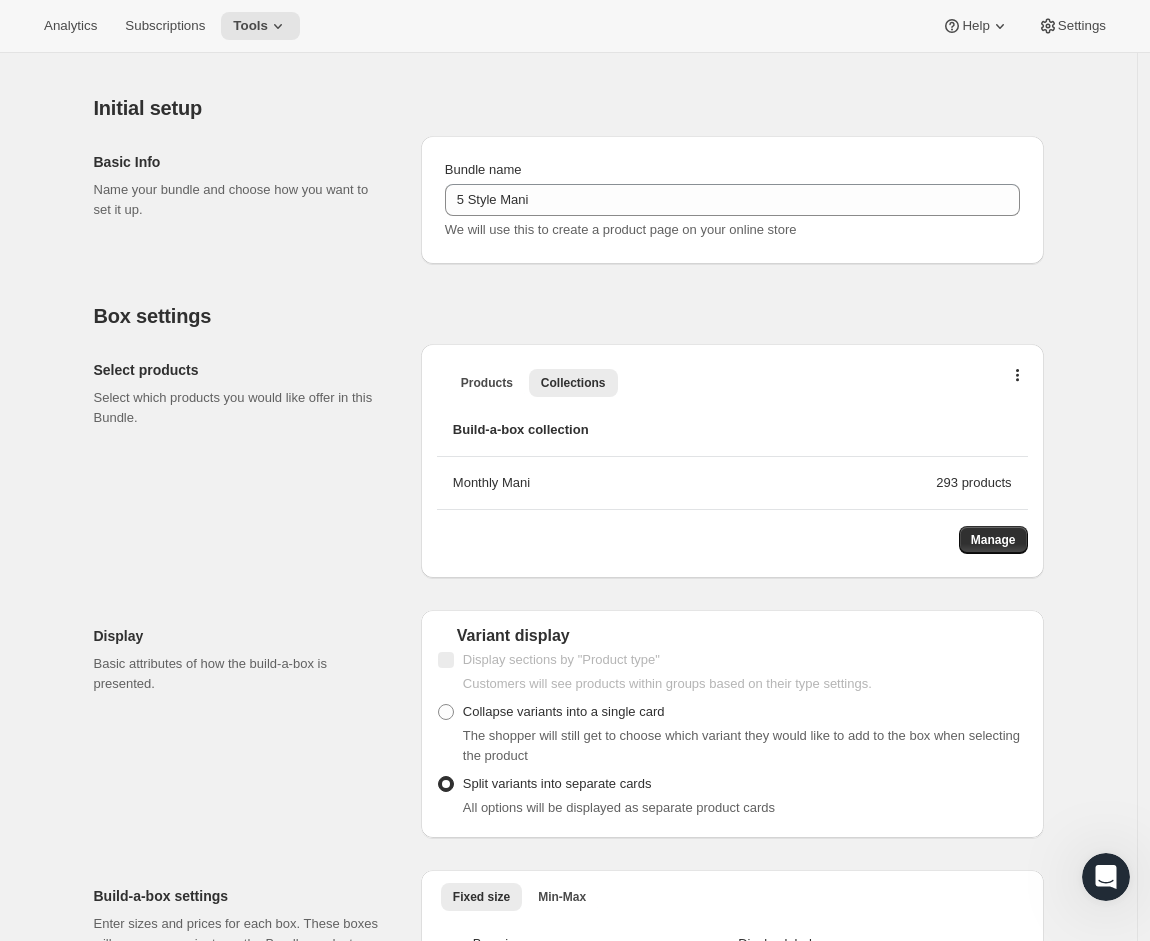 scroll, scrollTop: 375, scrollLeft: 0, axis: vertical 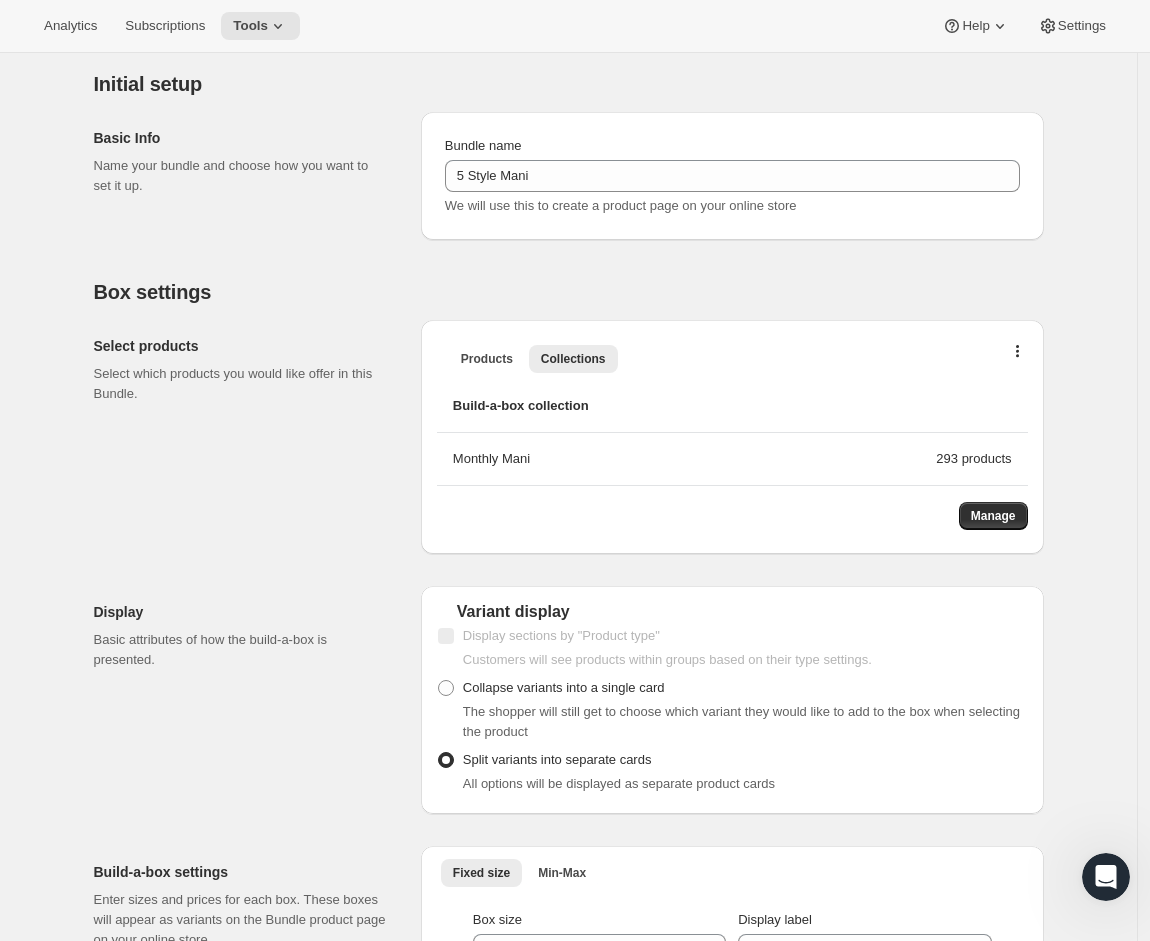 click on "Monthly Mani 293 products" at bounding box center (732, 459) 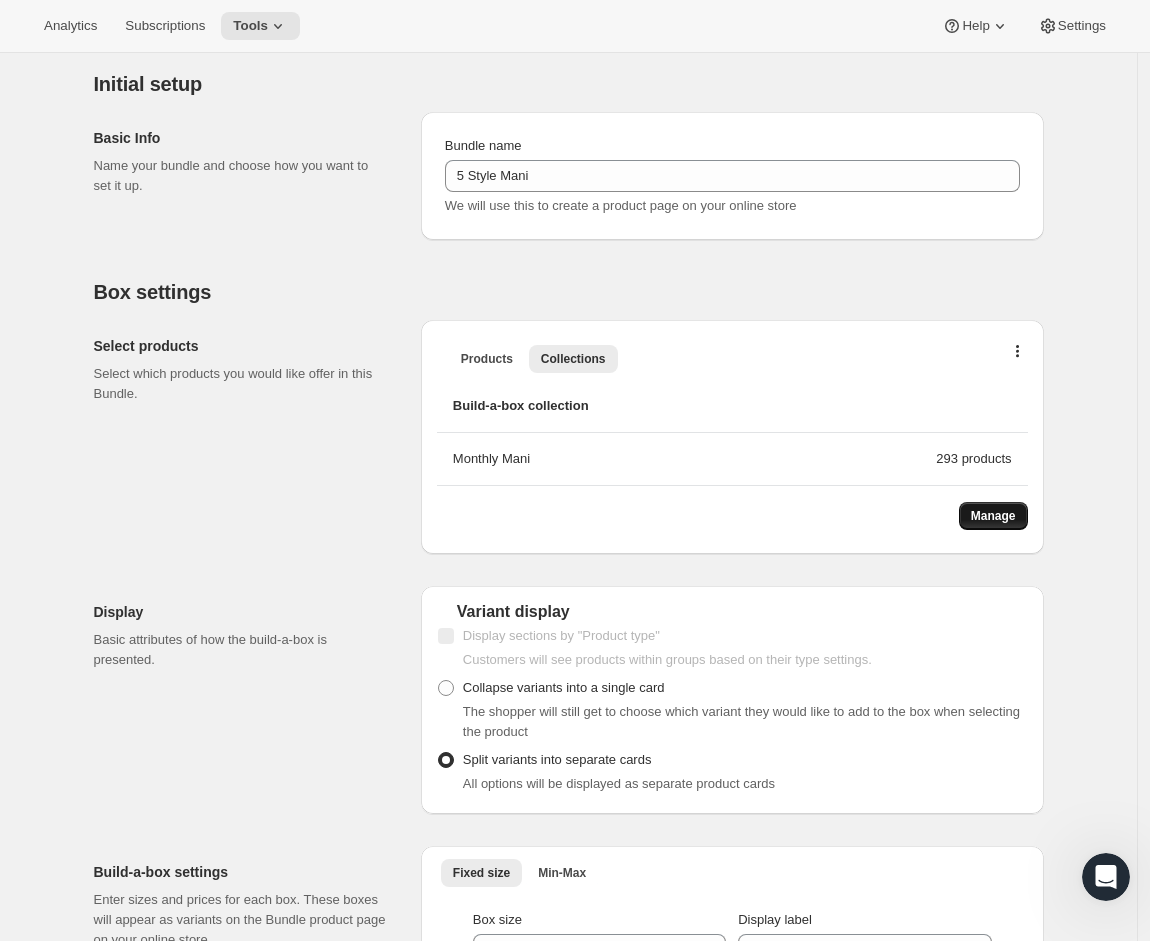 click on "Manage" at bounding box center [993, 516] 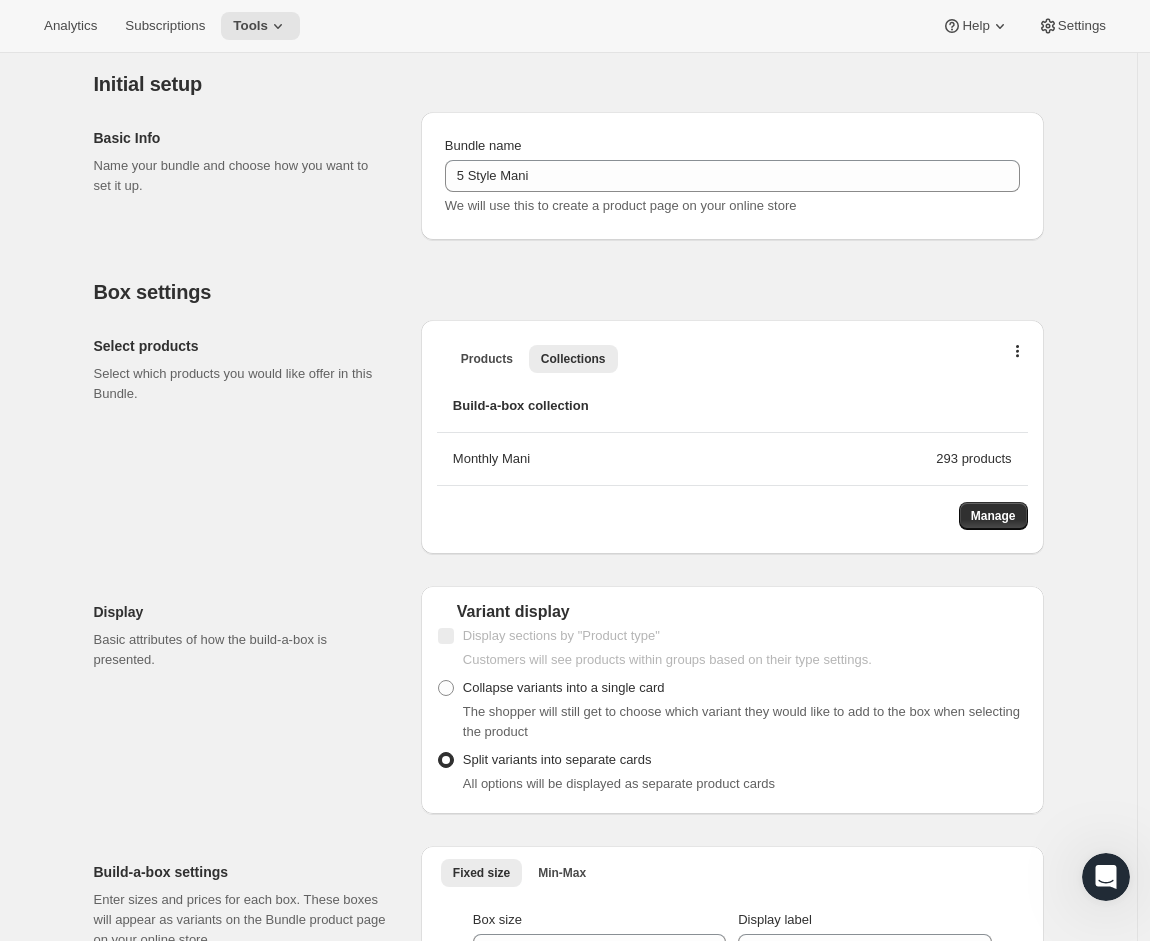 click 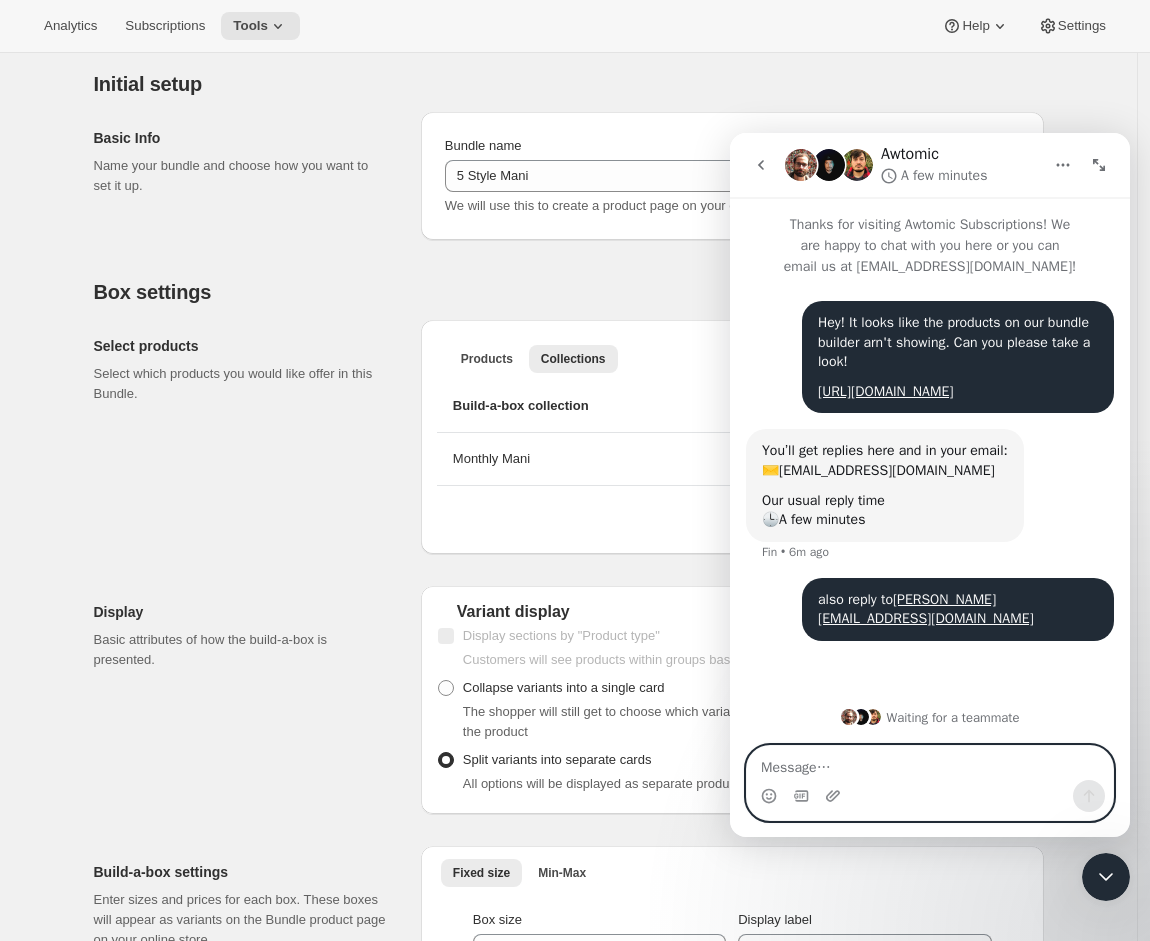 click at bounding box center (930, 763) 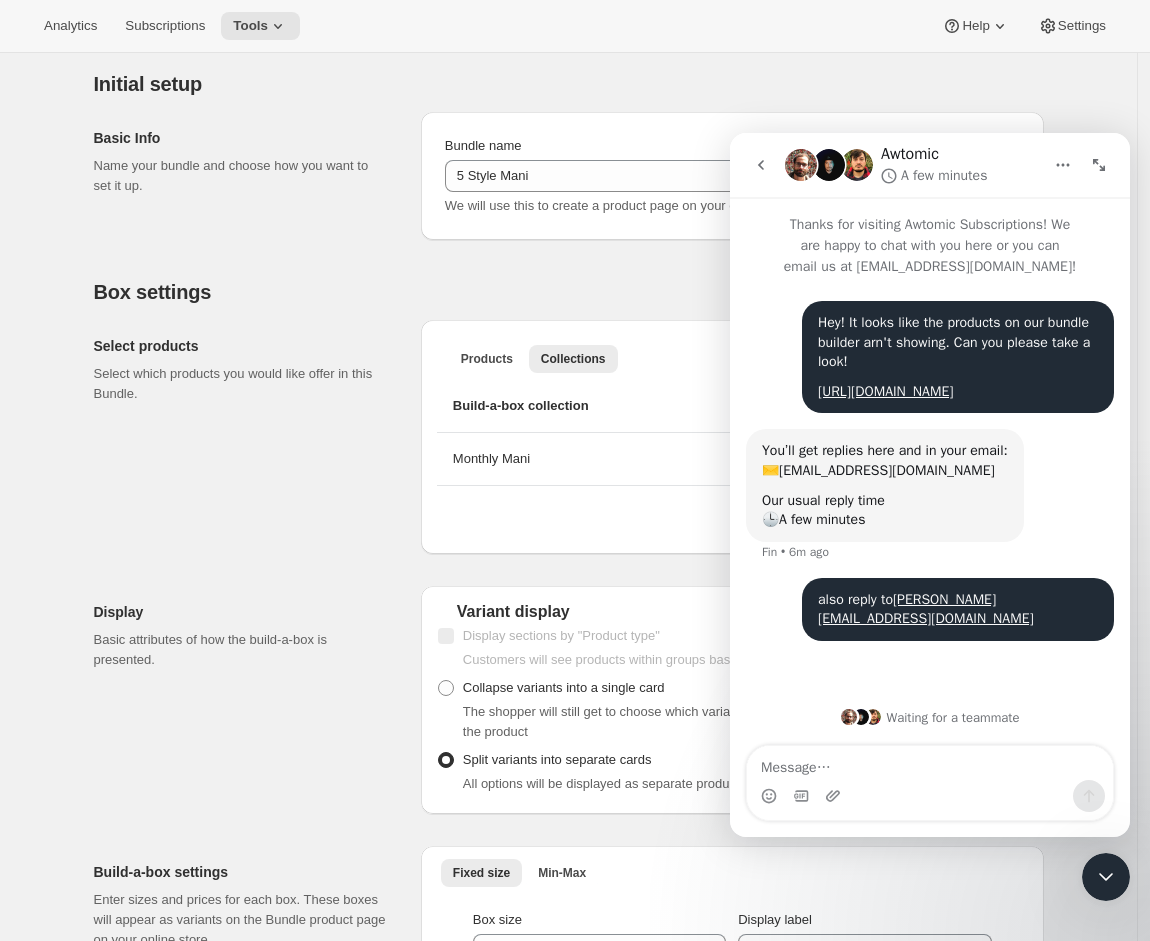 drag, startPoint x: 40, startPoint y: 41, endPoint x: 1123, endPoint y: 894, distance: 1378.5854 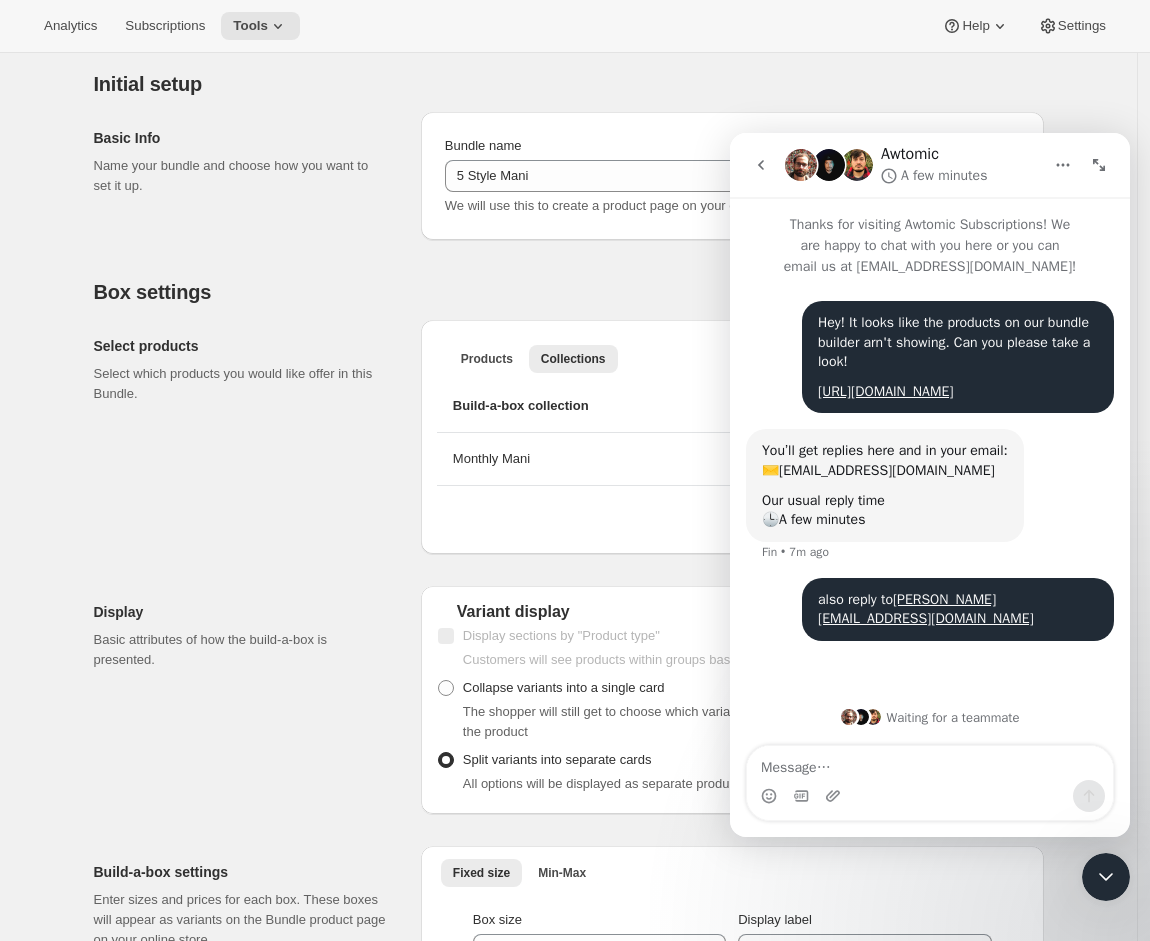 click 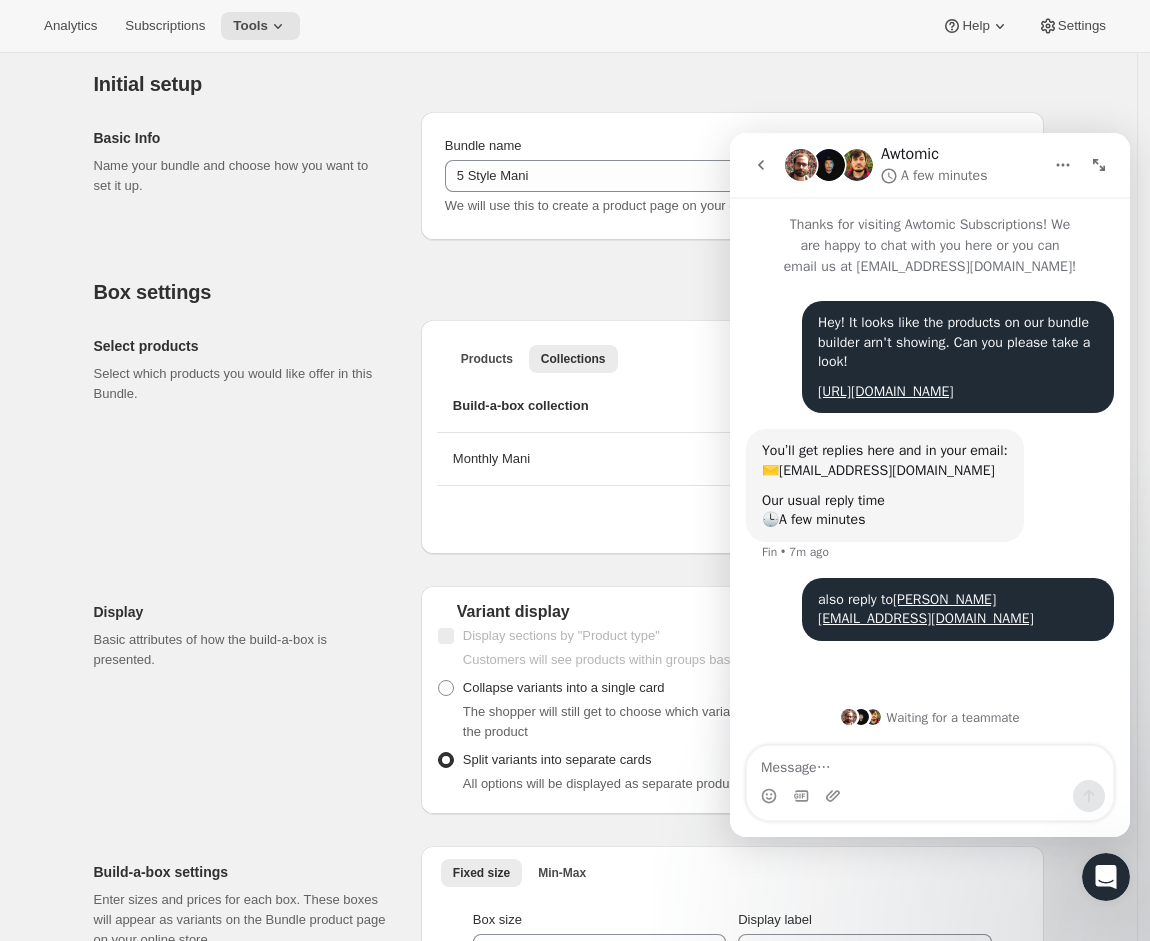 click 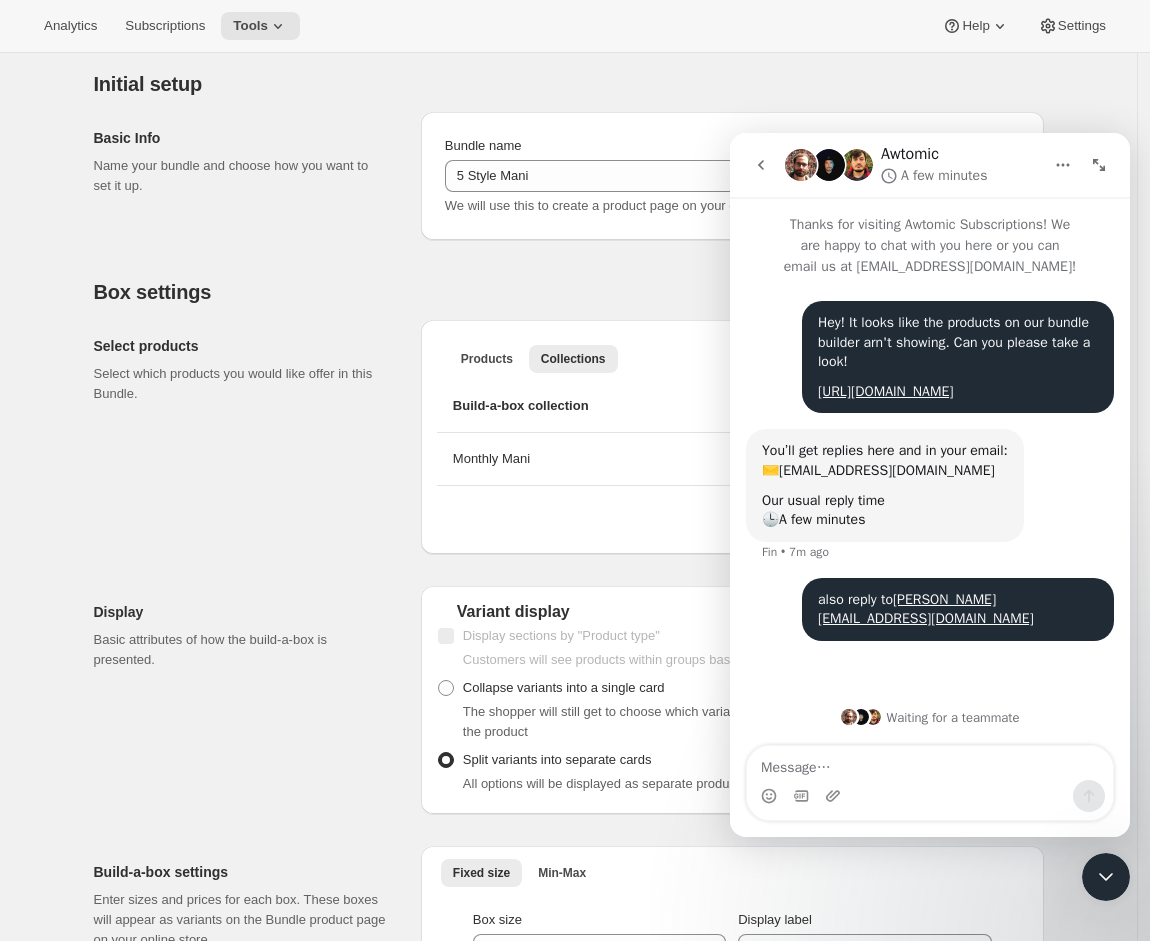 click at bounding box center [930, 763] 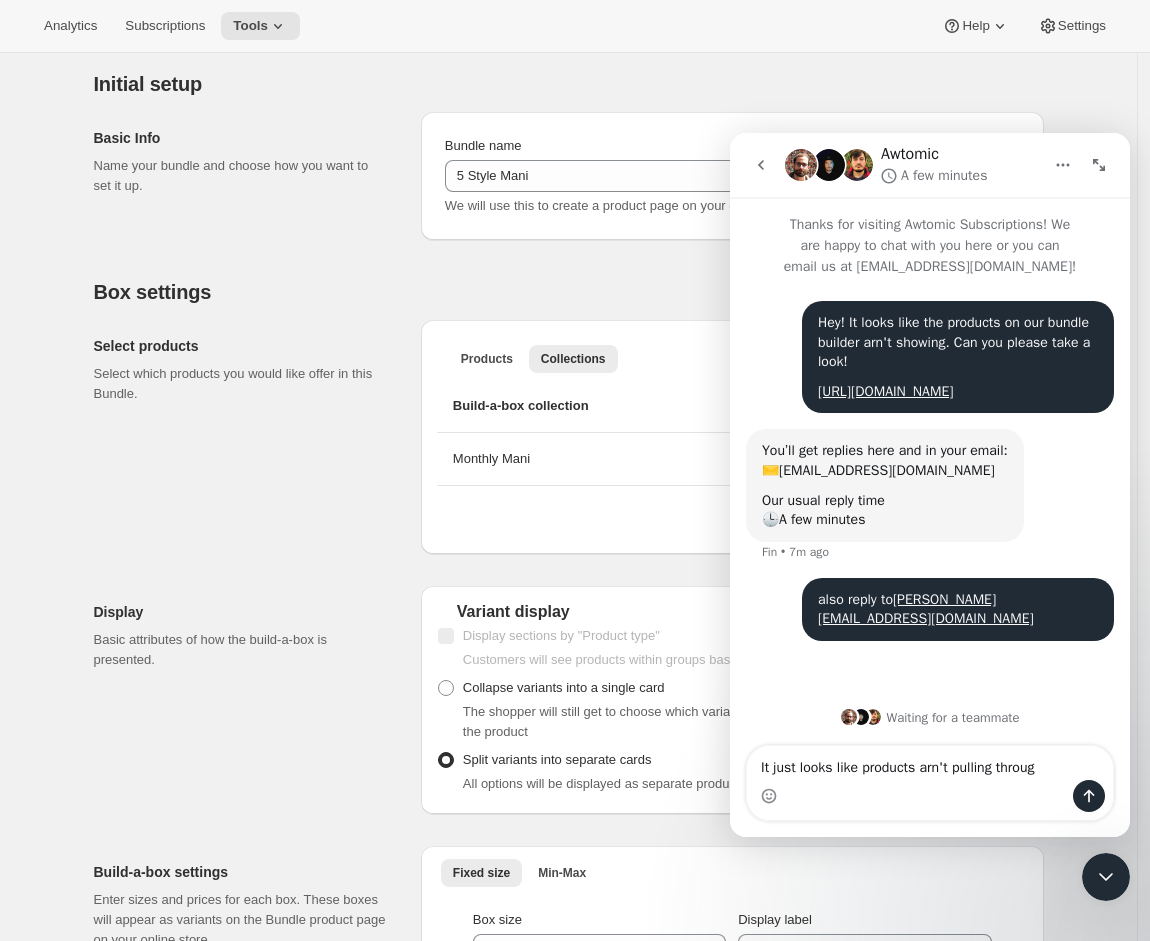 type on "It just looks like products arn't pulling through" 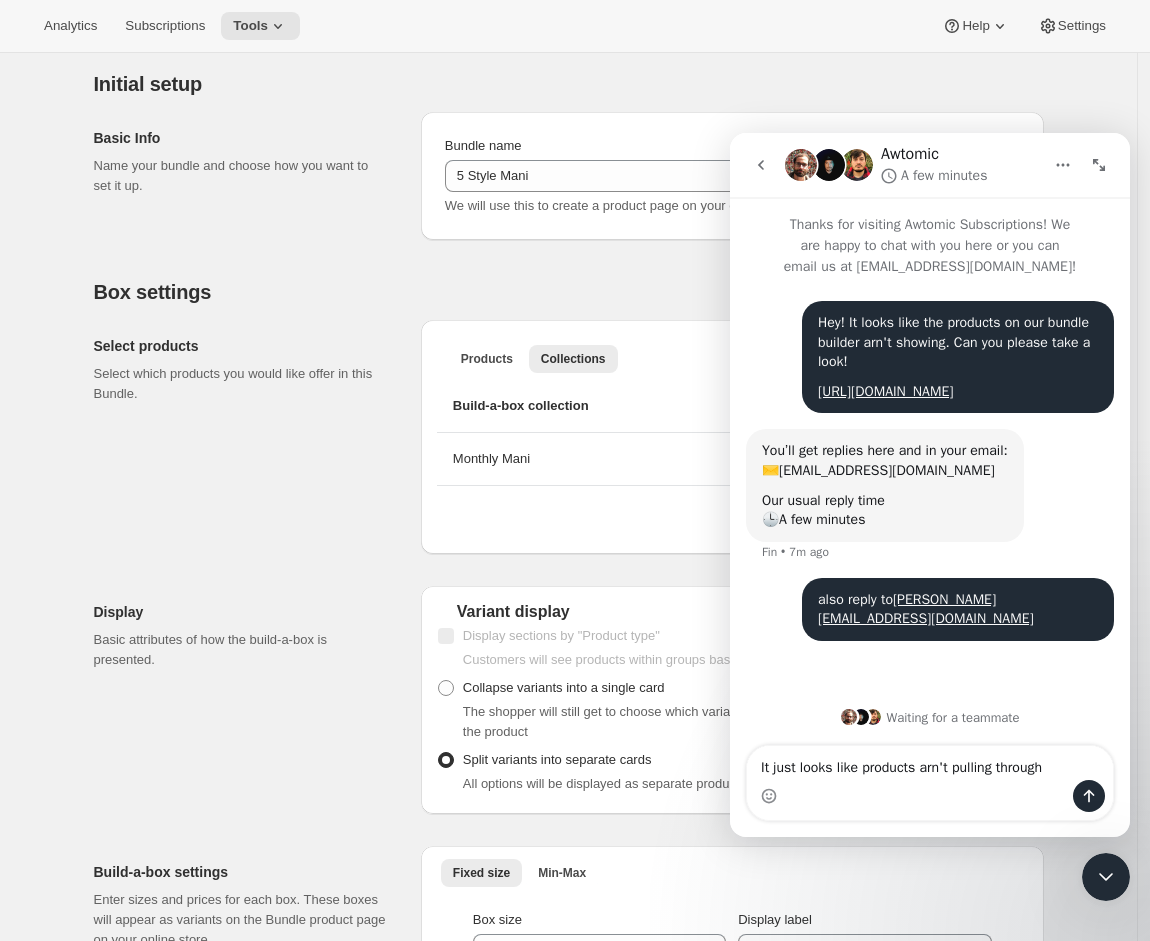 type 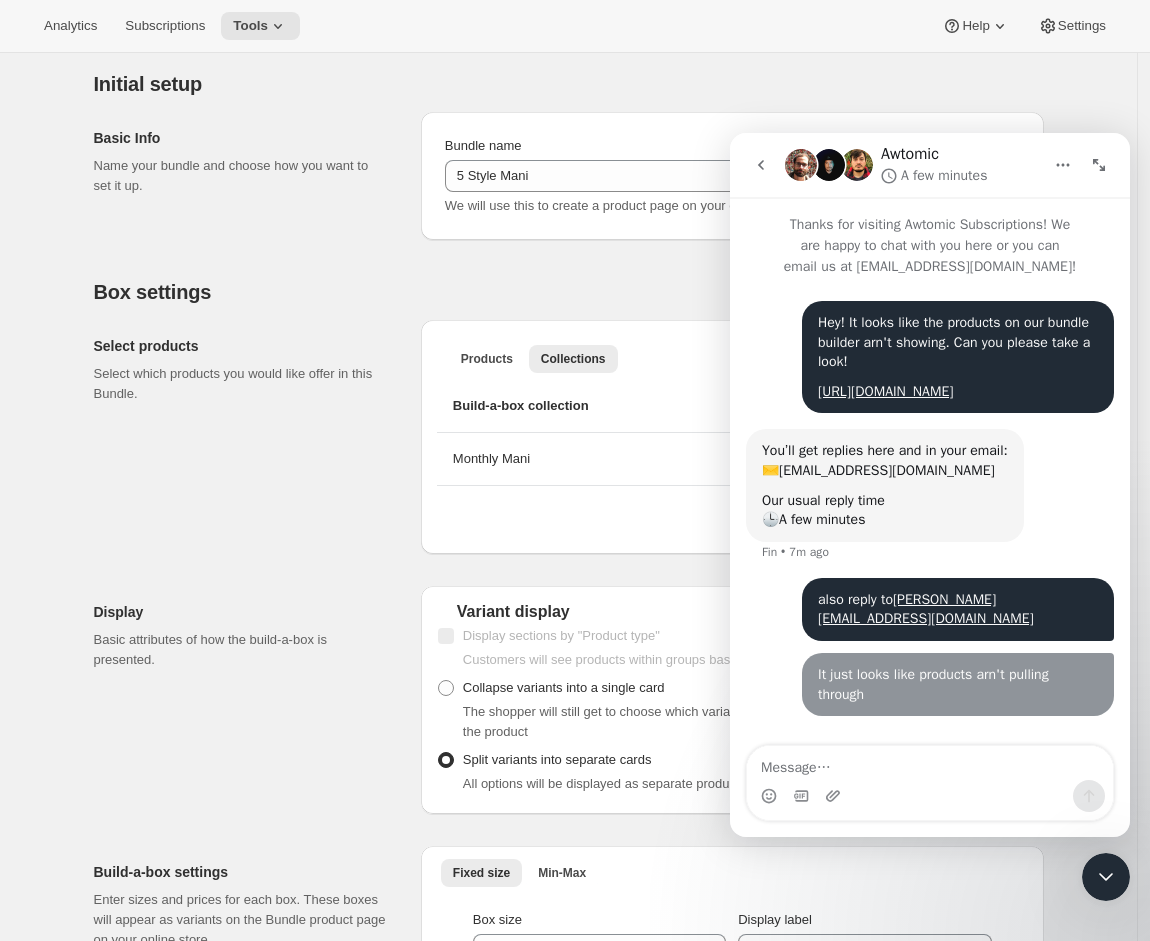 scroll, scrollTop: 77, scrollLeft: 0, axis: vertical 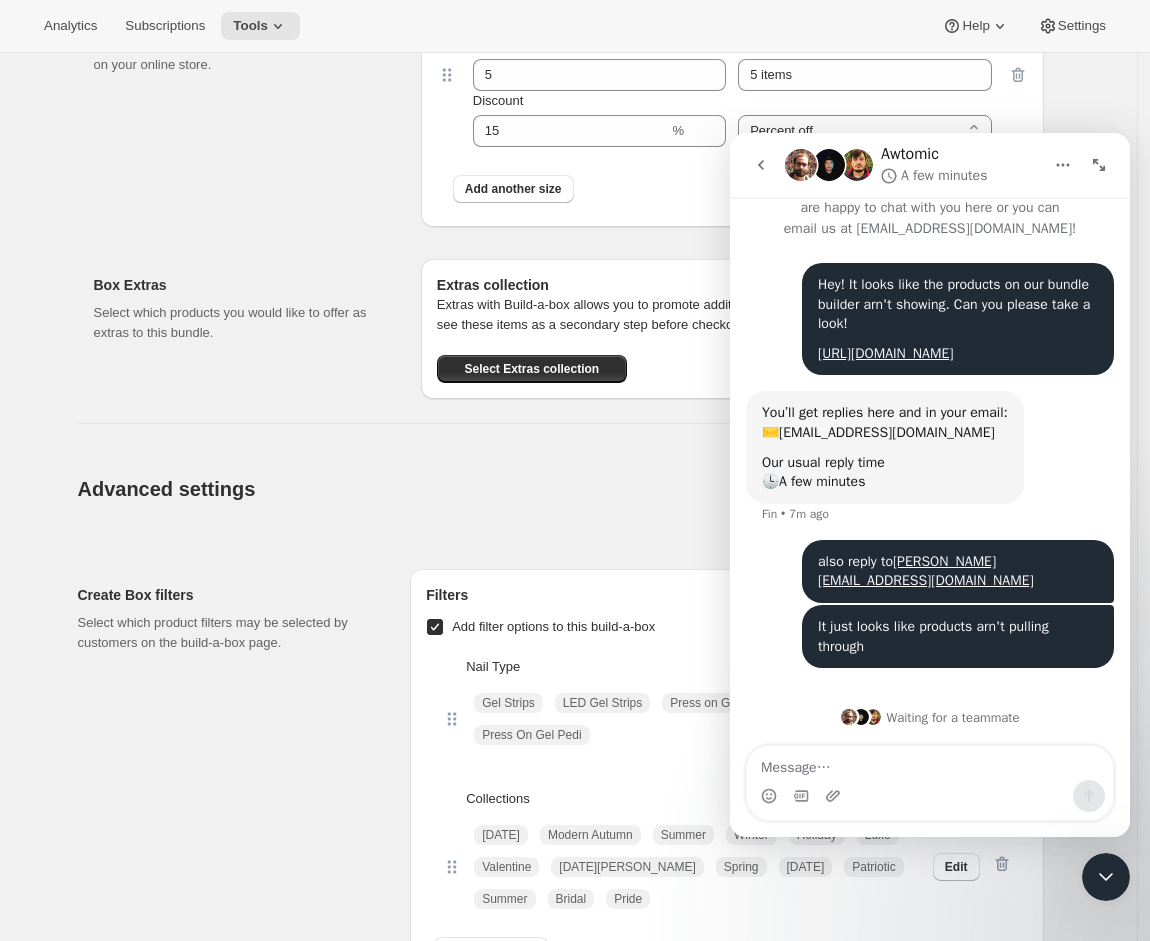 click 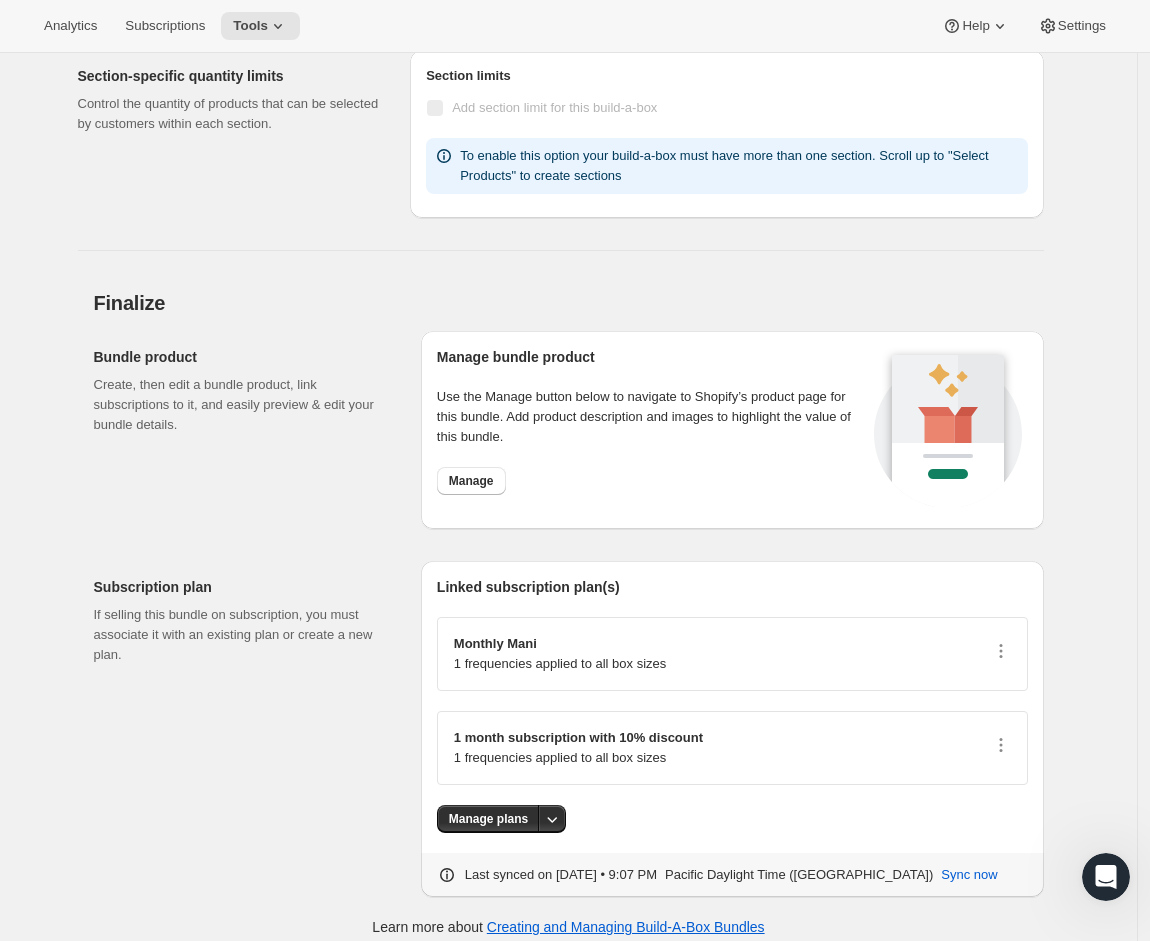 scroll, scrollTop: 2237, scrollLeft: 0, axis: vertical 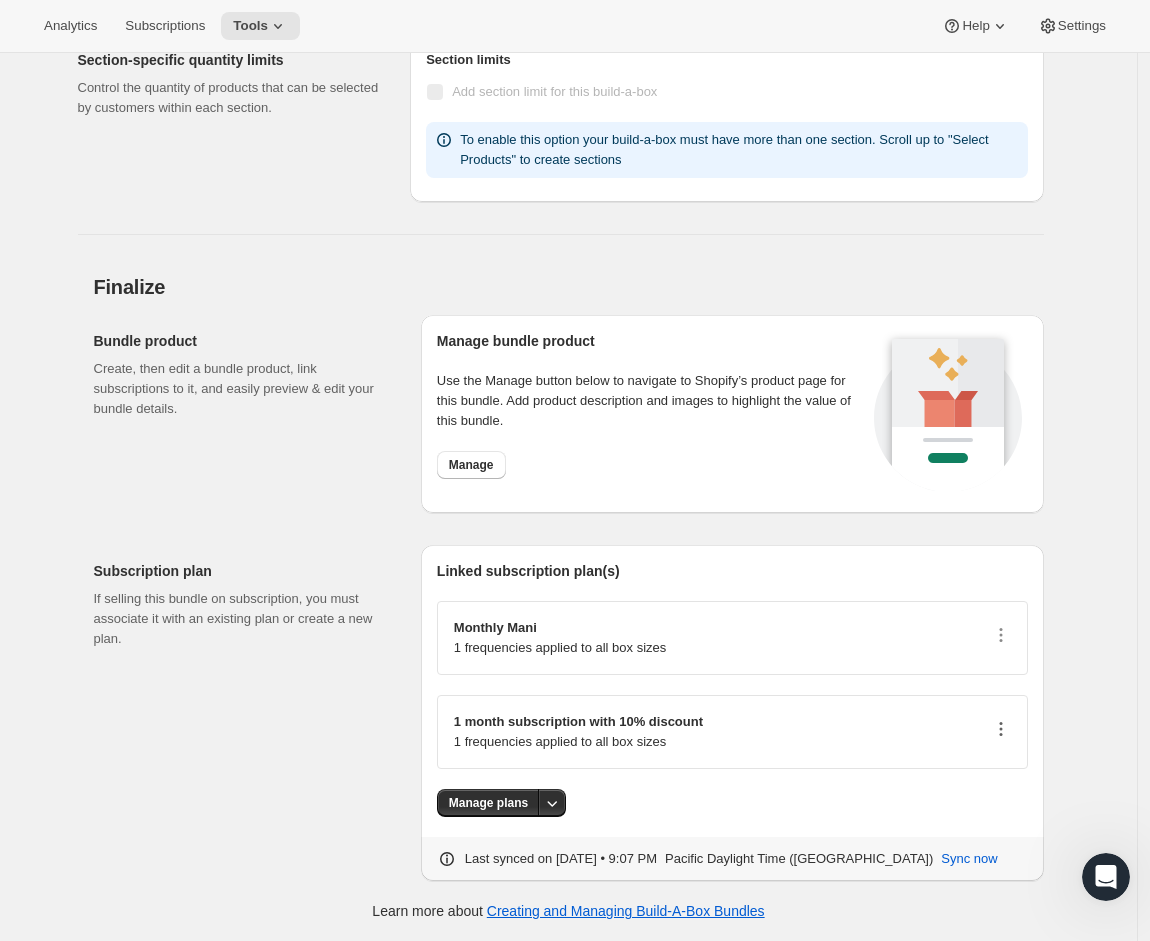 click 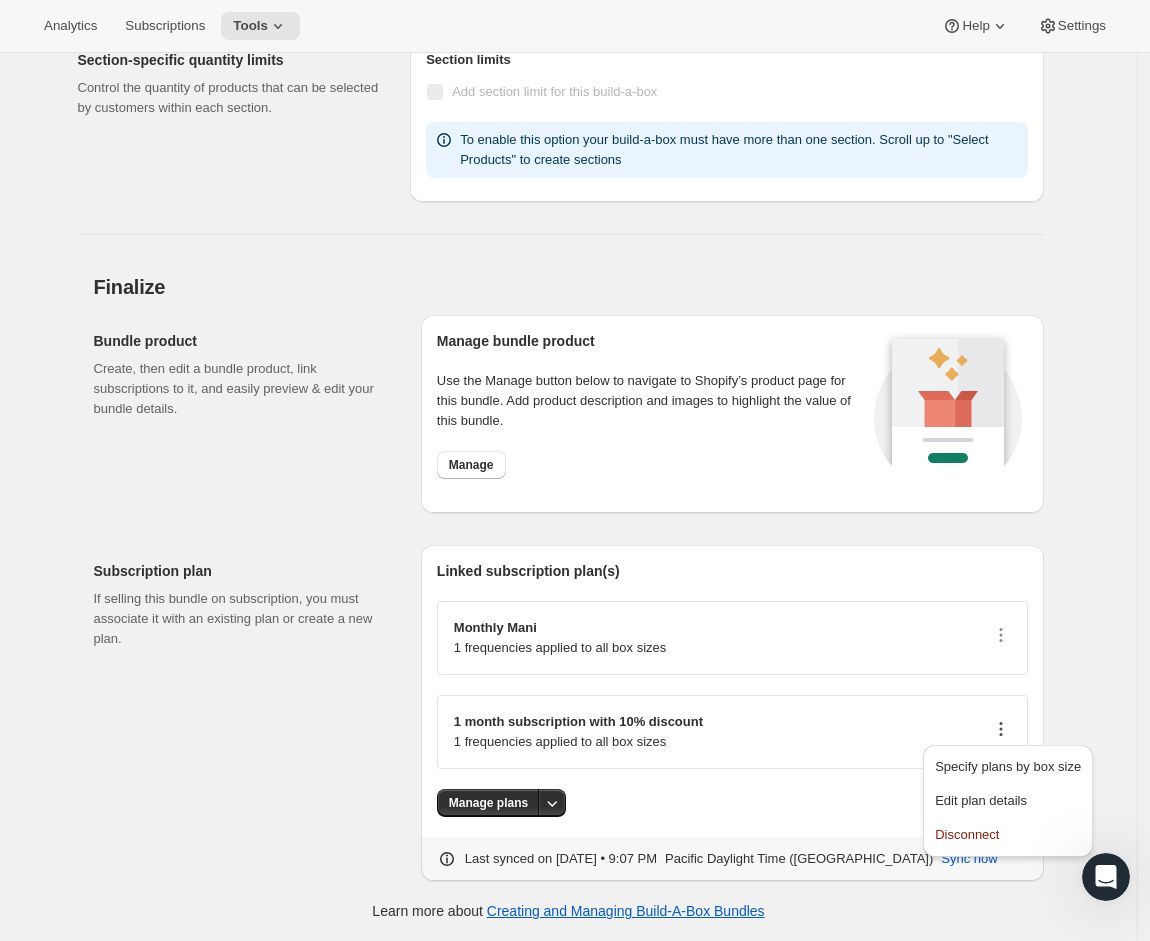 click 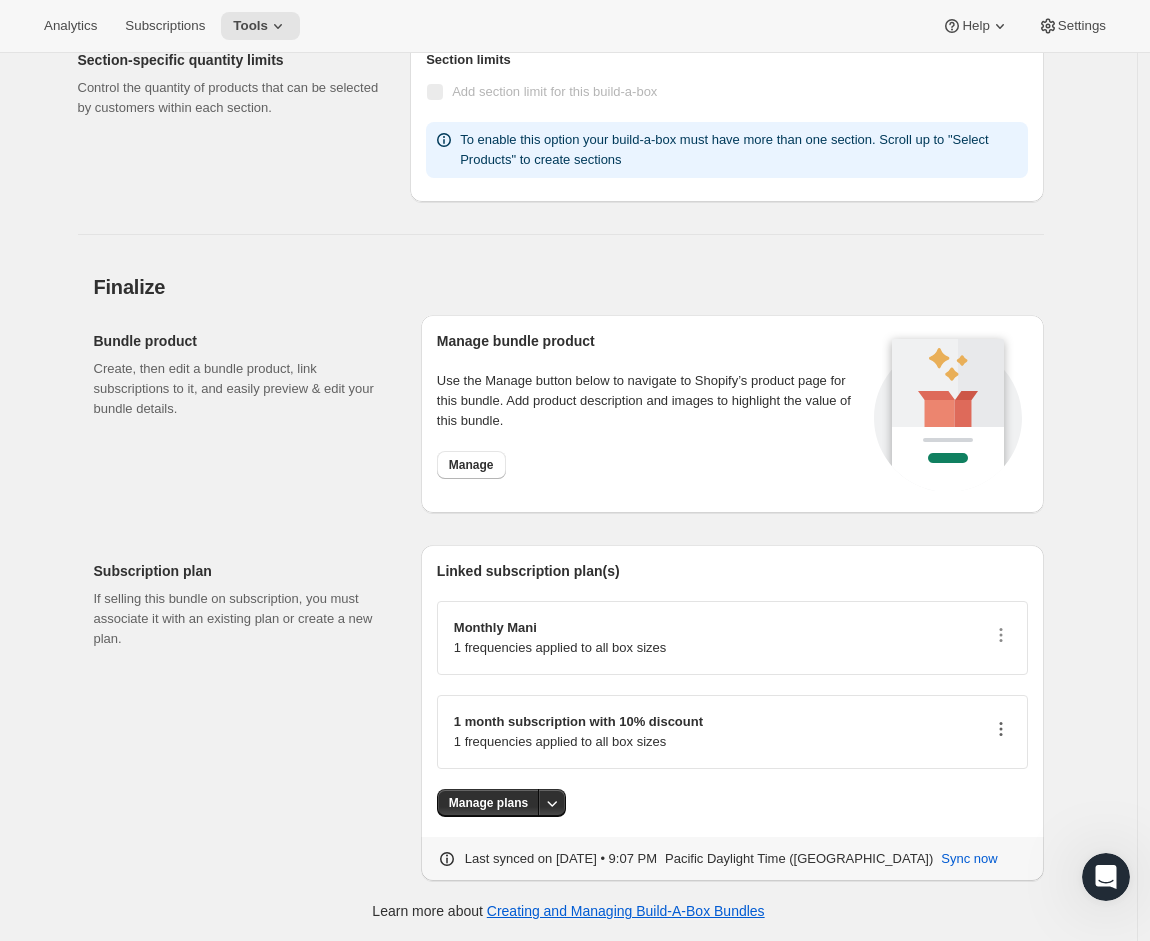 click 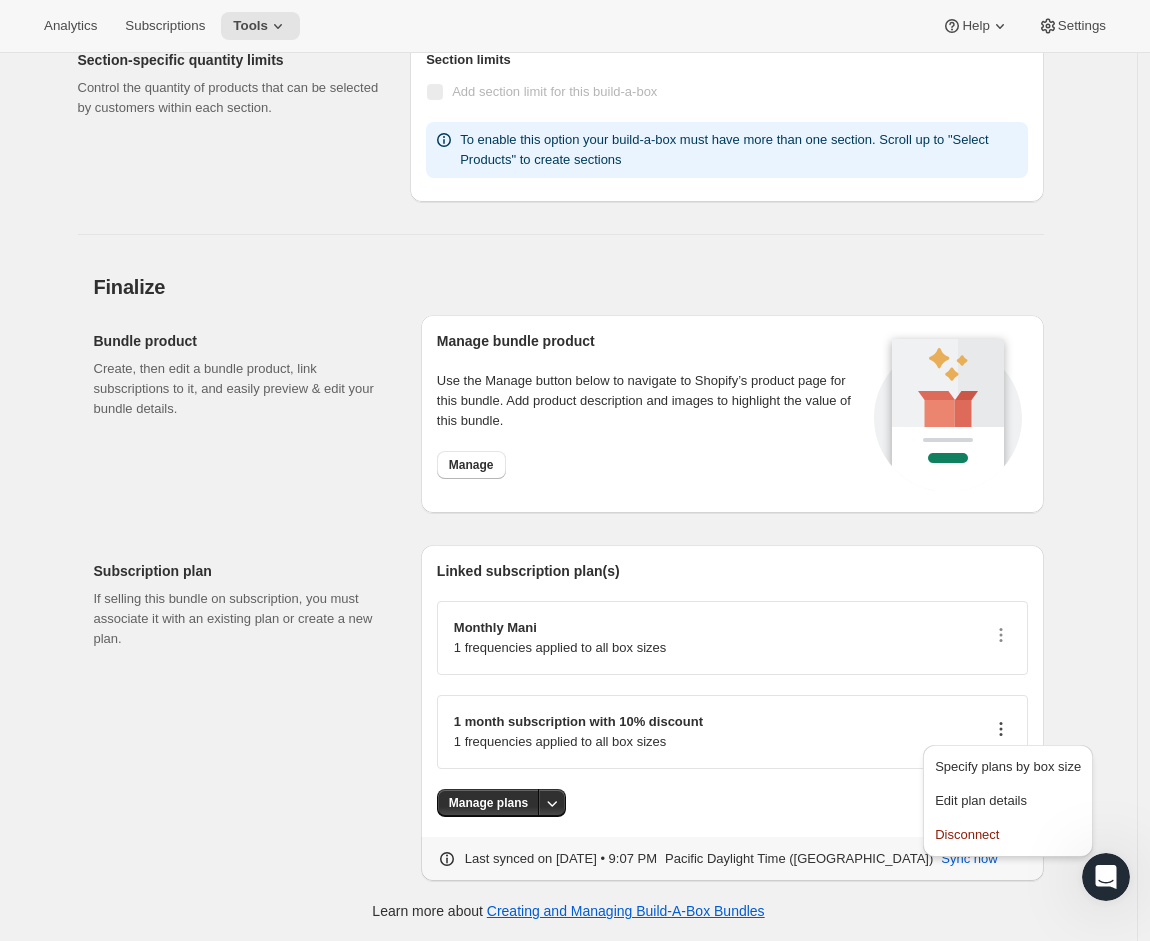click on "1 month subscription with 10% discount 1 frequencies applied to all box sizes" at bounding box center [732, 732] 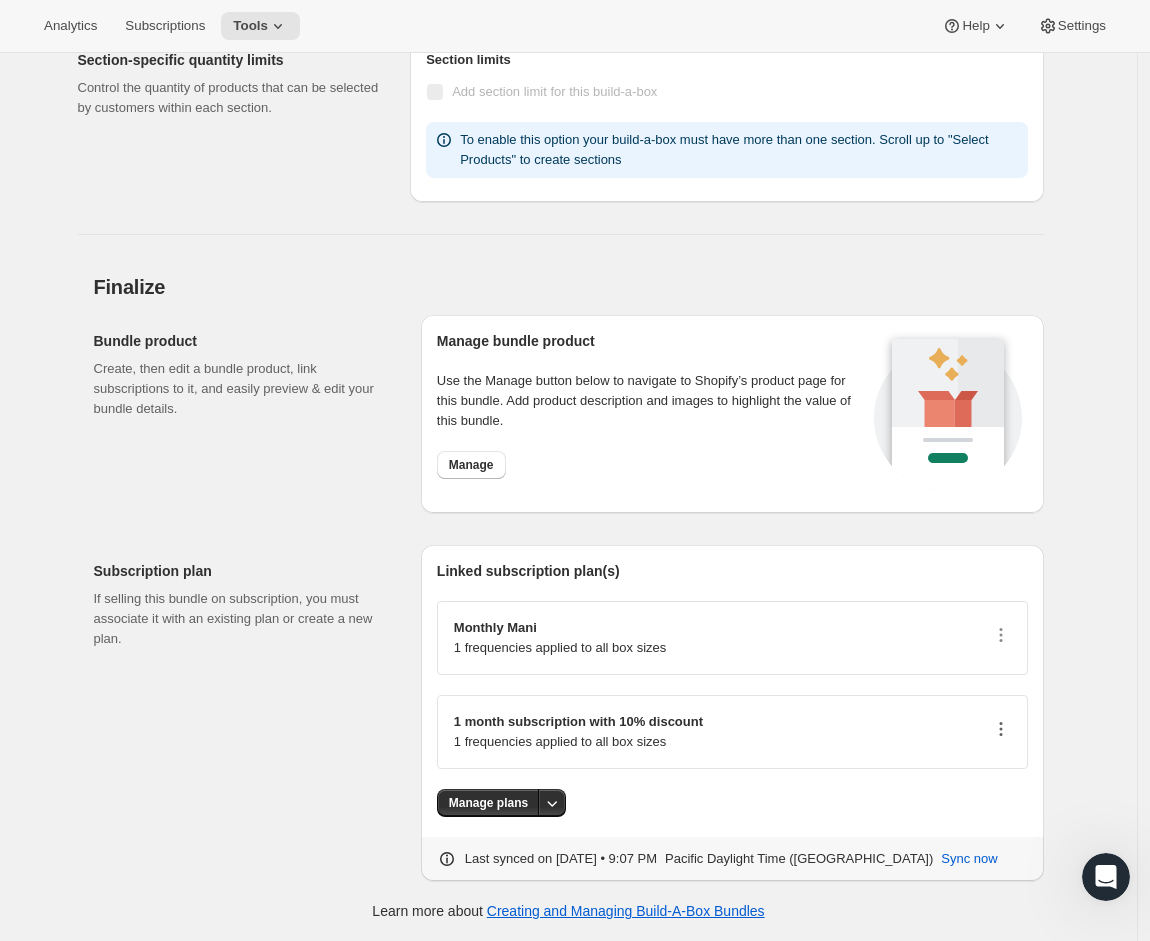 click 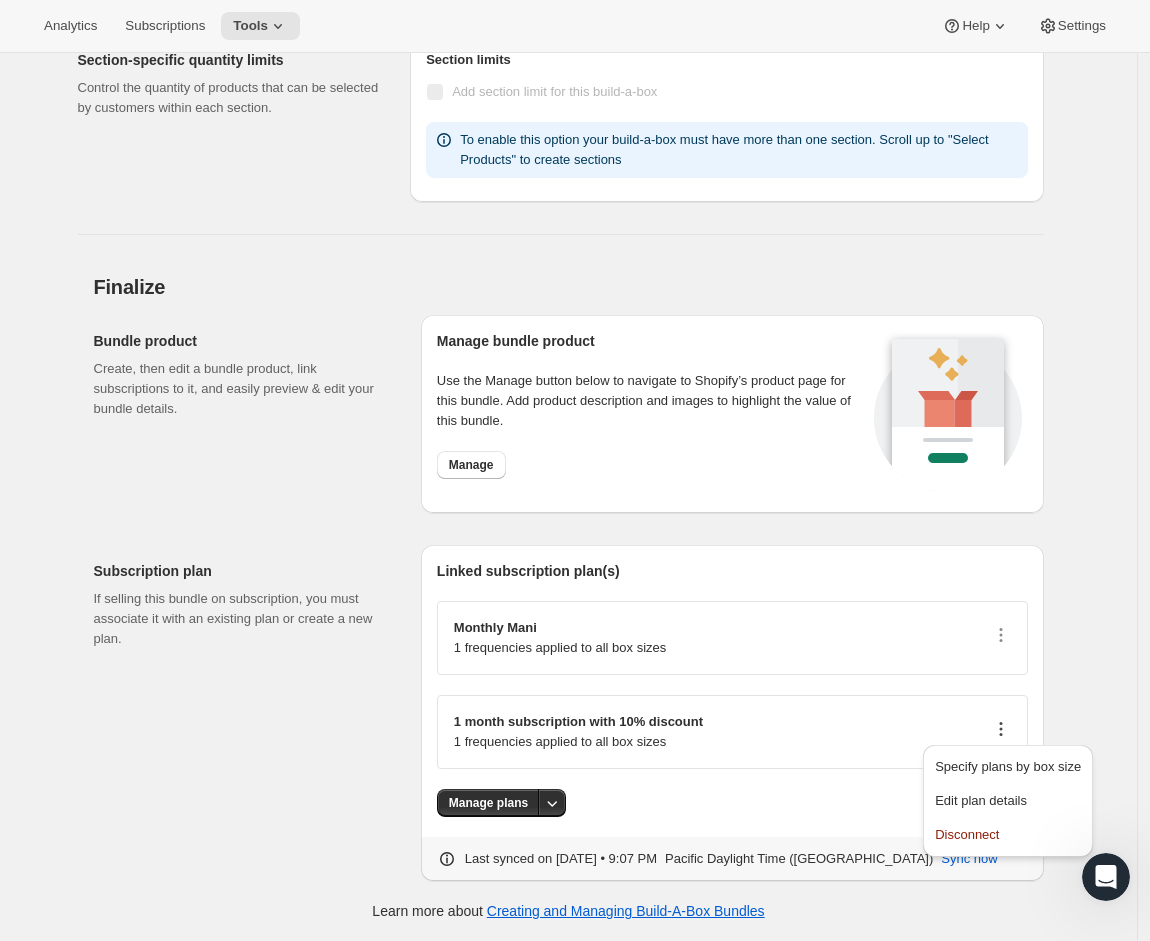 click 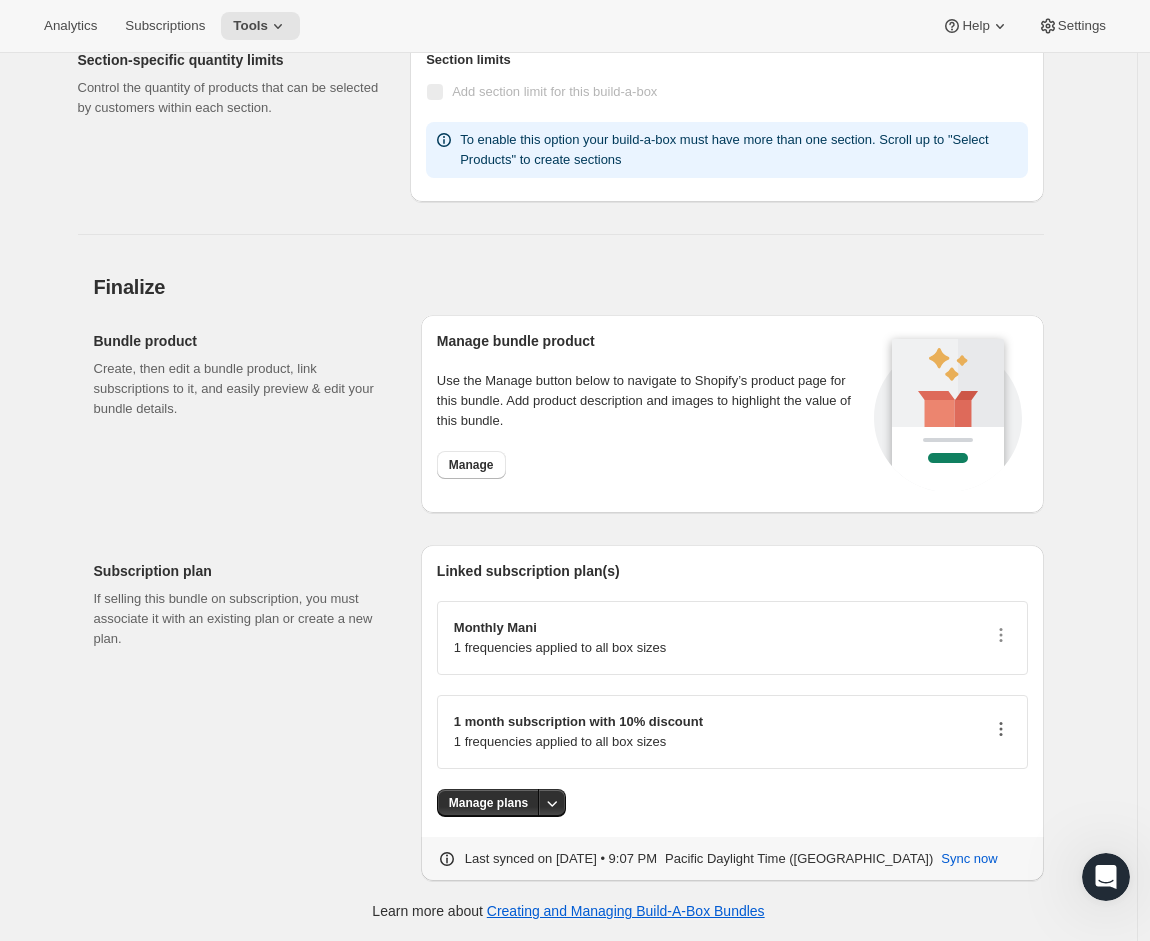 click 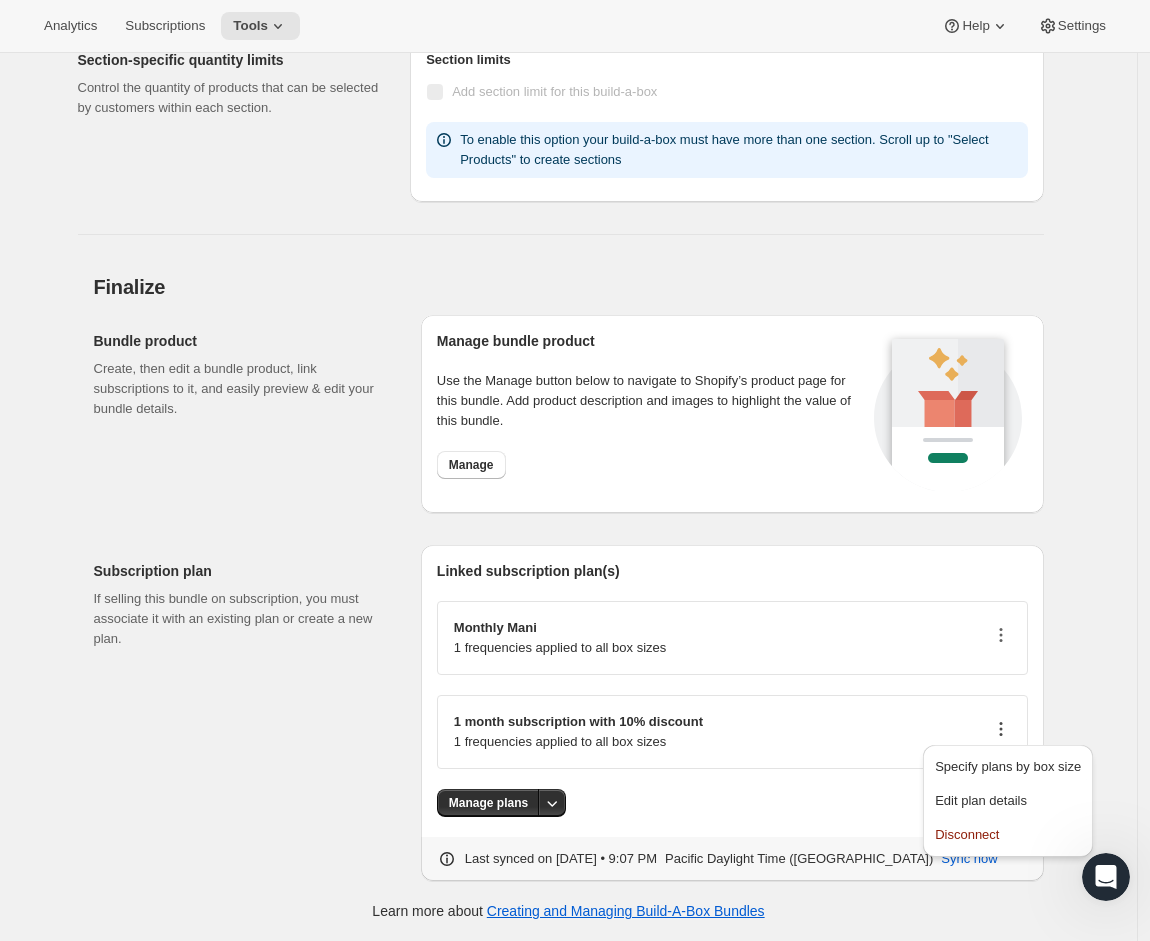 click 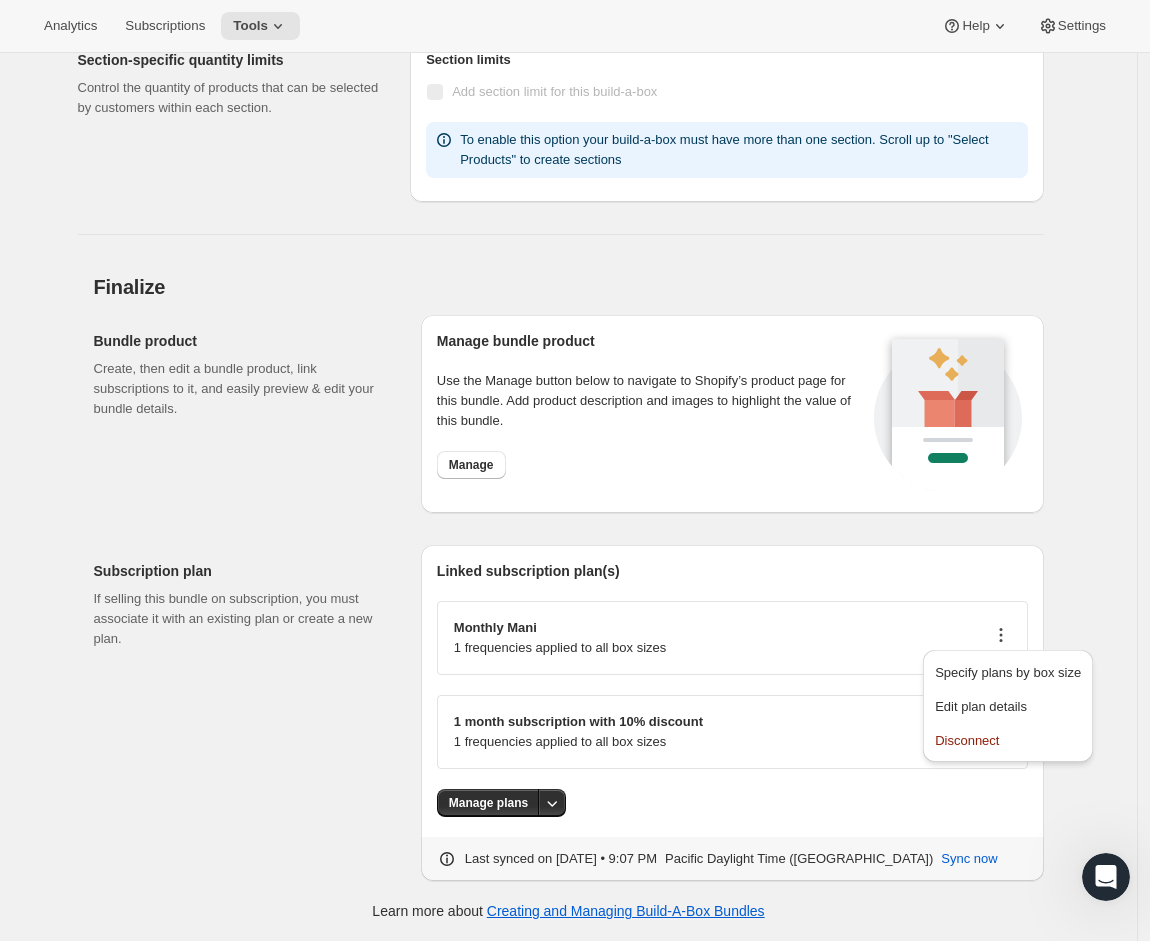click on "1 frequencies applied to all box sizes" at bounding box center (560, 648) 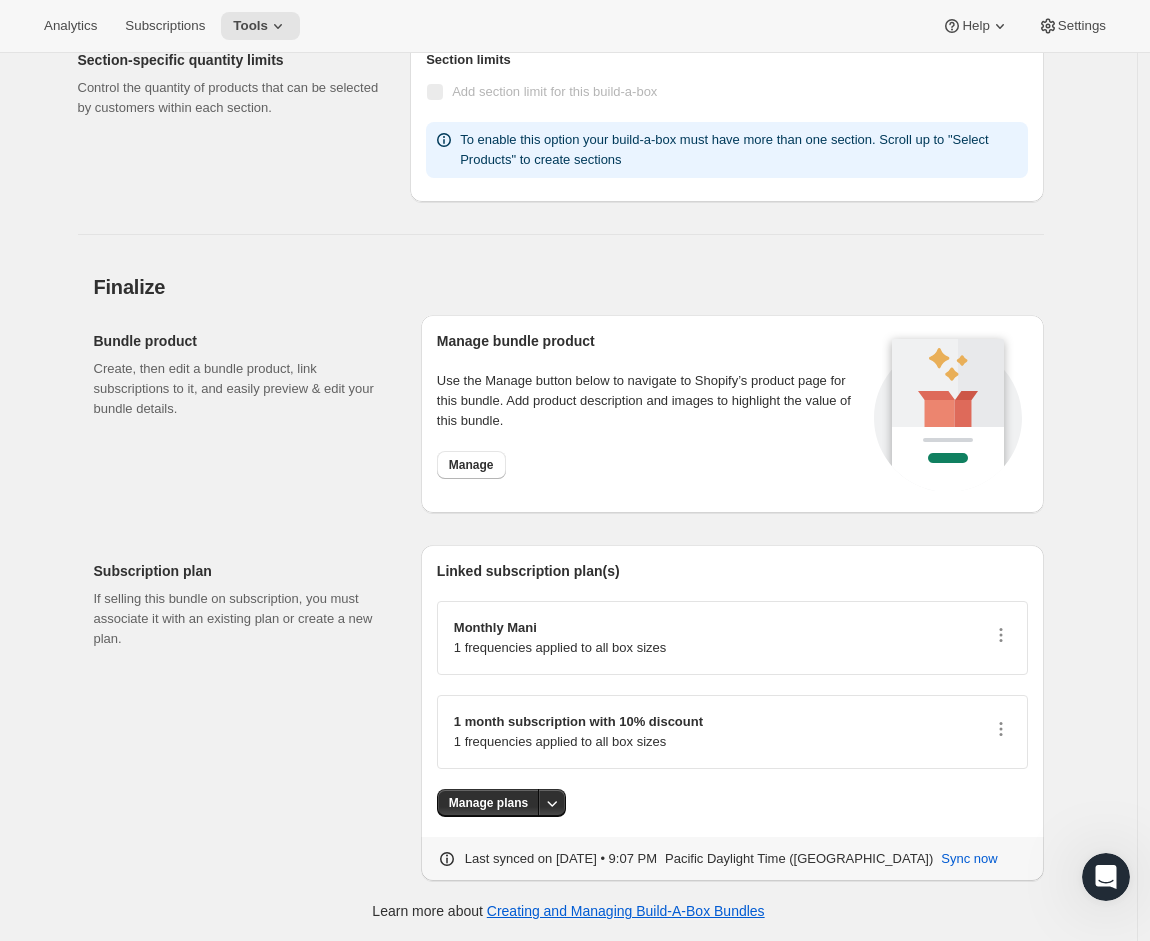 click on "Monthly Mani" at bounding box center (560, 628) 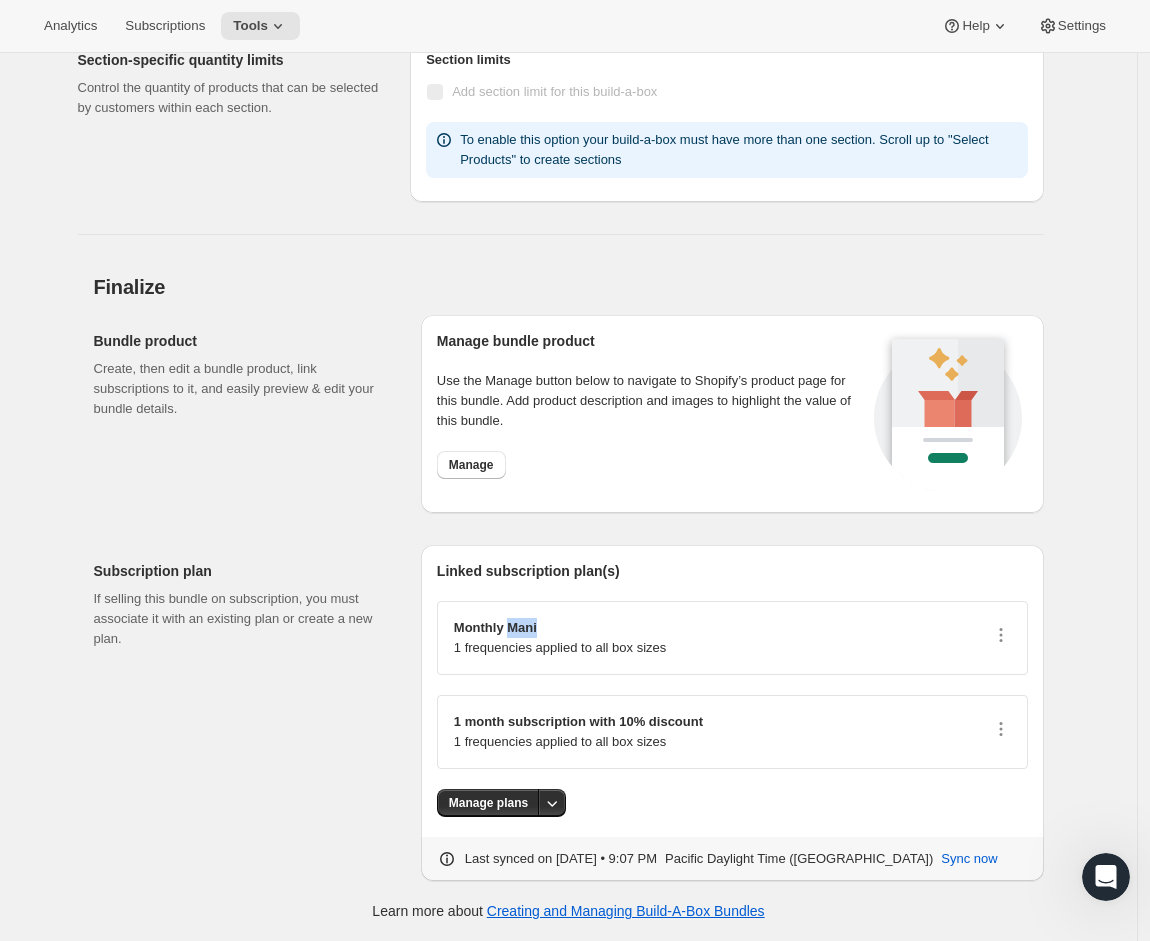 click on "Monthly Mani" at bounding box center (560, 628) 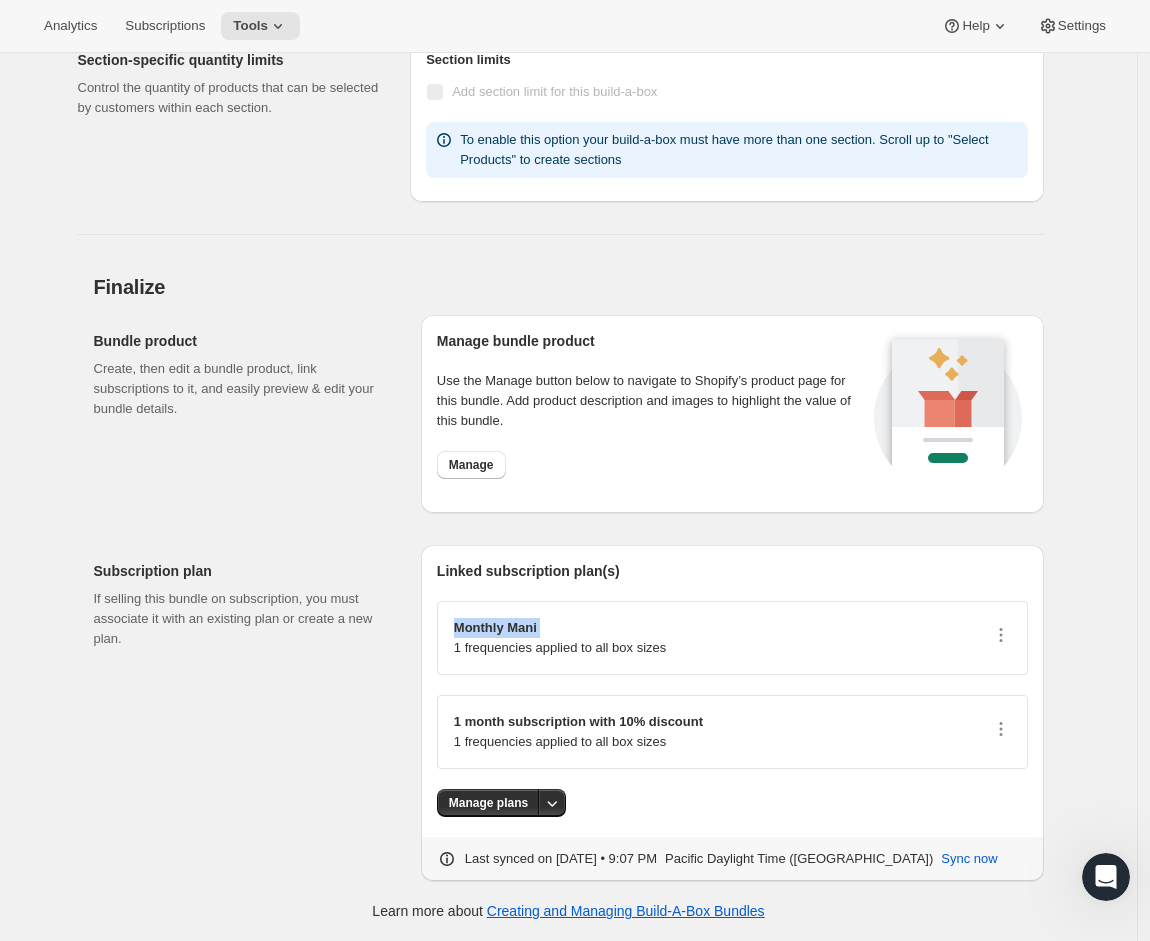 click on "Monthly Mani" at bounding box center (560, 628) 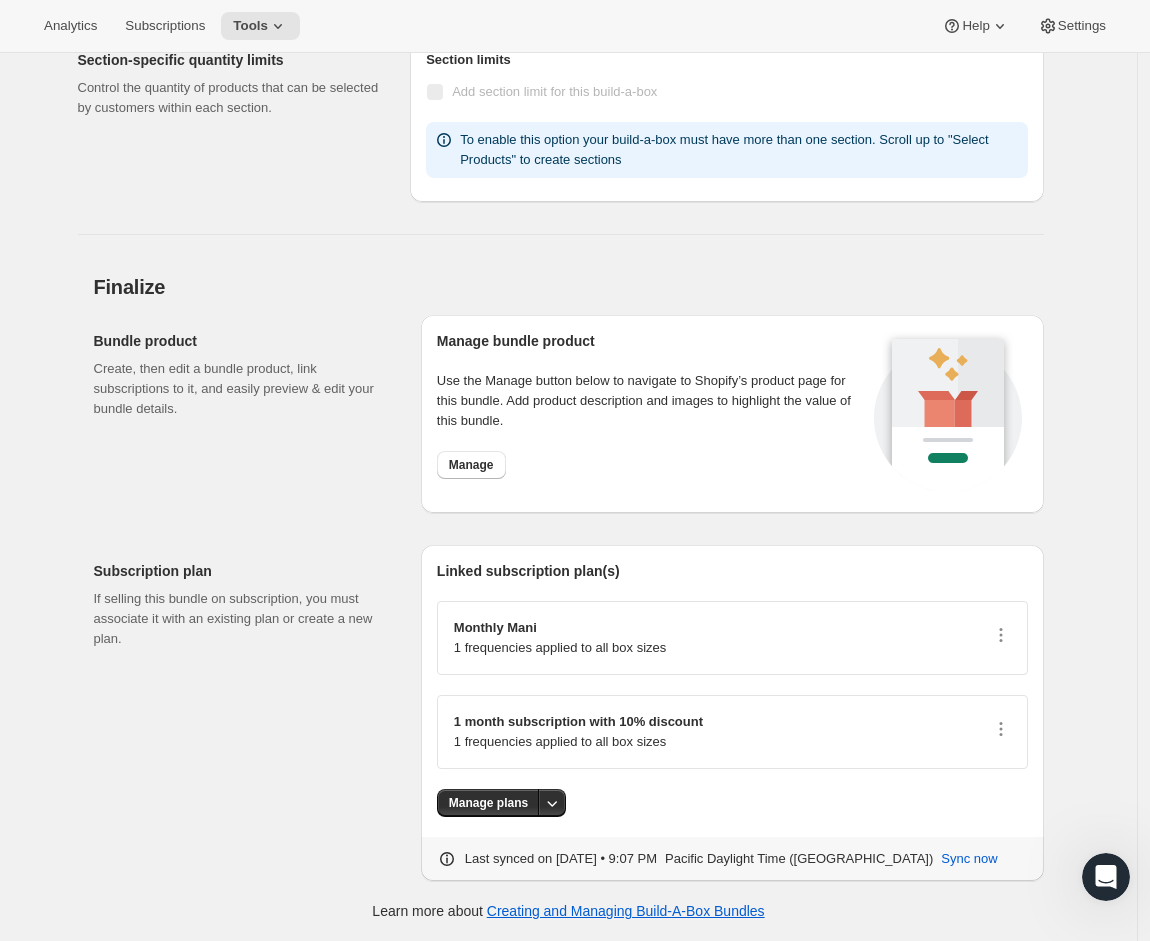 click on "Monthly Mani" at bounding box center [560, 628] 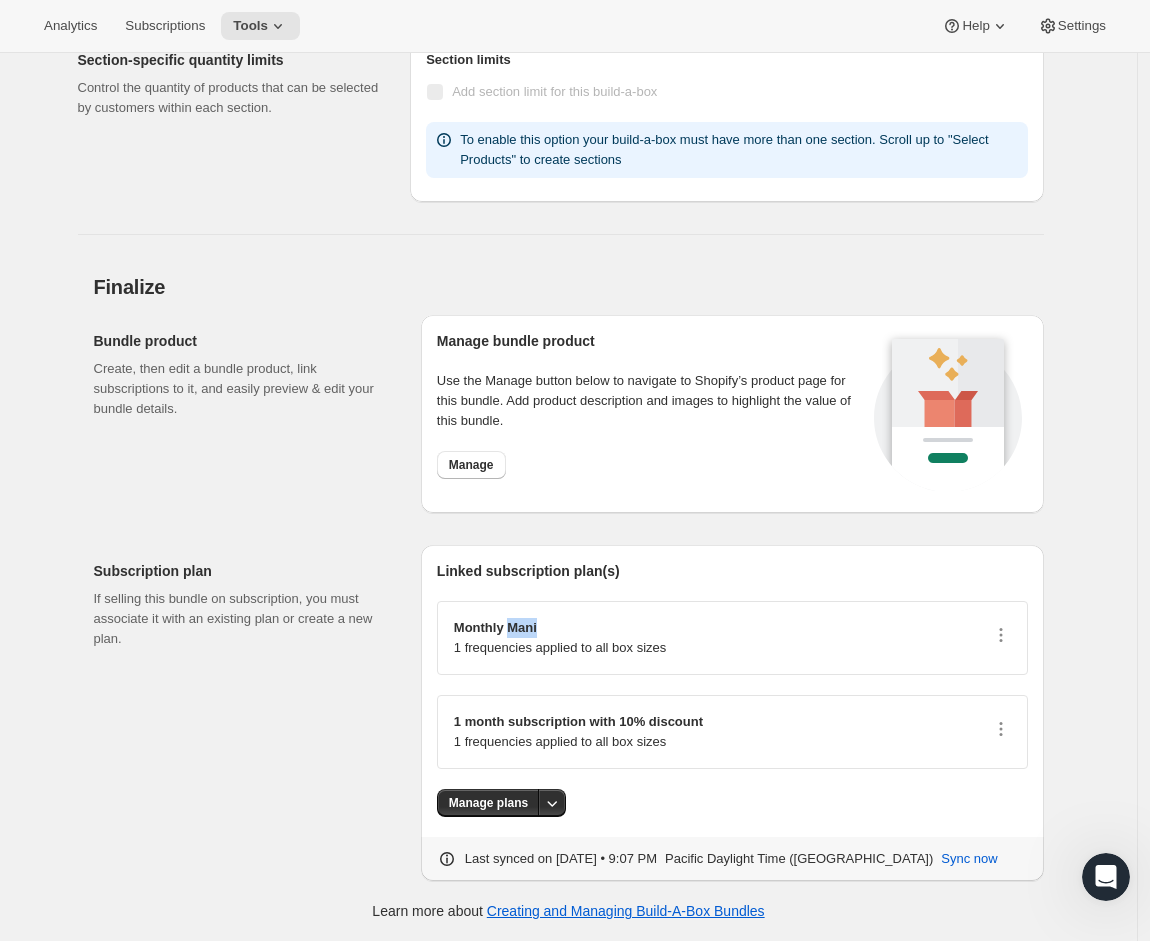 click on "Monthly Mani" at bounding box center (560, 628) 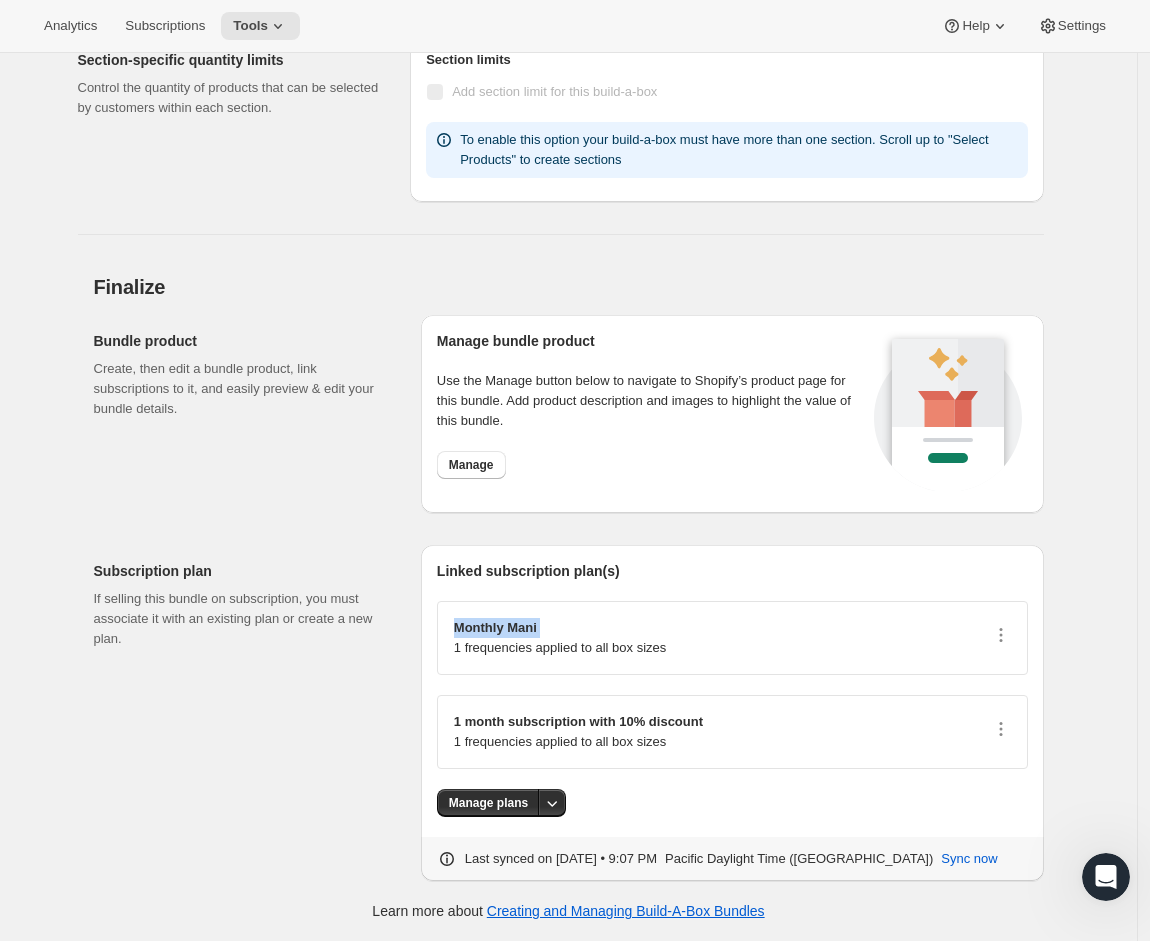 click on "Monthly Mani" at bounding box center [560, 628] 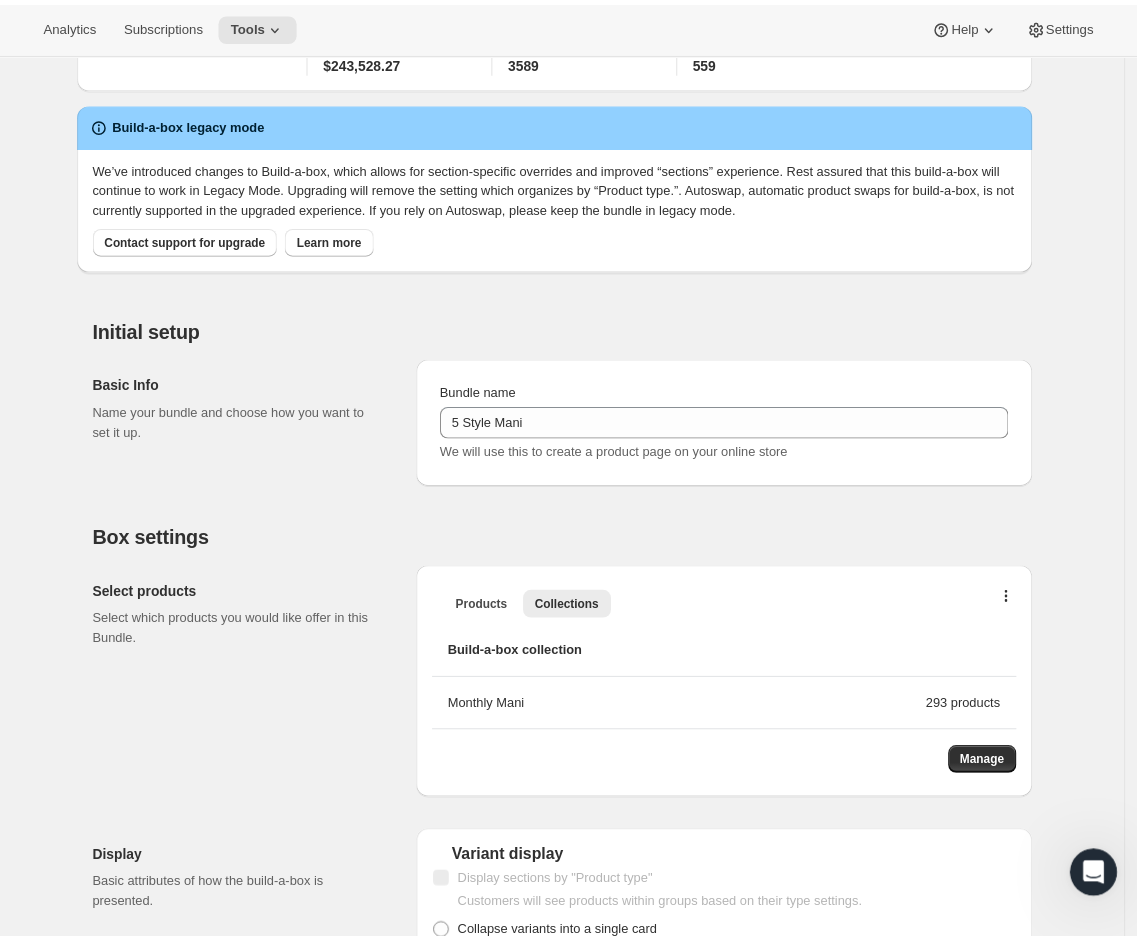 scroll, scrollTop: 112, scrollLeft: 0, axis: vertical 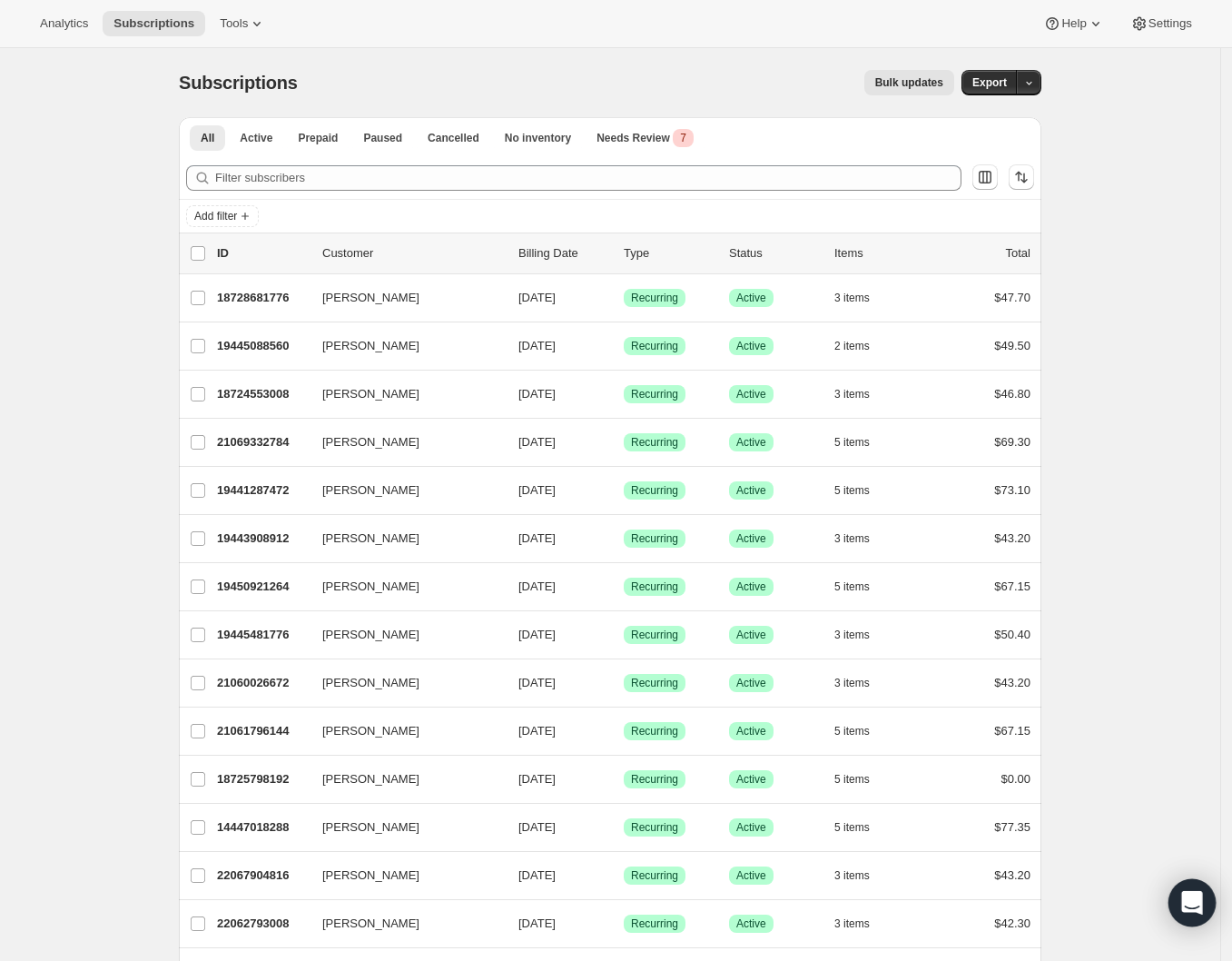 click at bounding box center (1192, 903) 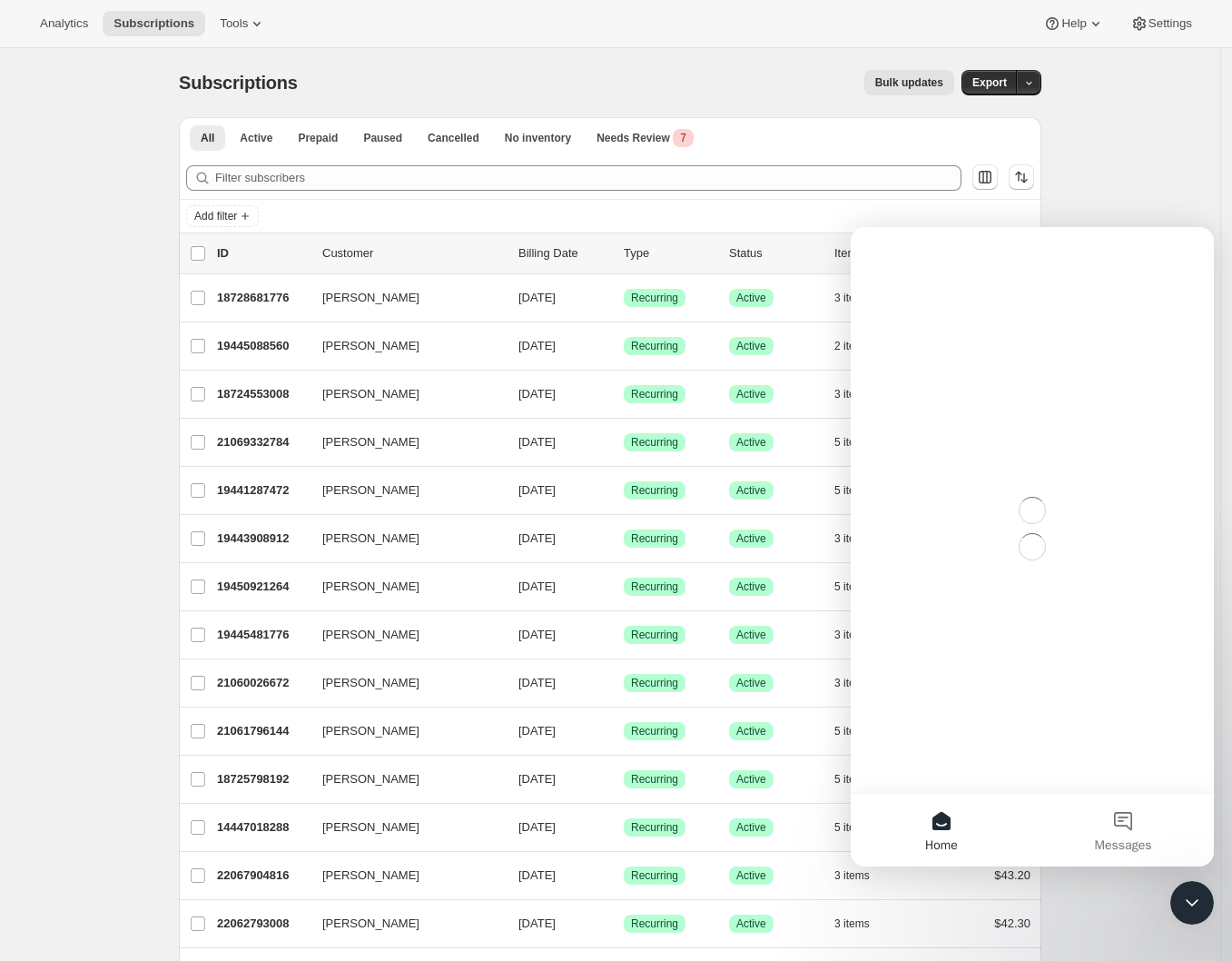 scroll, scrollTop: 0, scrollLeft: 0, axis: both 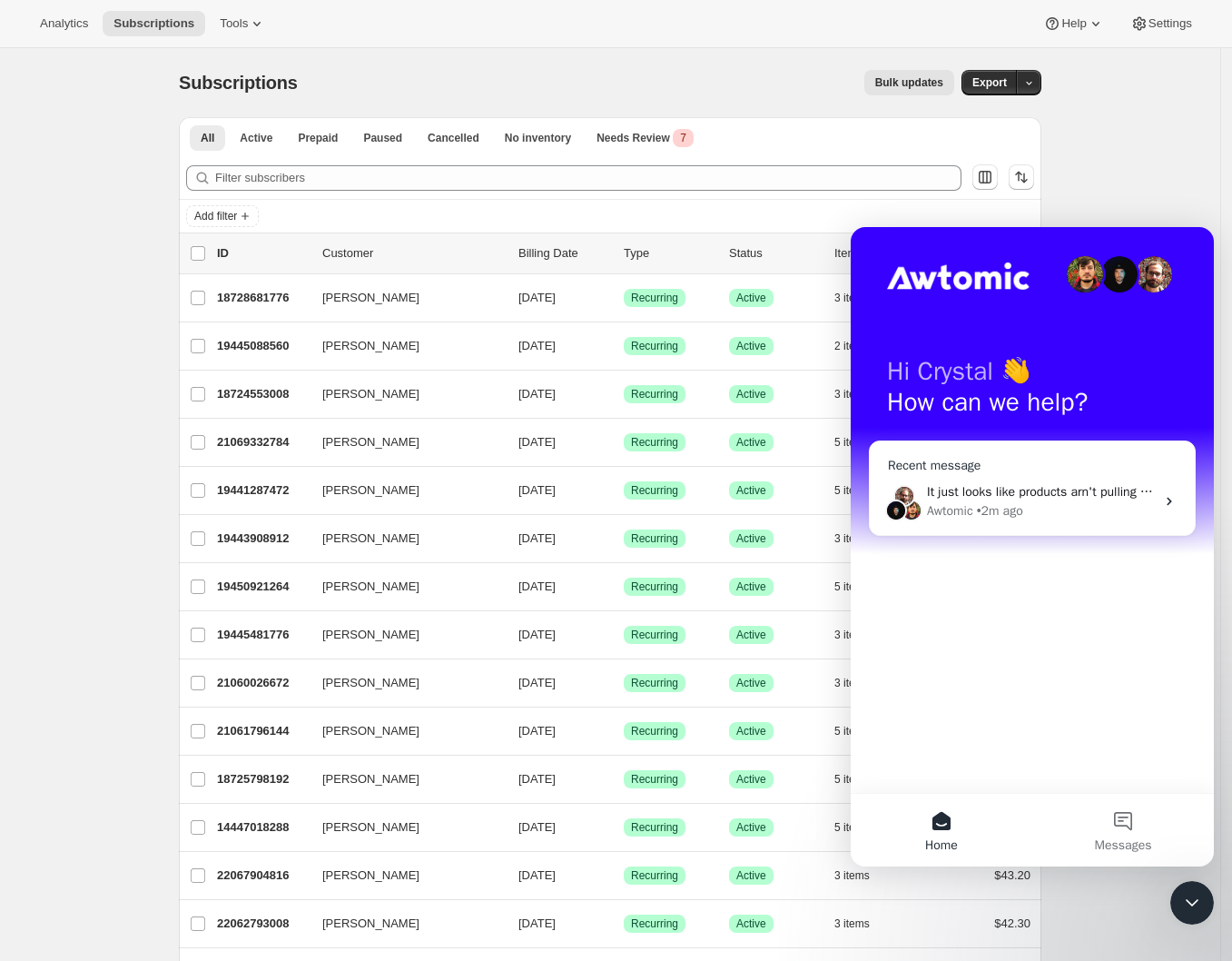 click on "•  2m ago" at bounding box center (1000, 510) 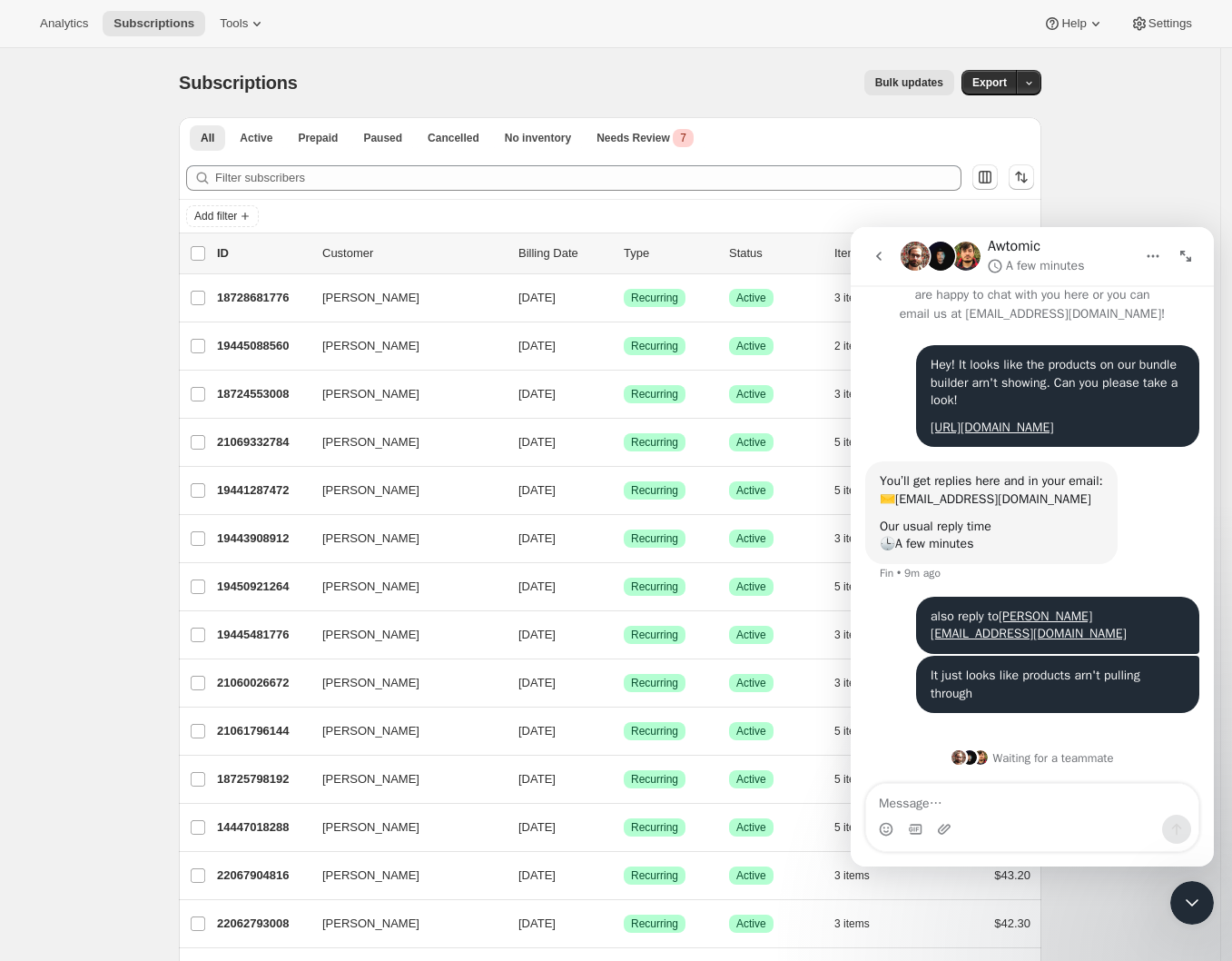 scroll, scrollTop: 70, scrollLeft: 0, axis: vertical 